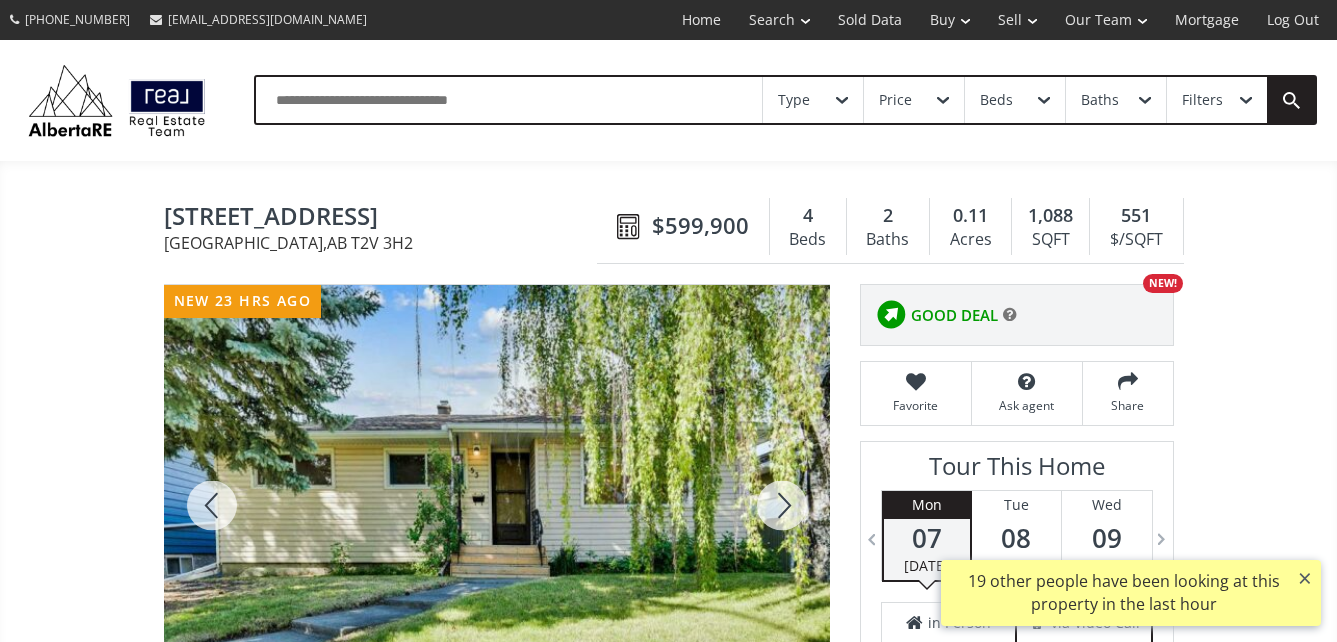 scroll, scrollTop: 0, scrollLeft: 0, axis: both 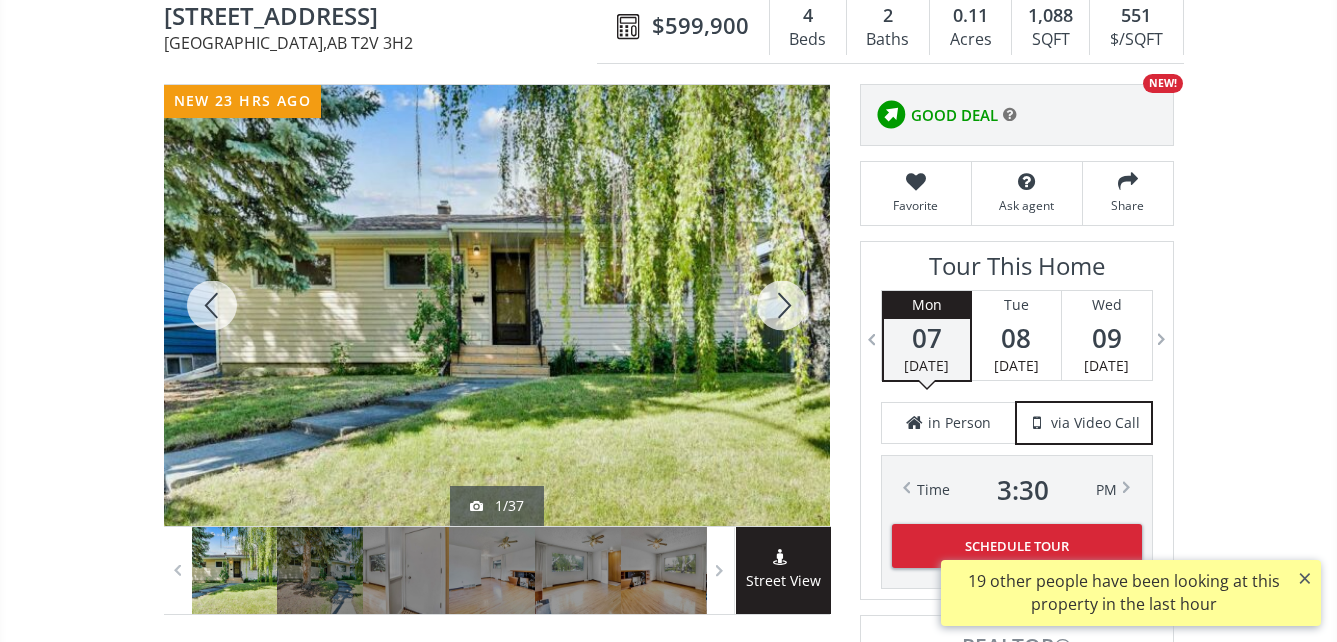 click at bounding box center [497, 305] 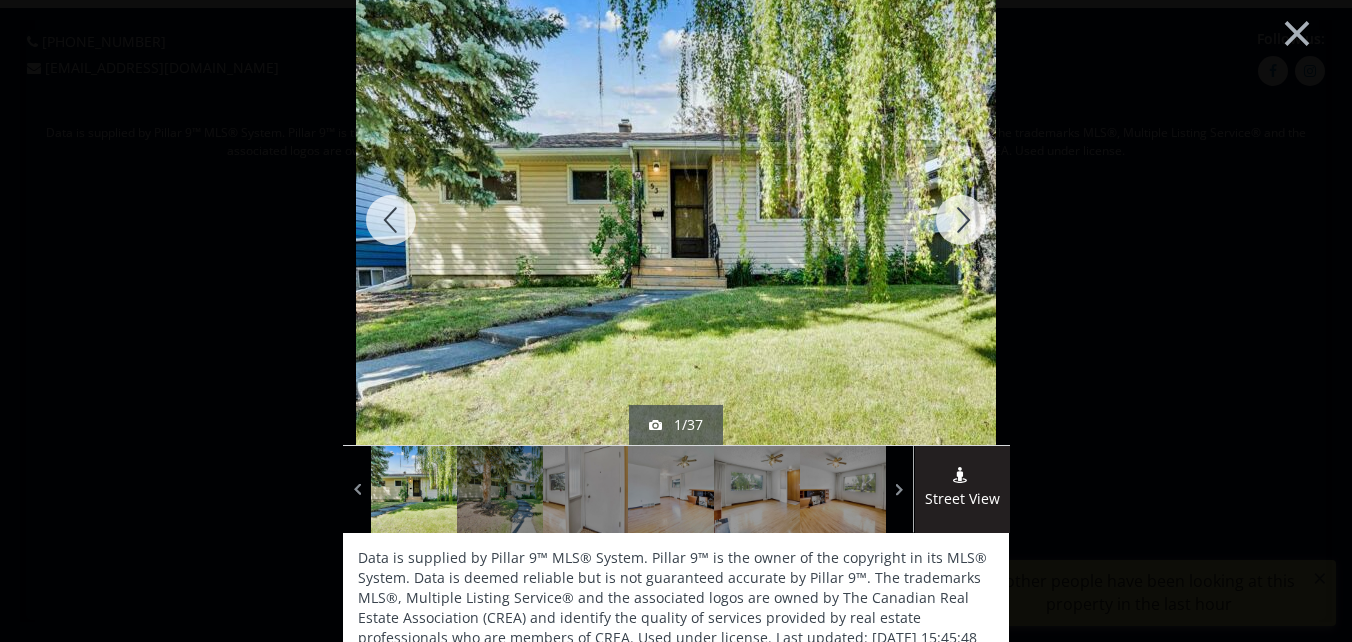 click at bounding box center (961, 220) 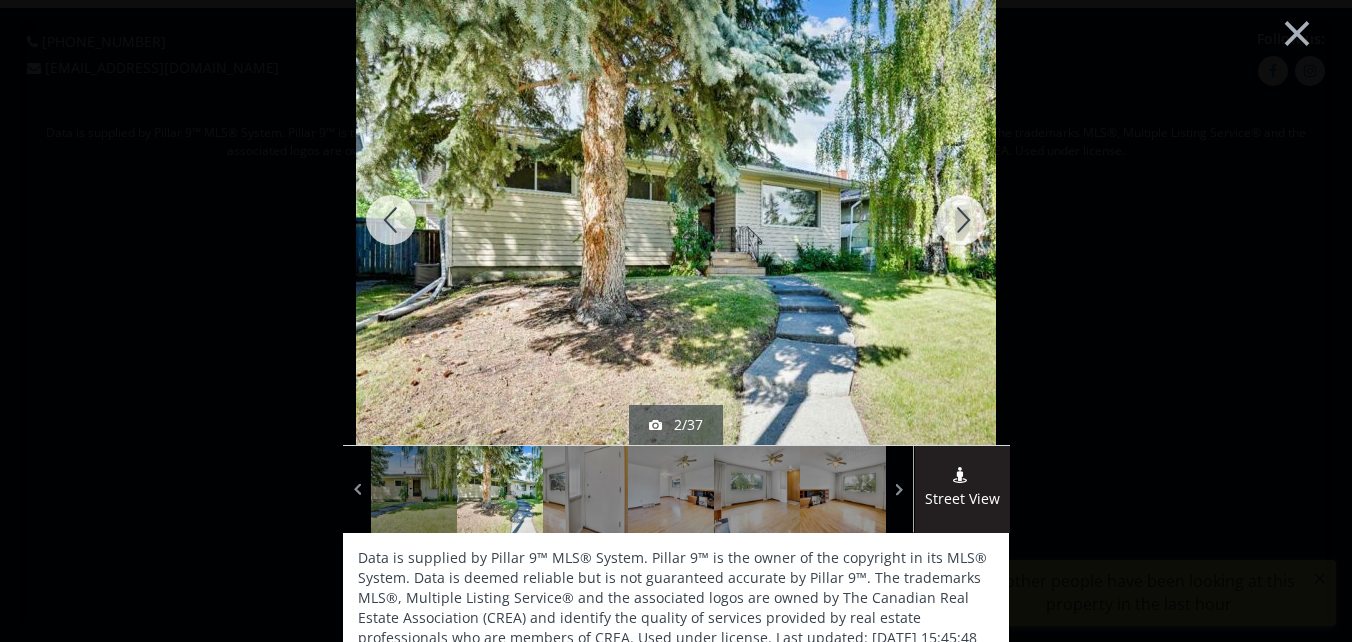 click at bounding box center [961, 220] 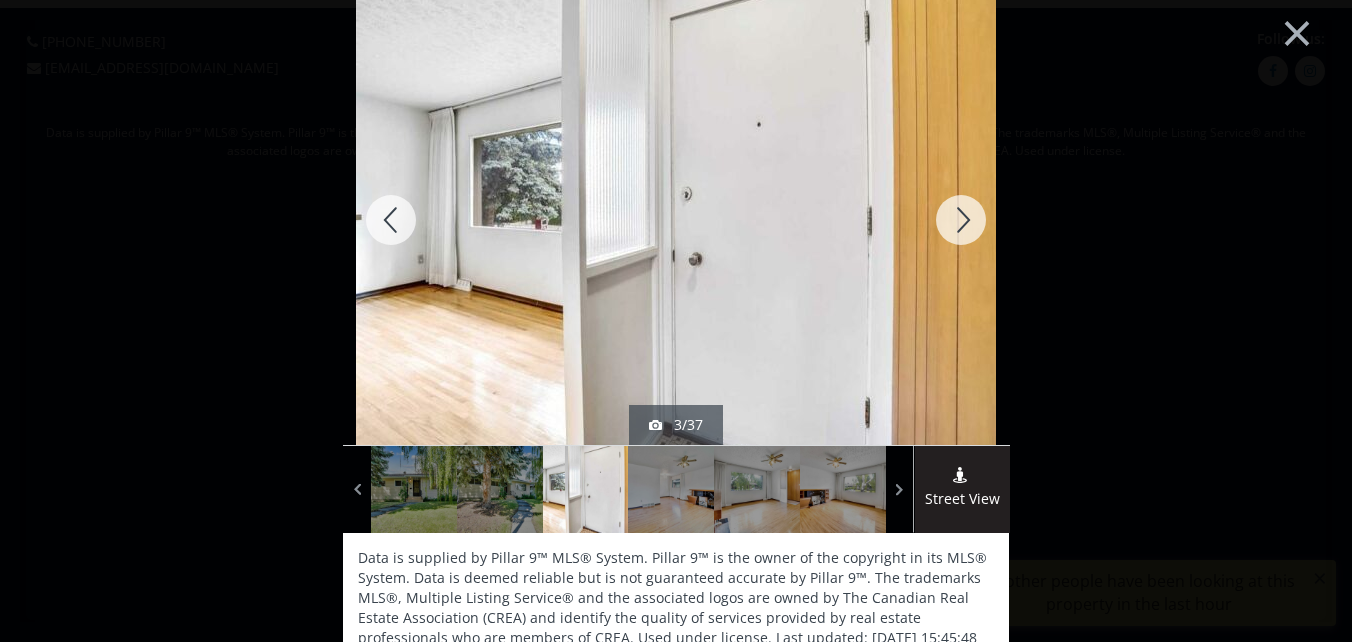 click at bounding box center (961, 220) 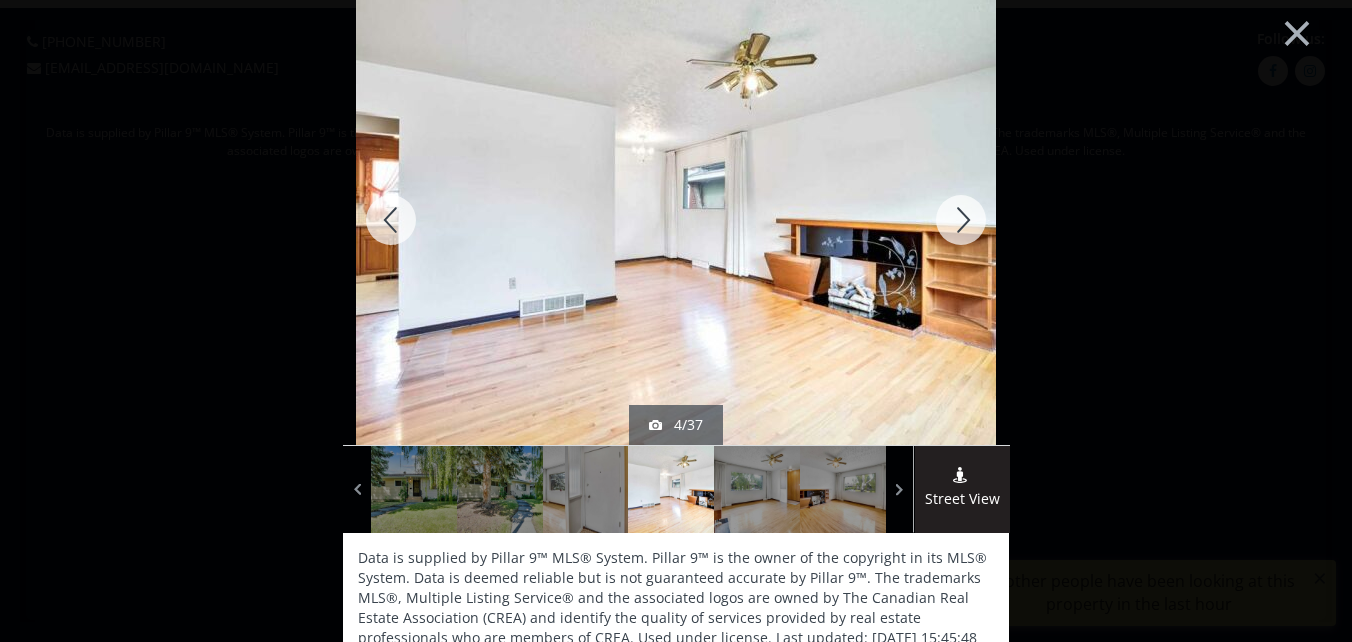 click at bounding box center [961, 220] 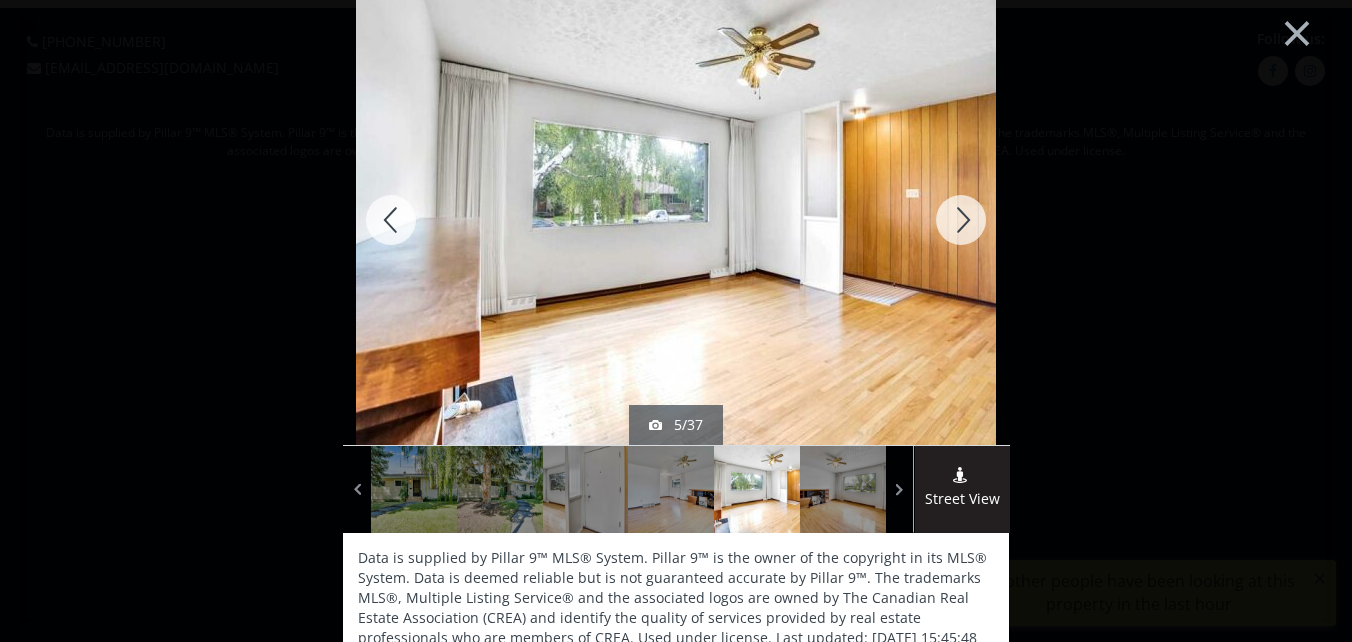 click at bounding box center (961, 220) 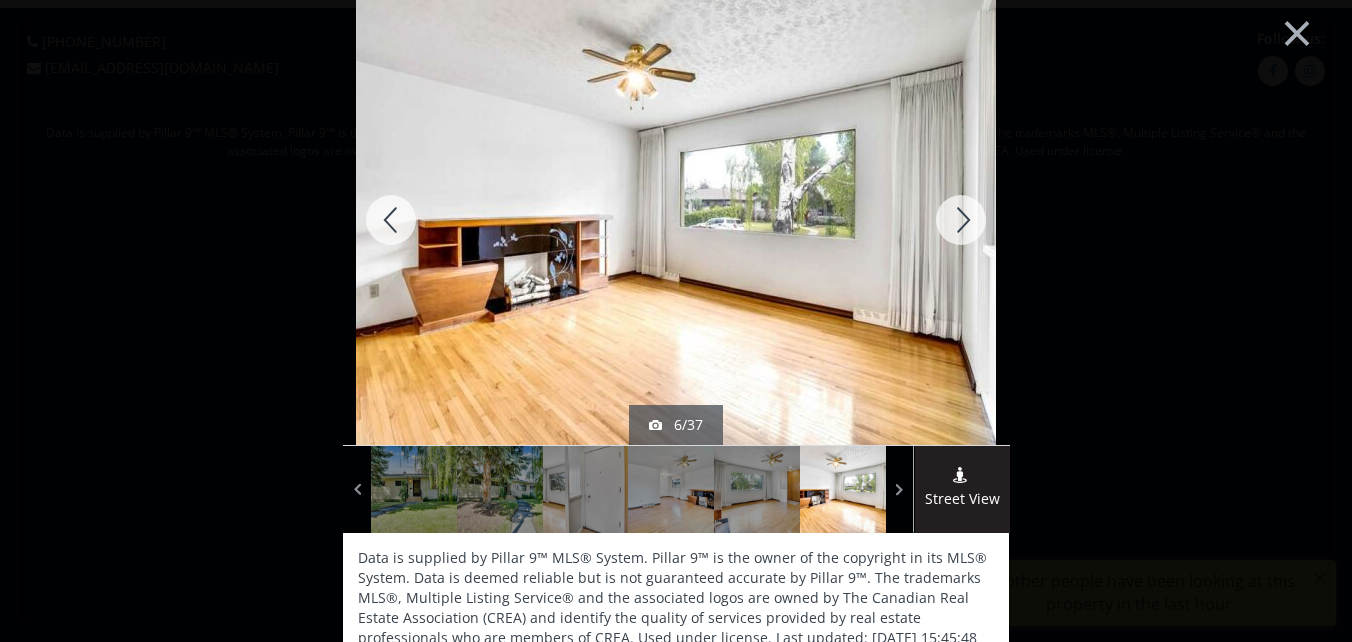 click at bounding box center [961, 220] 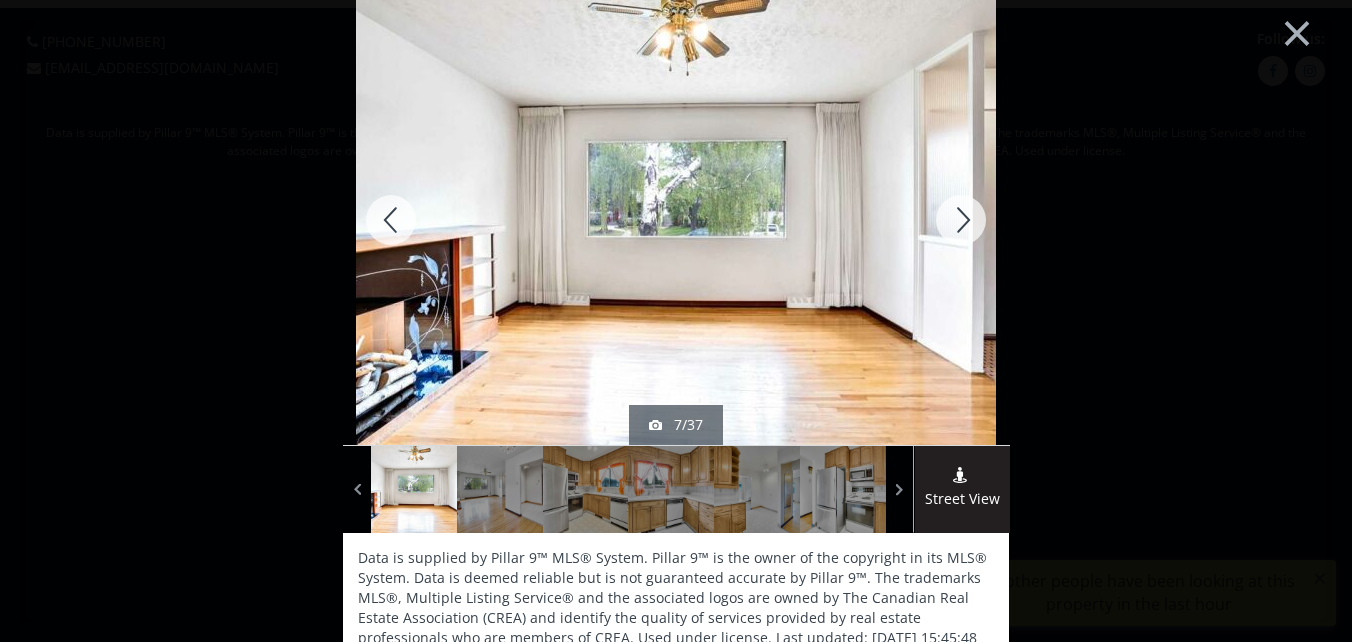 click at bounding box center [961, 220] 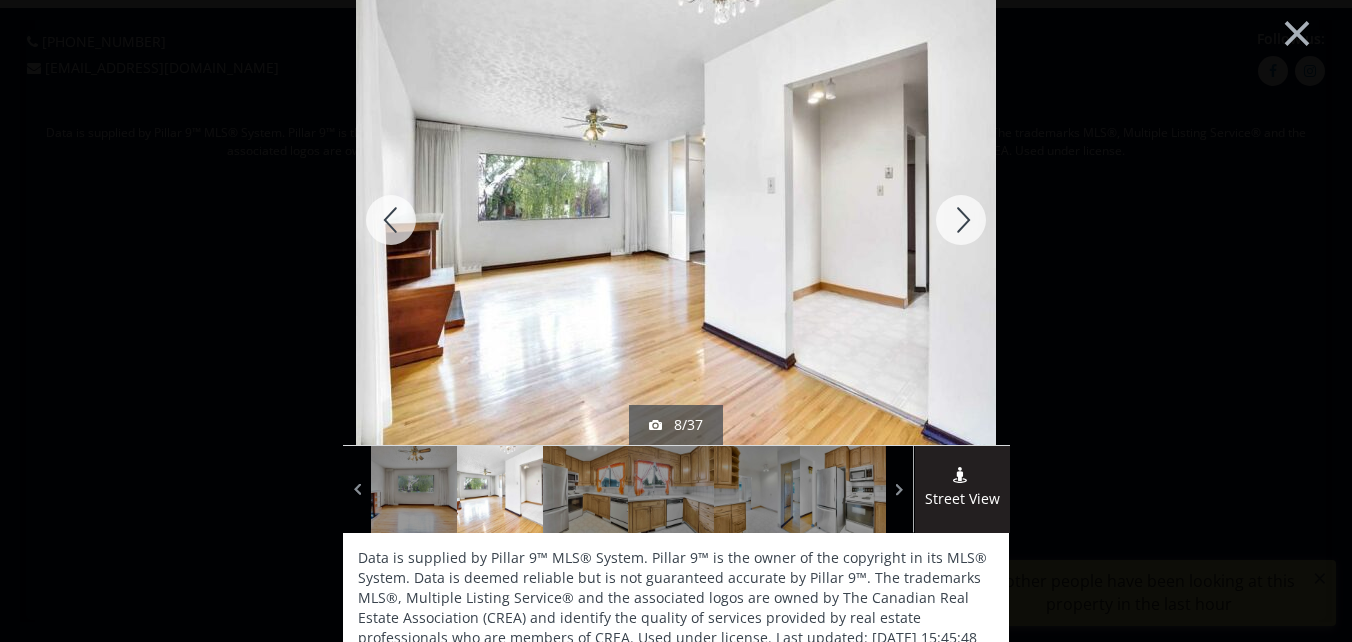 click at bounding box center (961, 220) 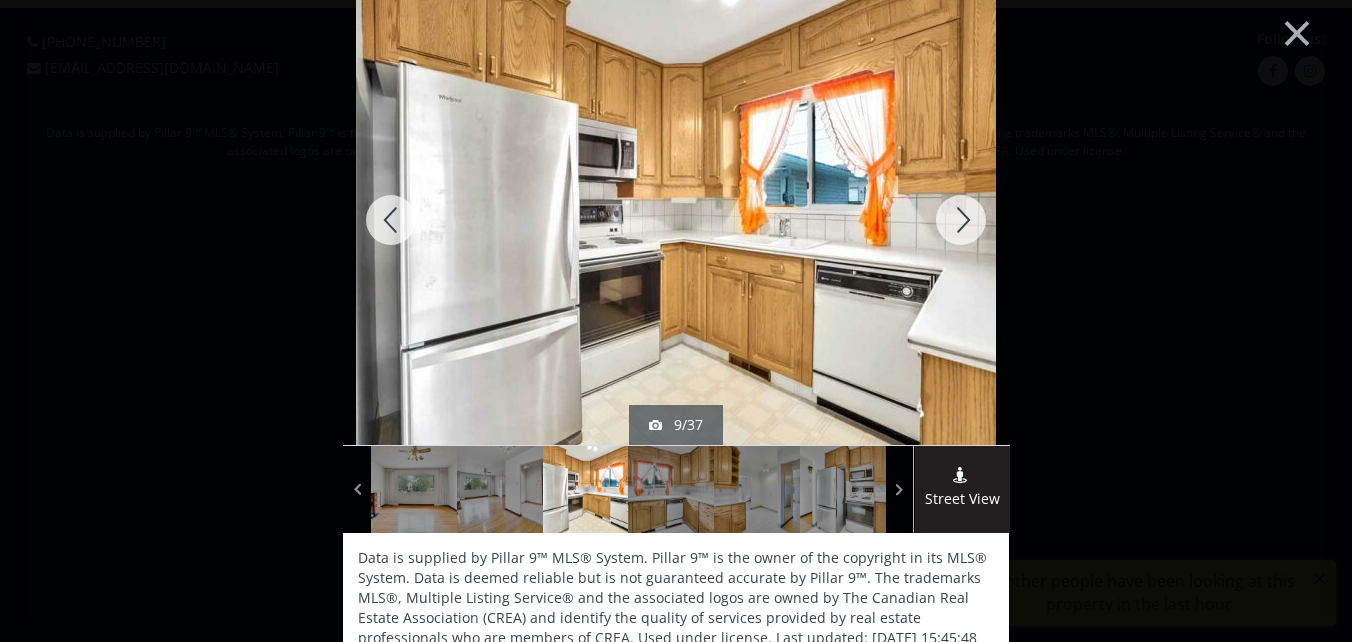 click at bounding box center [961, 220] 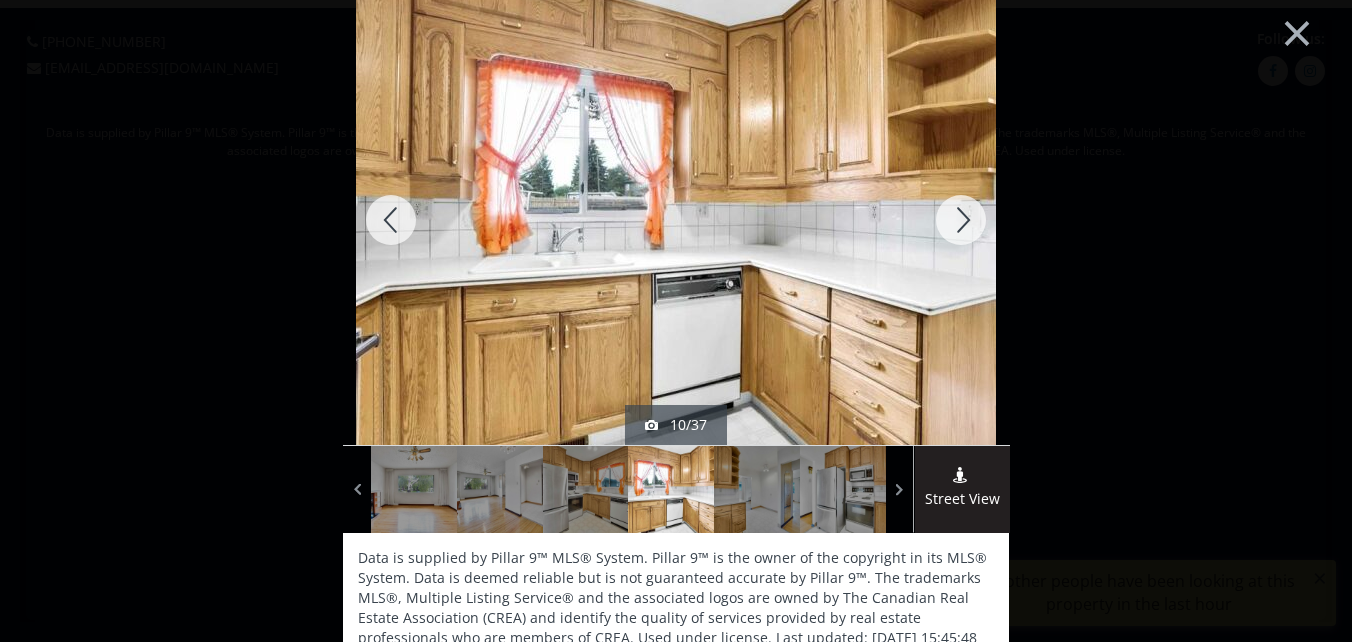 click at bounding box center (961, 220) 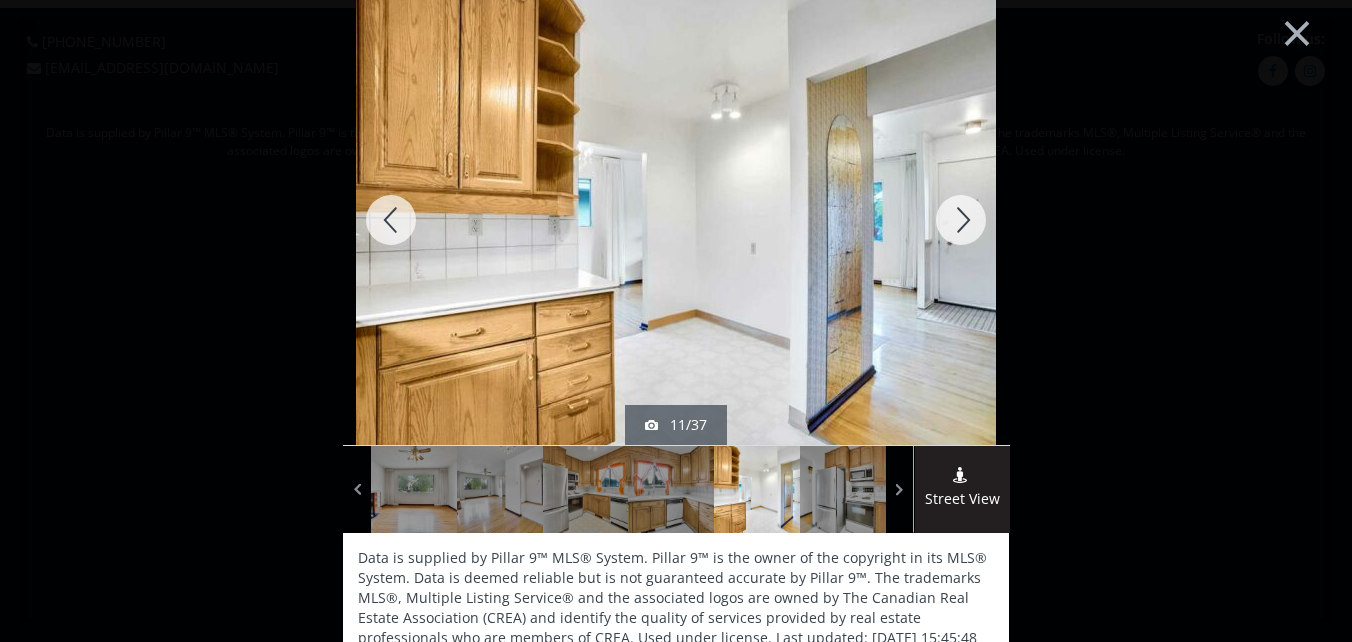 click at bounding box center (961, 220) 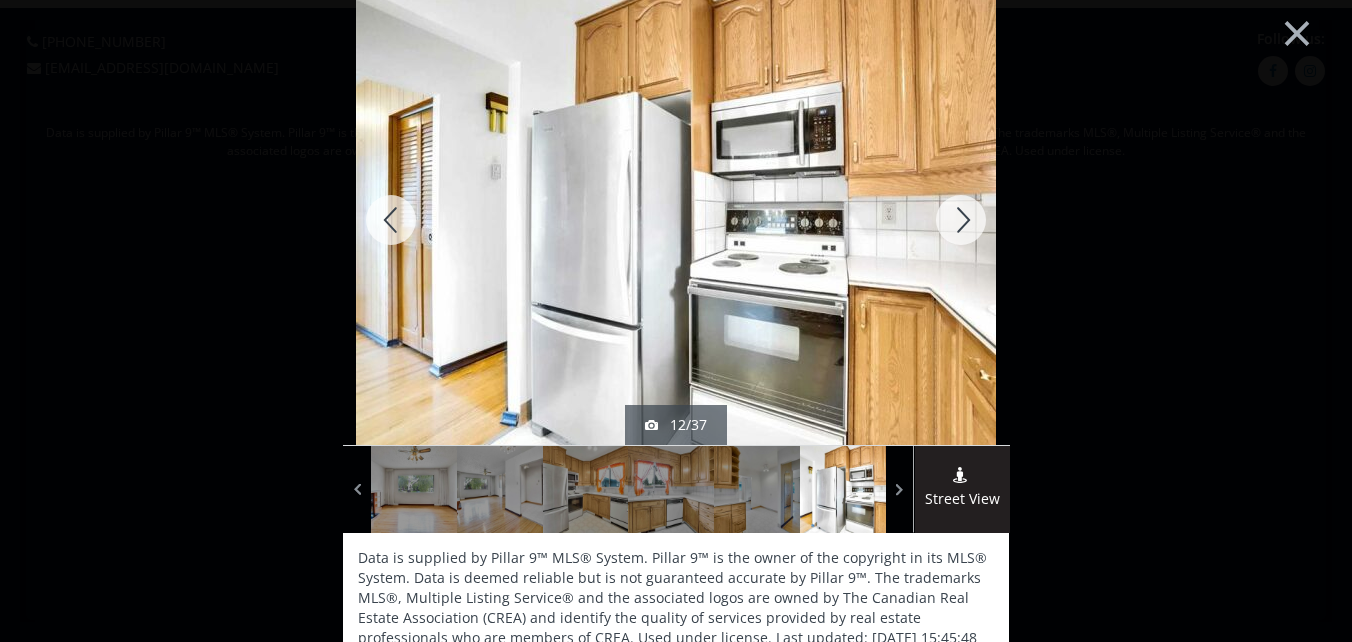 click at bounding box center [961, 220] 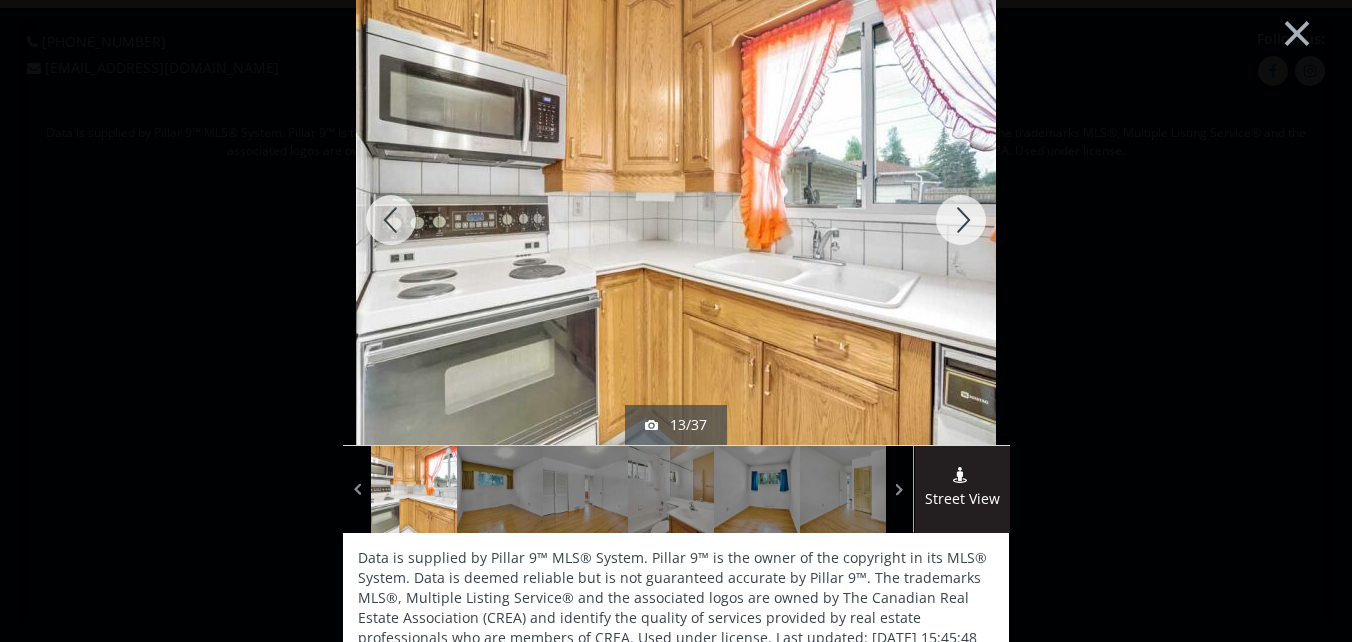 click at bounding box center [961, 220] 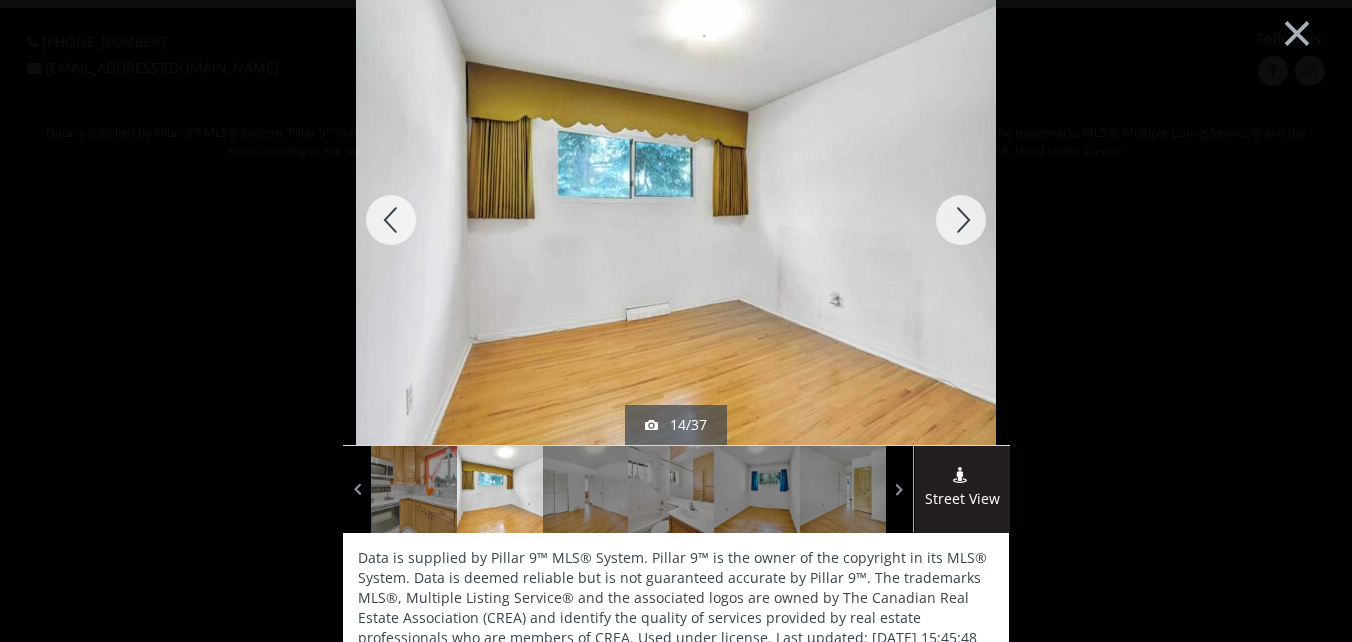 click at bounding box center (961, 220) 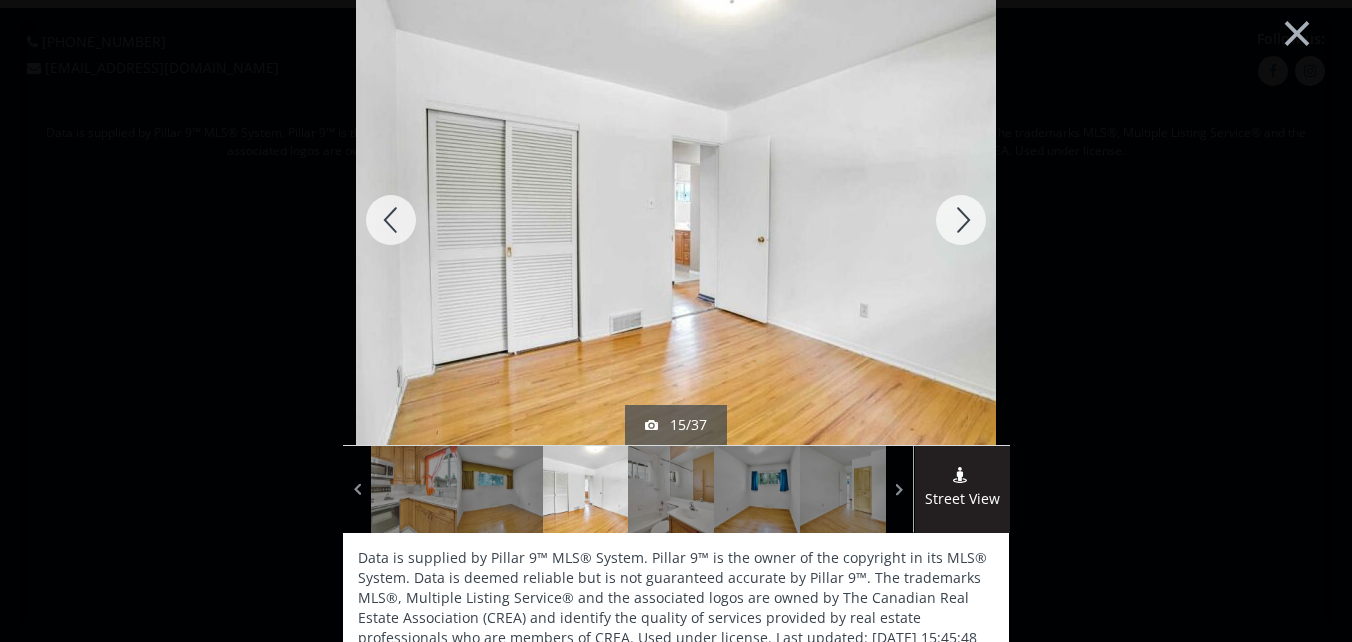 click at bounding box center (961, 220) 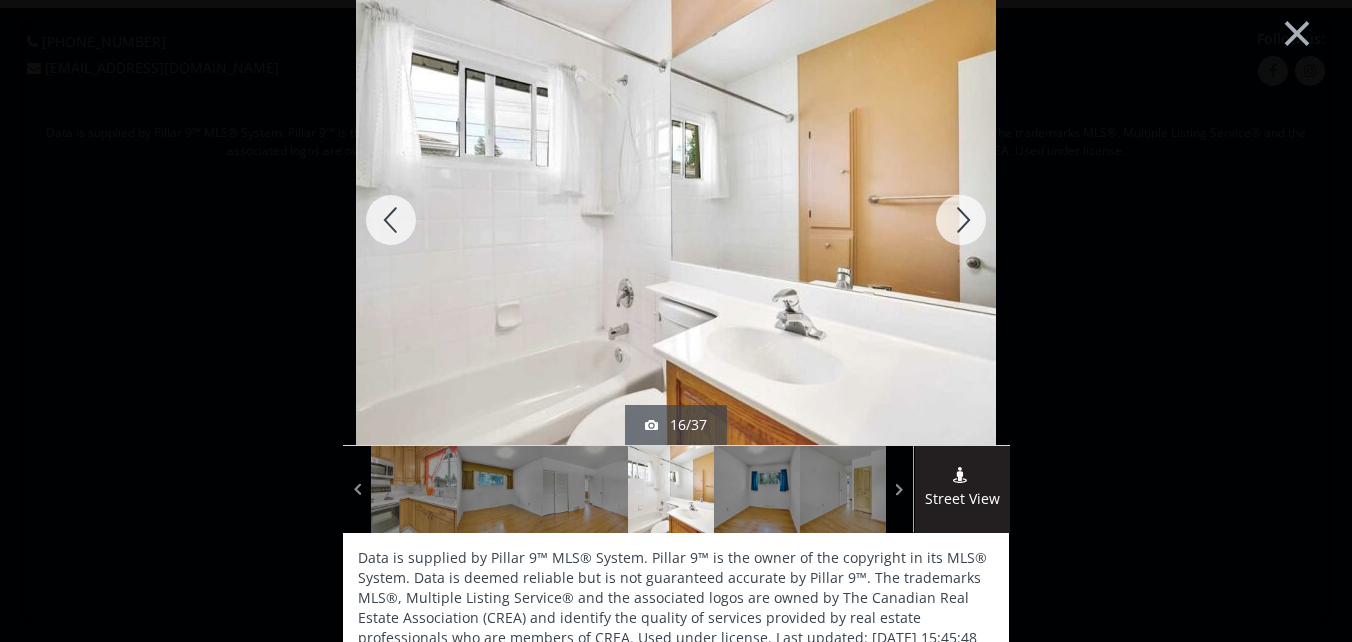 click at bounding box center (961, 220) 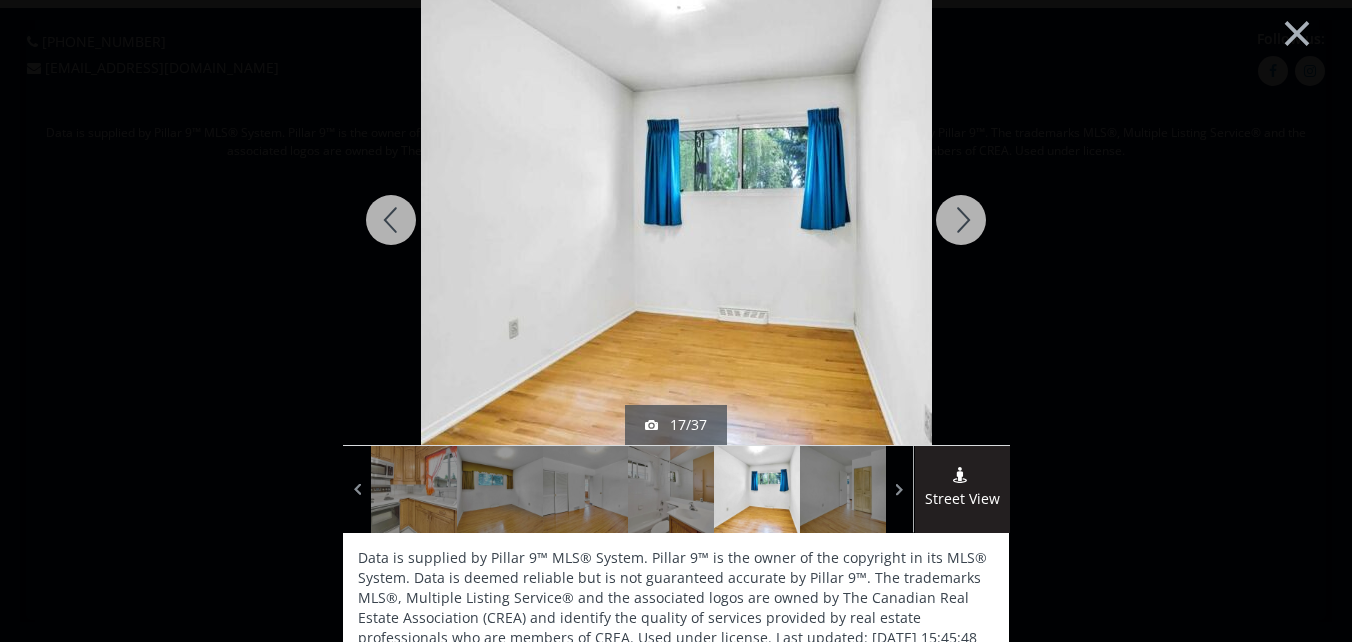 click at bounding box center [391, 220] 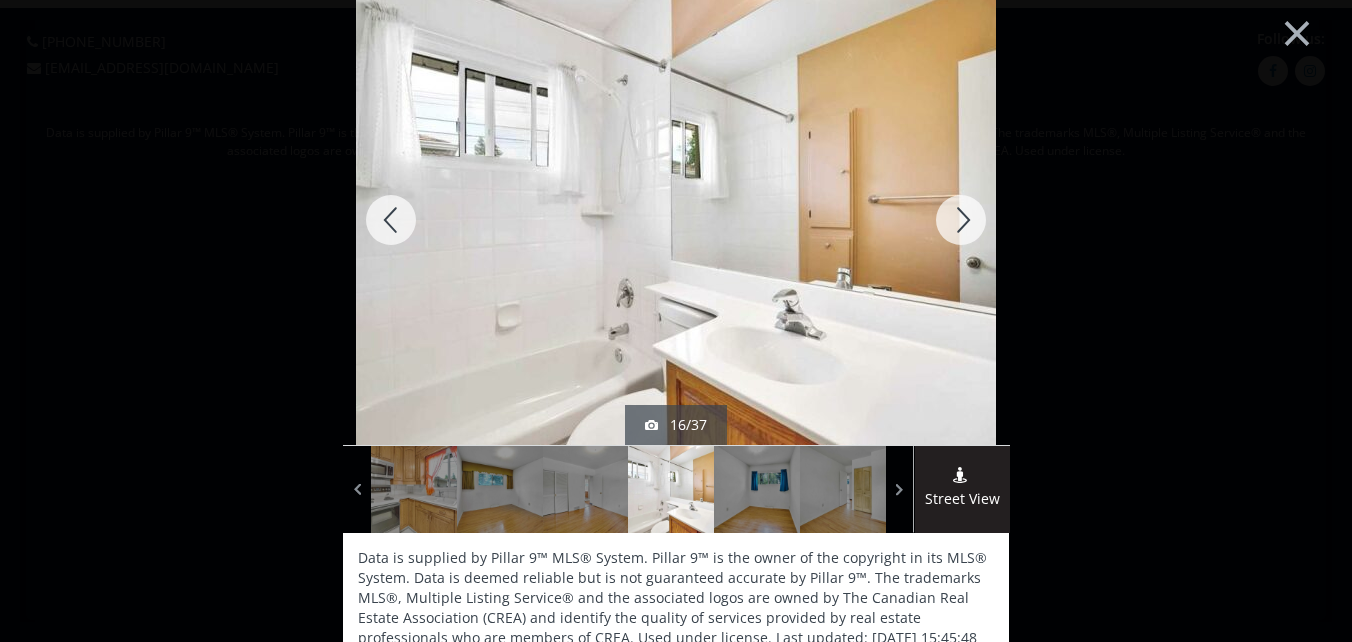 click at bounding box center (391, 220) 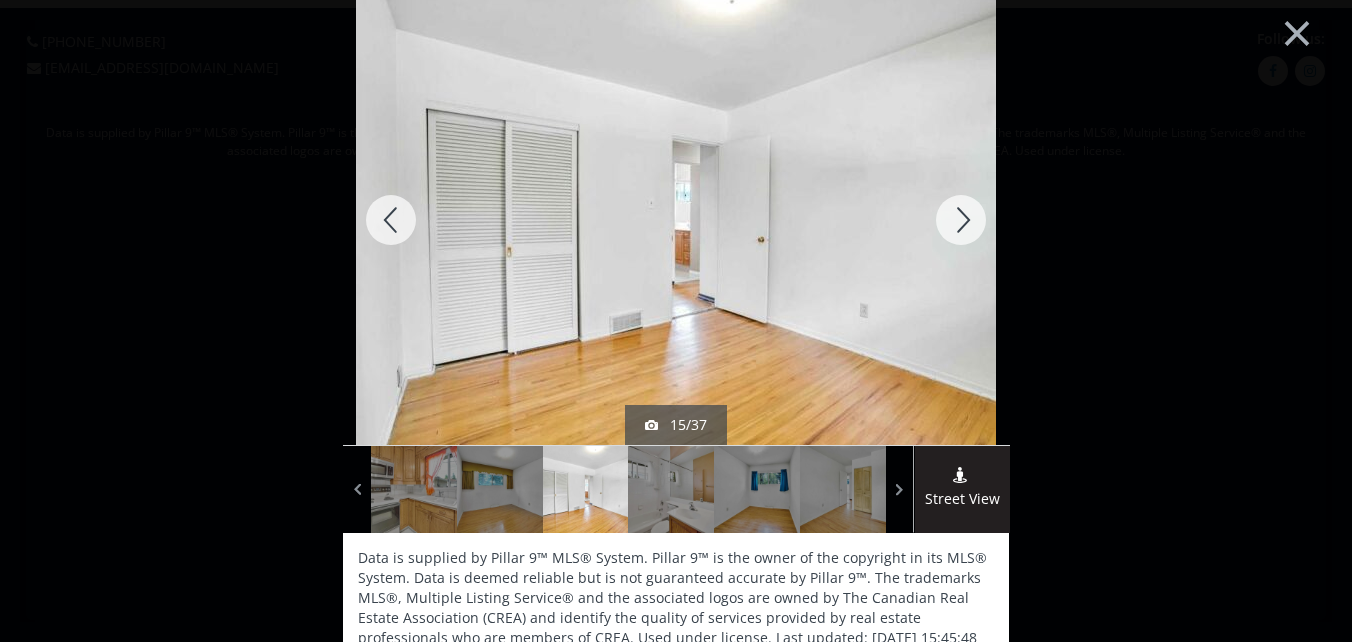 click at bounding box center [961, 220] 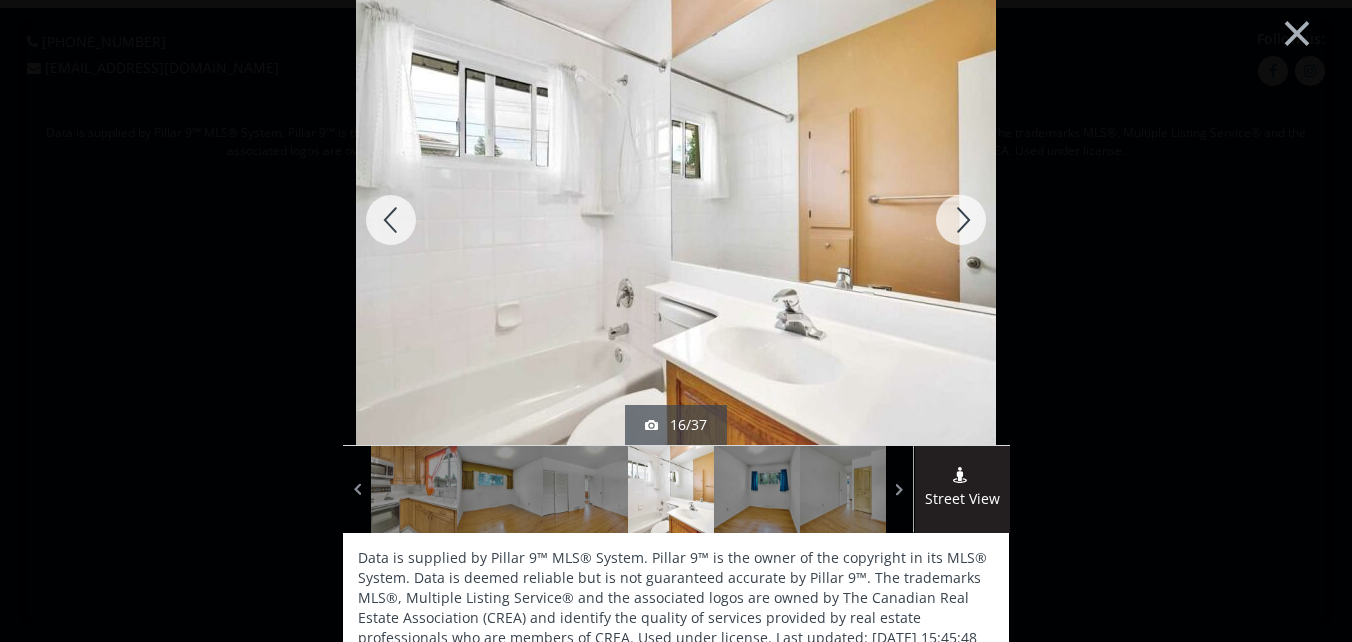 click at bounding box center (961, 220) 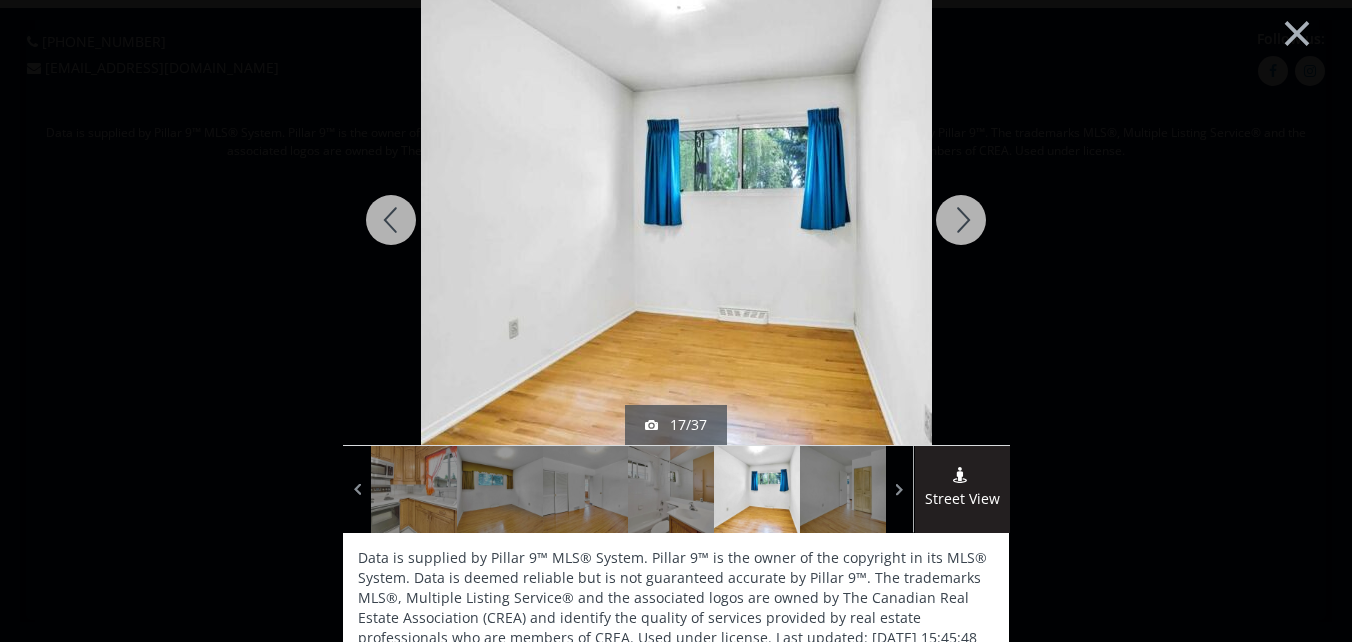 click at bounding box center (961, 220) 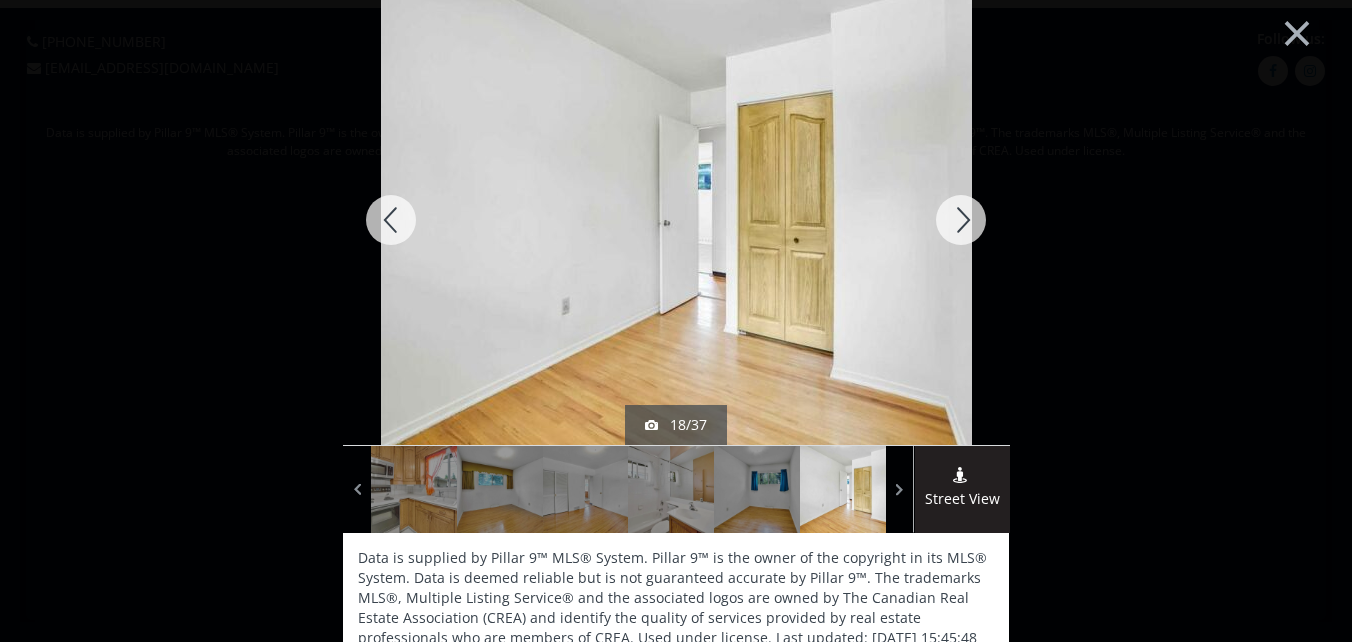 click at bounding box center (961, 220) 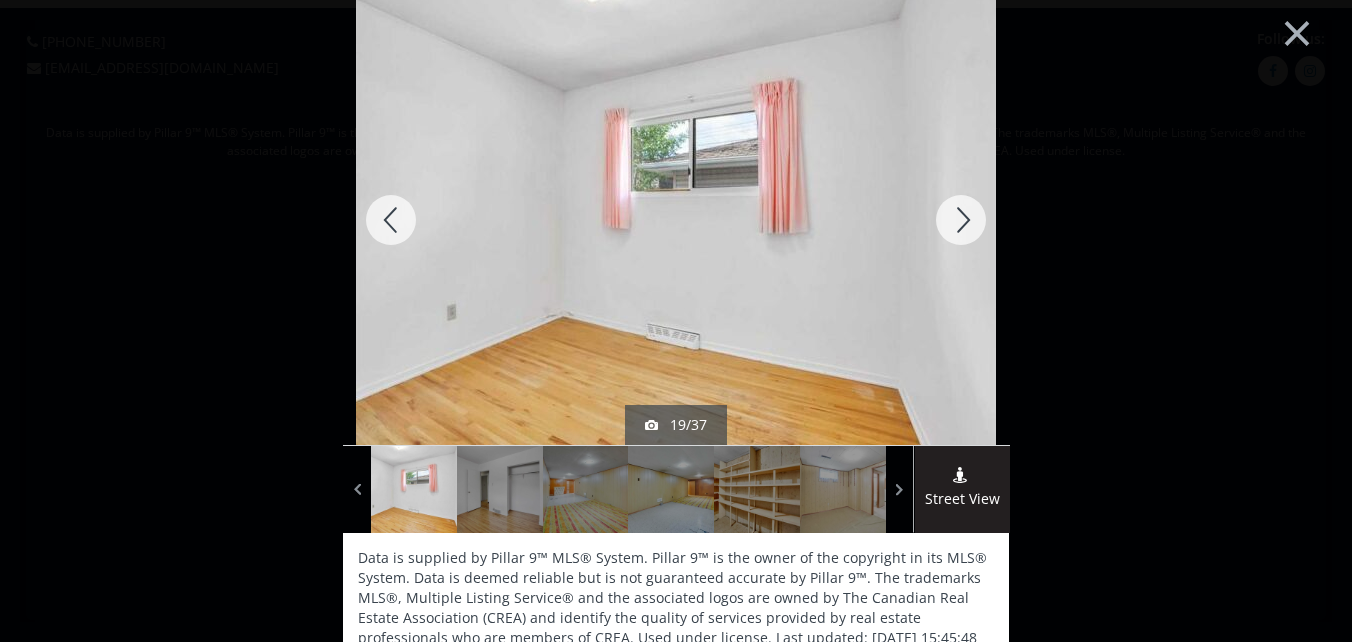 click at bounding box center (961, 220) 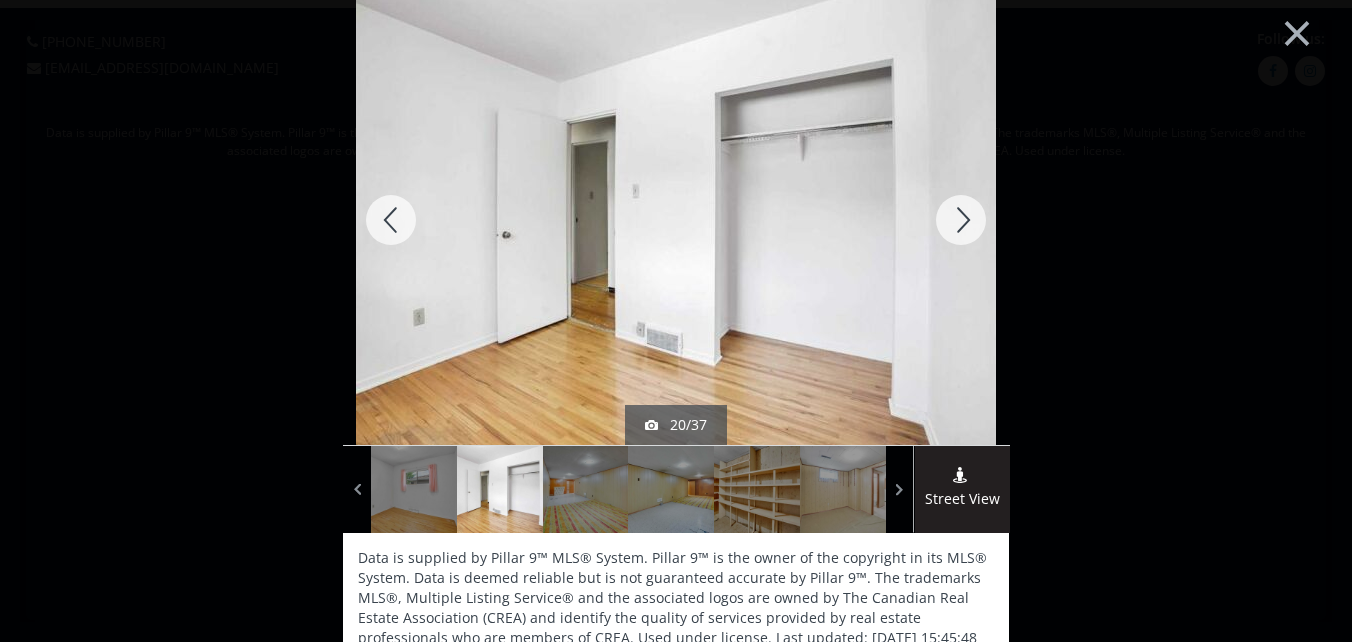 click at bounding box center [961, 220] 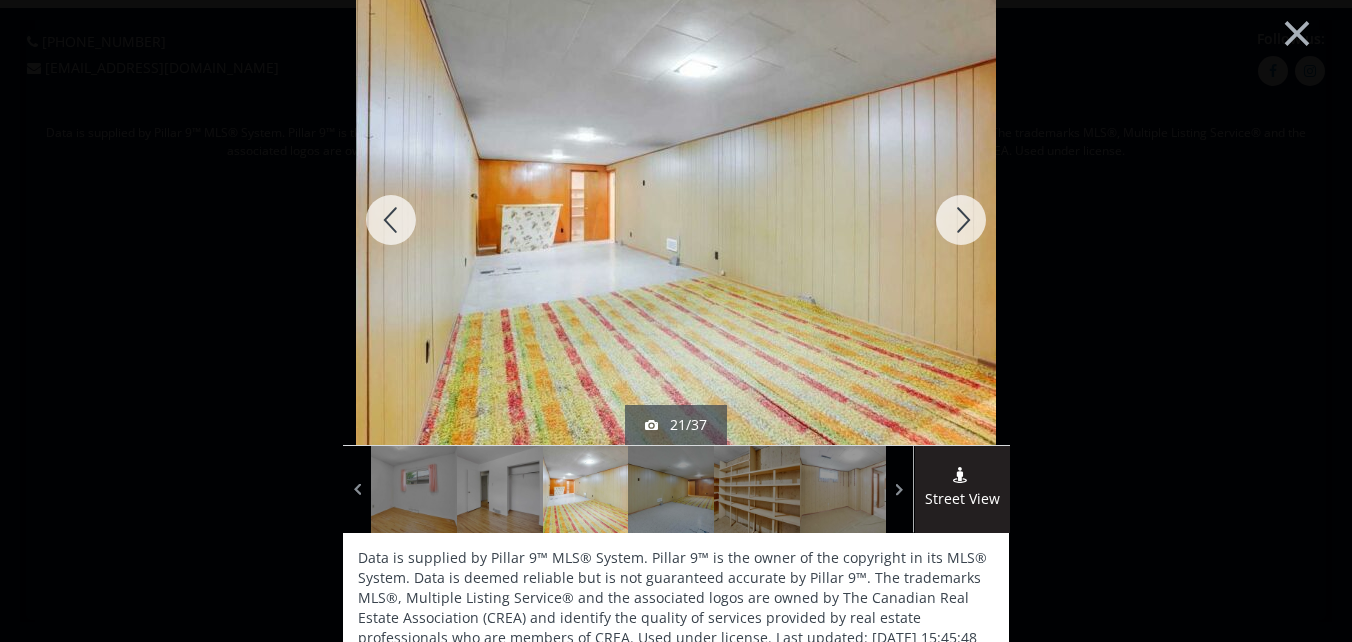 click at bounding box center (961, 220) 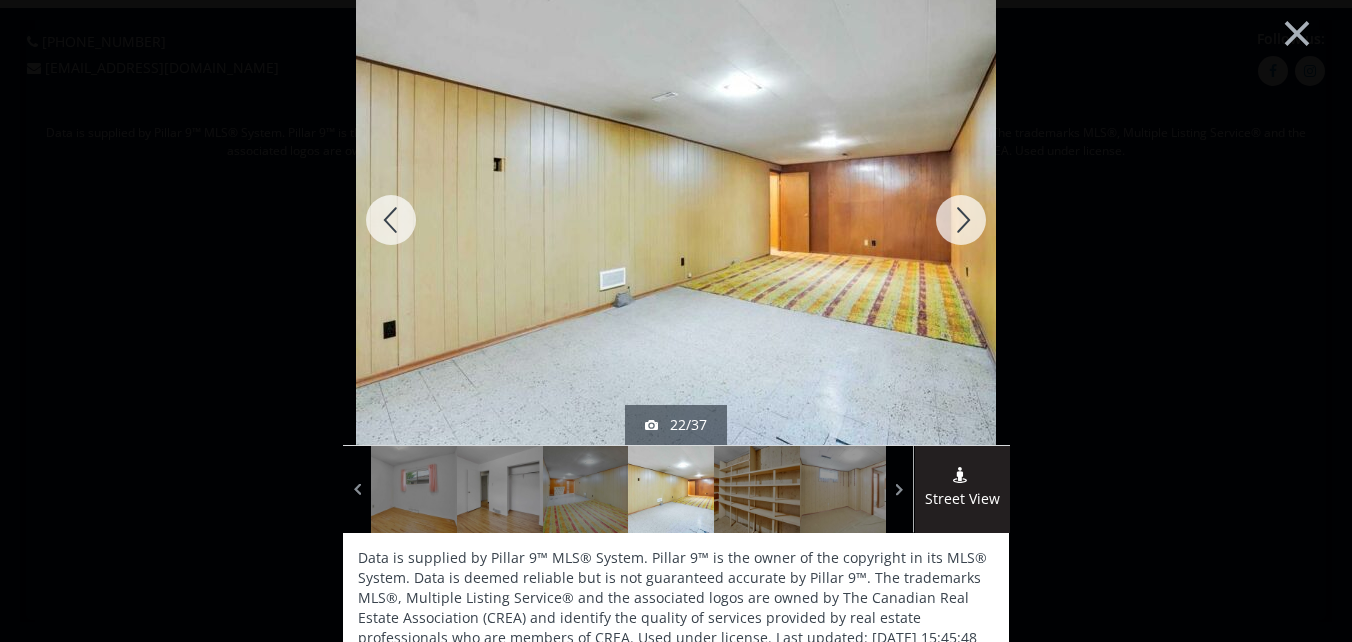 click at bounding box center (961, 220) 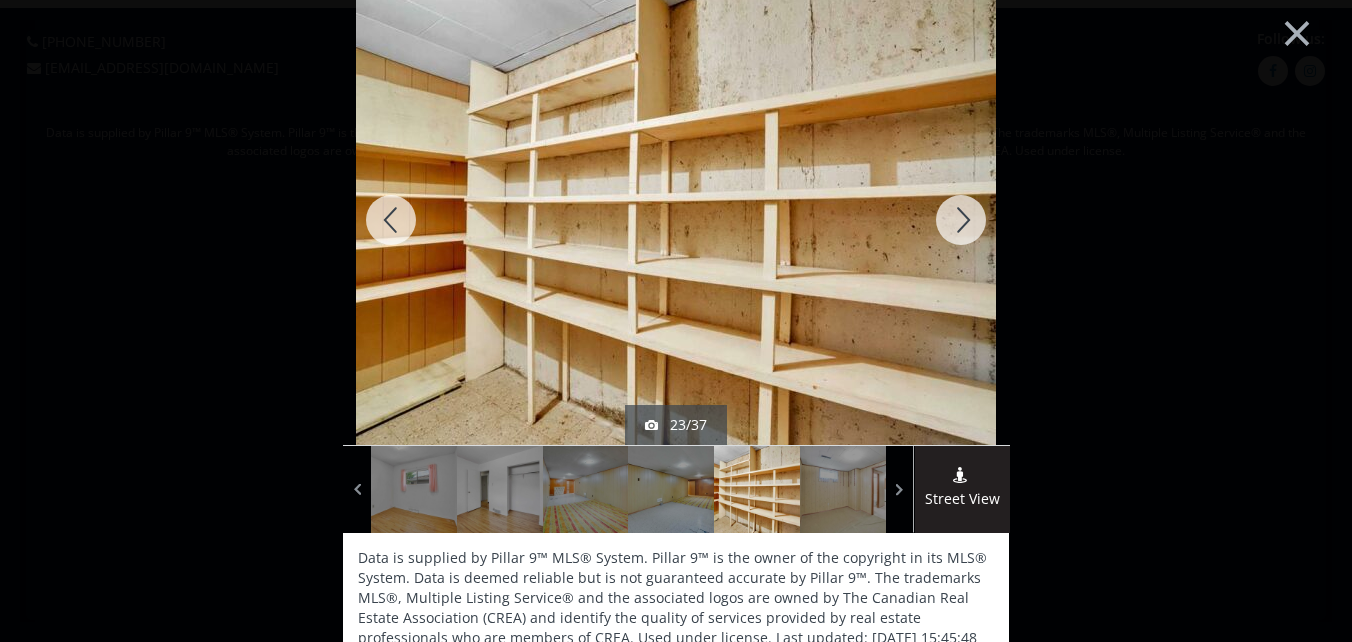 click at bounding box center [961, 220] 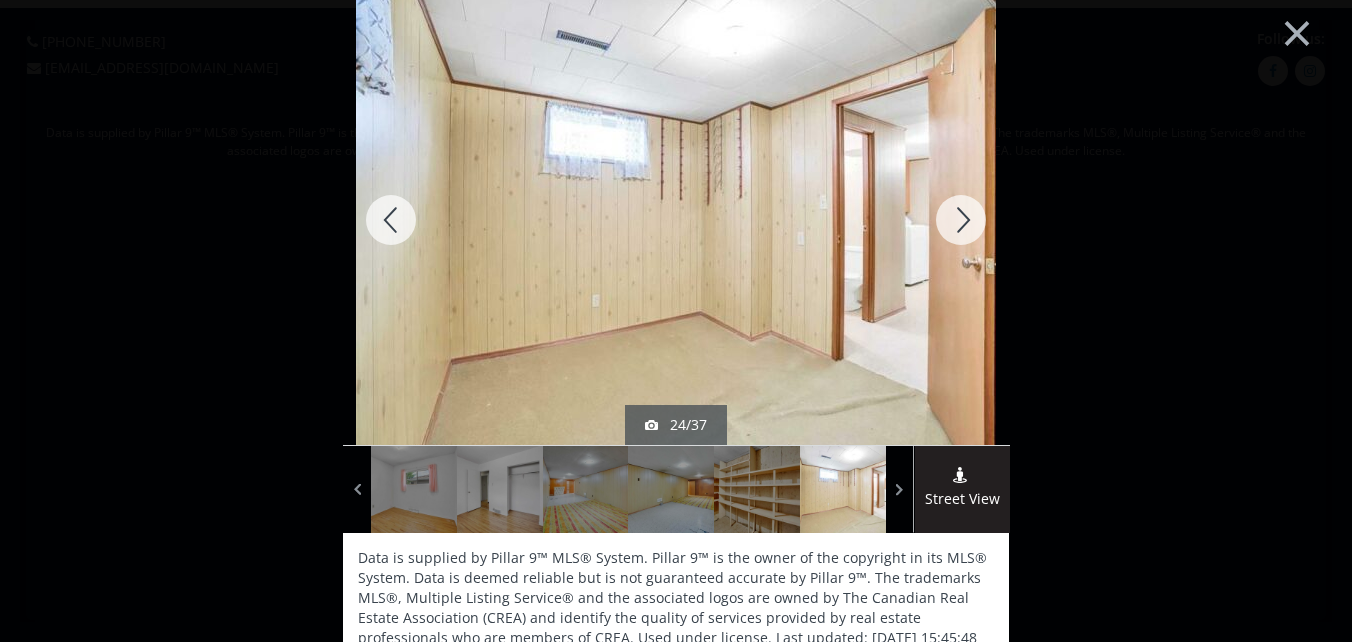 click at bounding box center [961, 220] 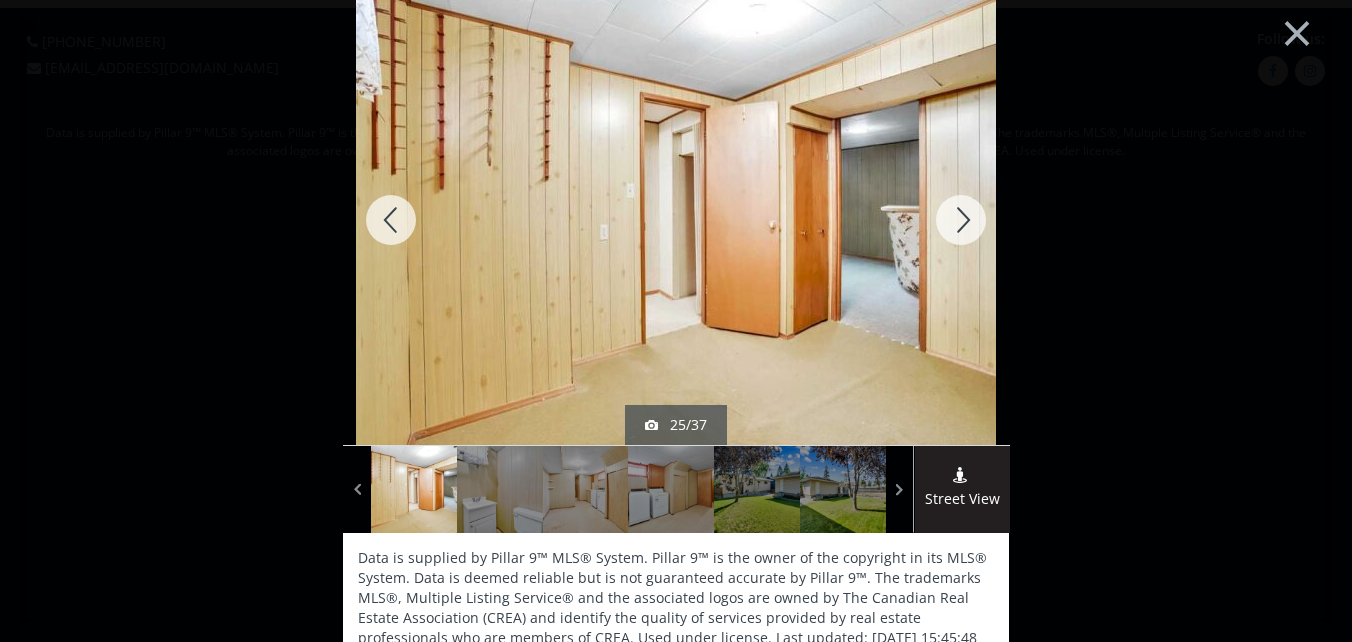 click at bounding box center [961, 220] 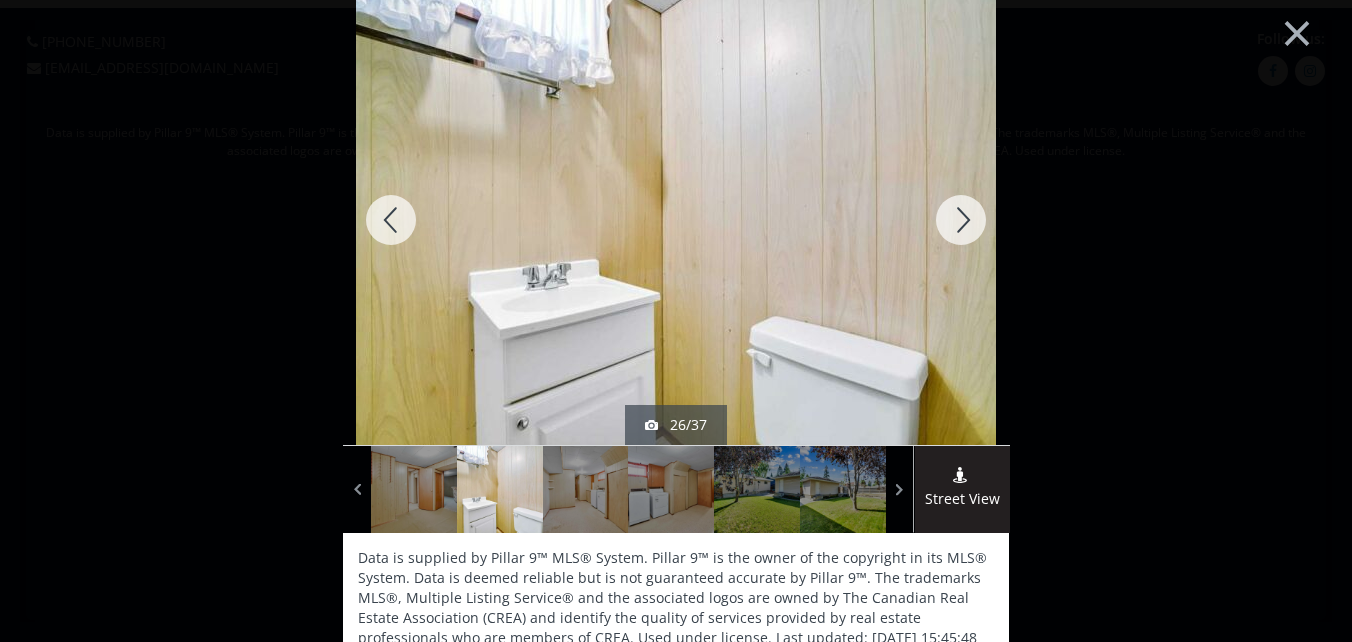 click at bounding box center [961, 220] 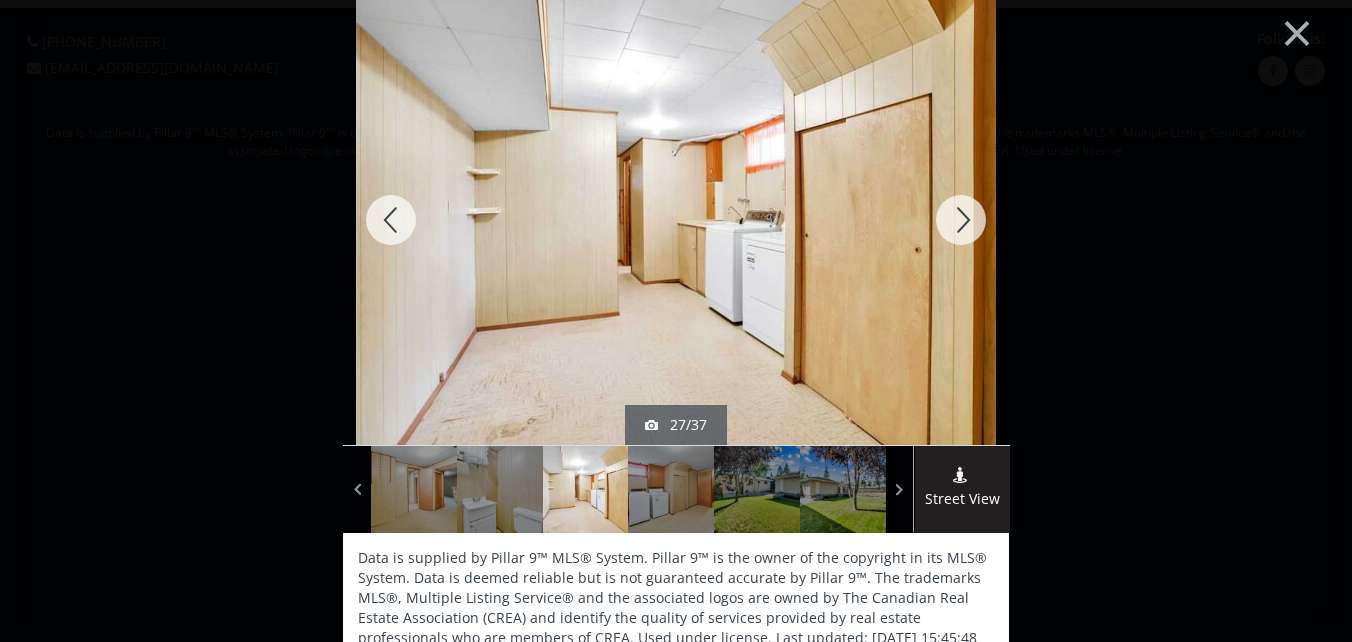 click at bounding box center [961, 220] 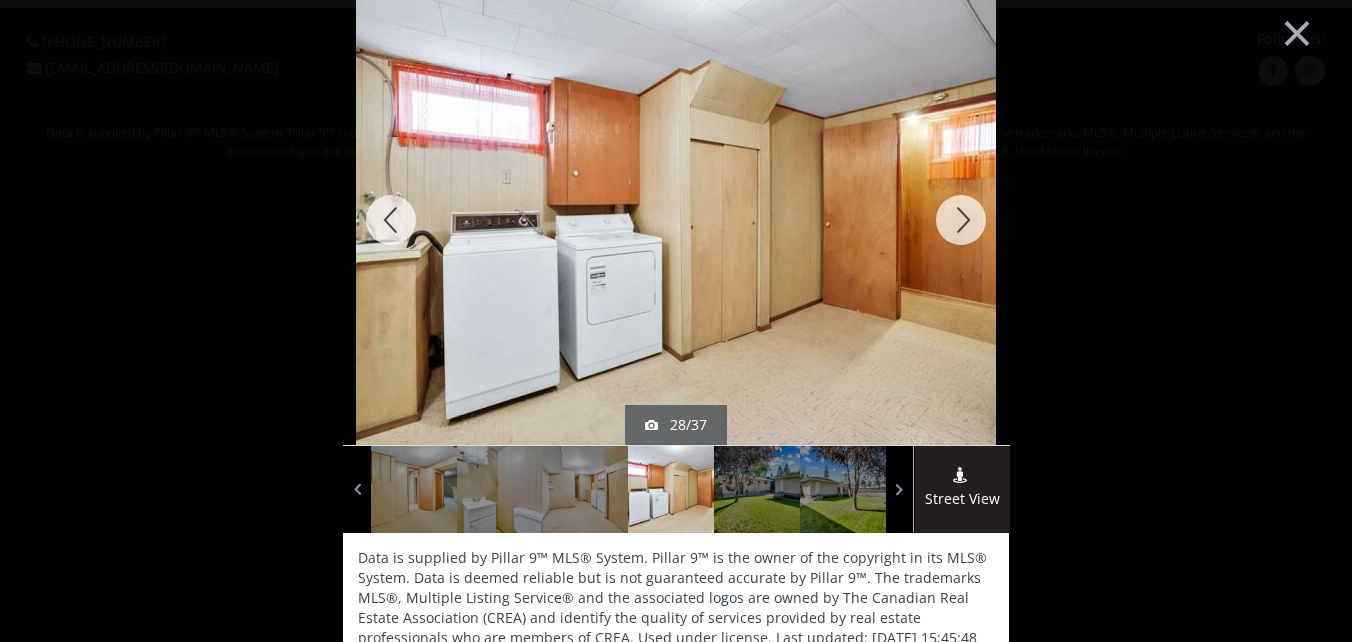 click at bounding box center [961, 220] 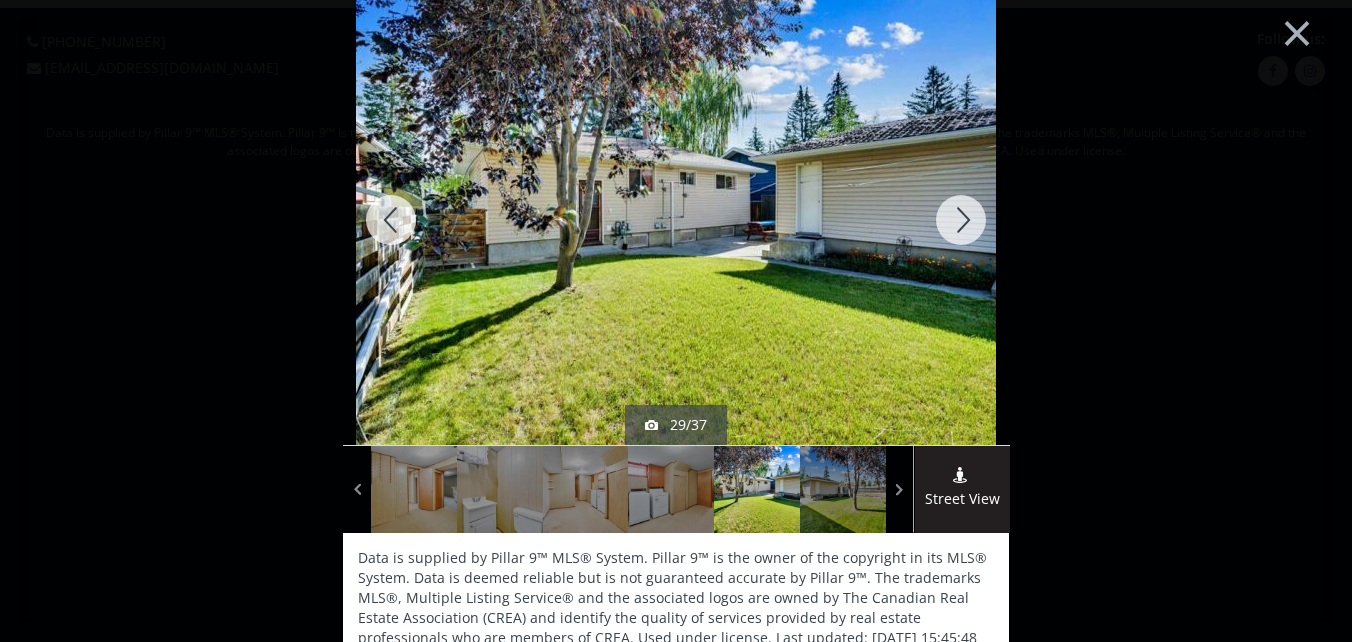 click at bounding box center [961, 220] 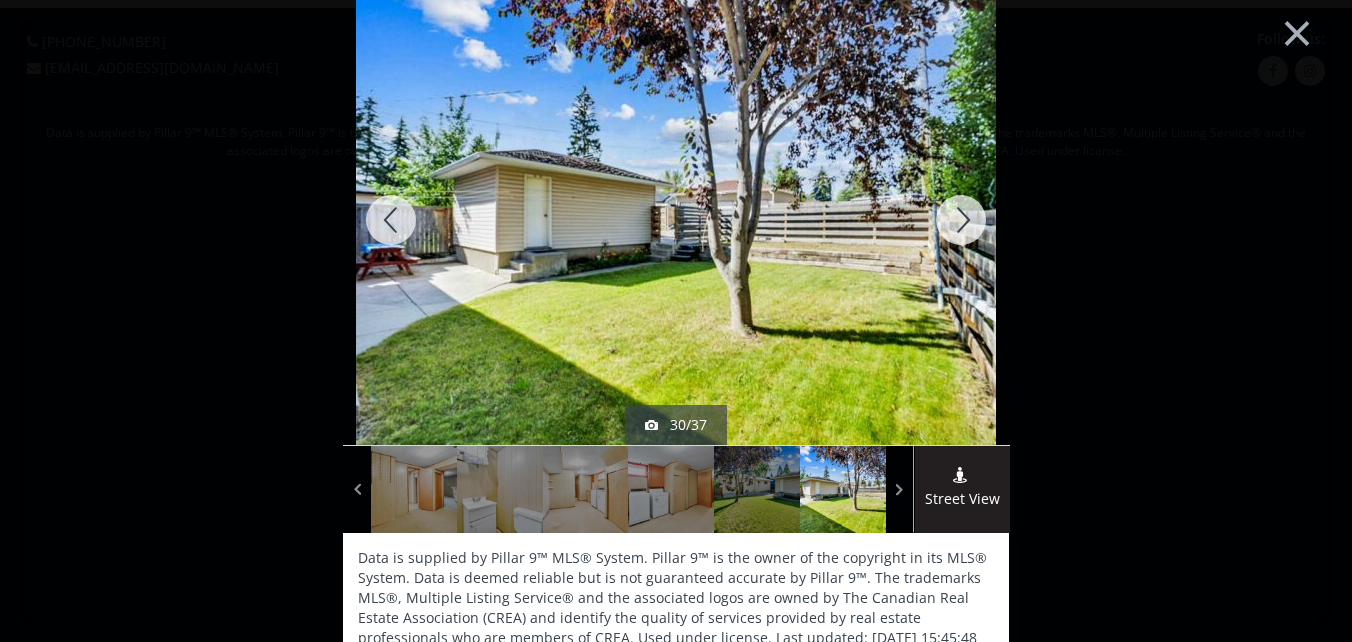 click at bounding box center [961, 220] 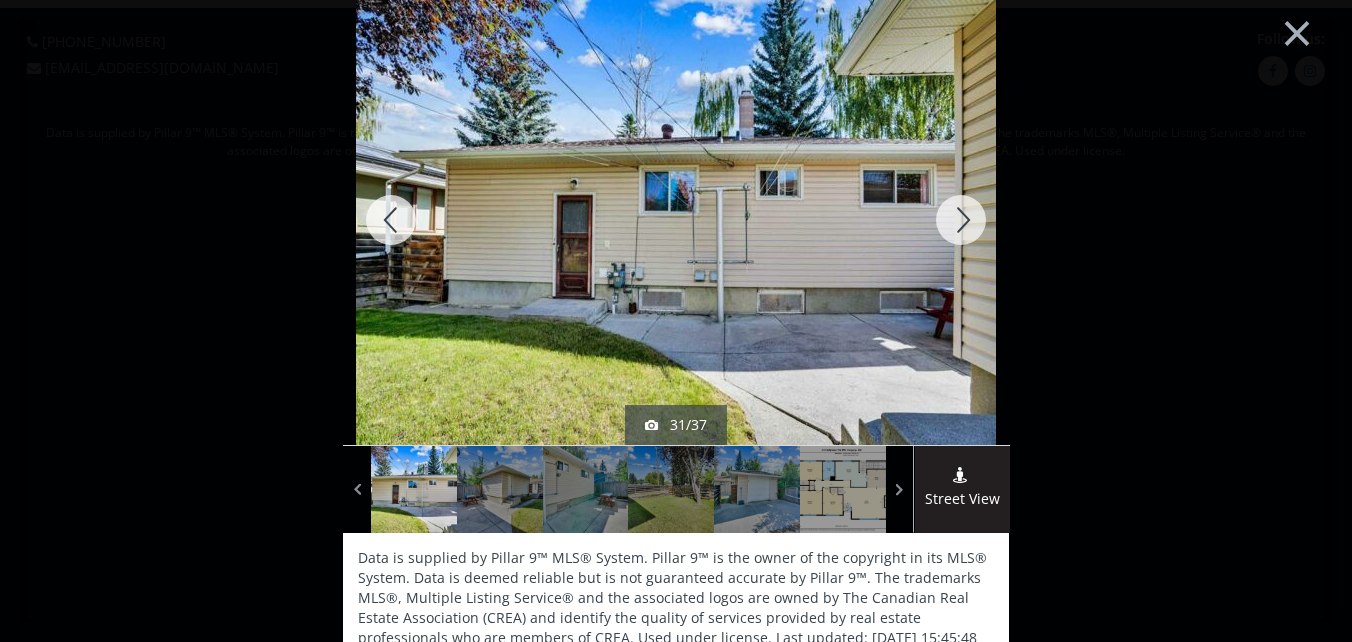 click at bounding box center (961, 220) 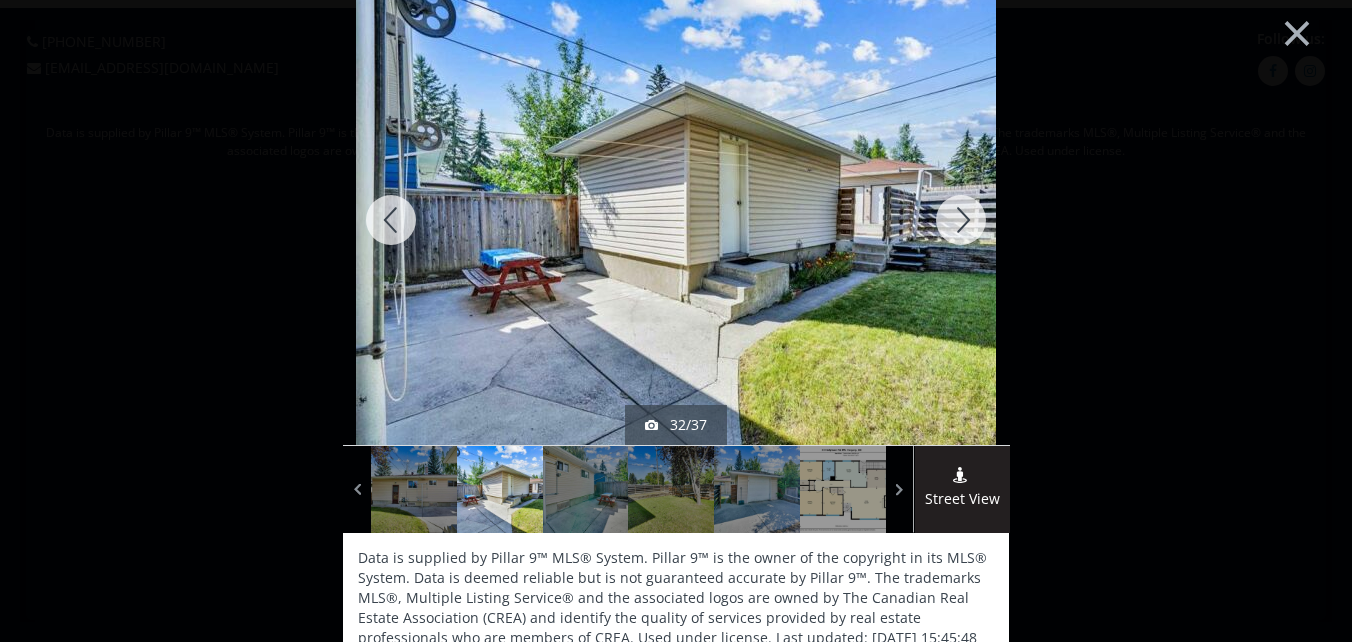 click at bounding box center [961, 220] 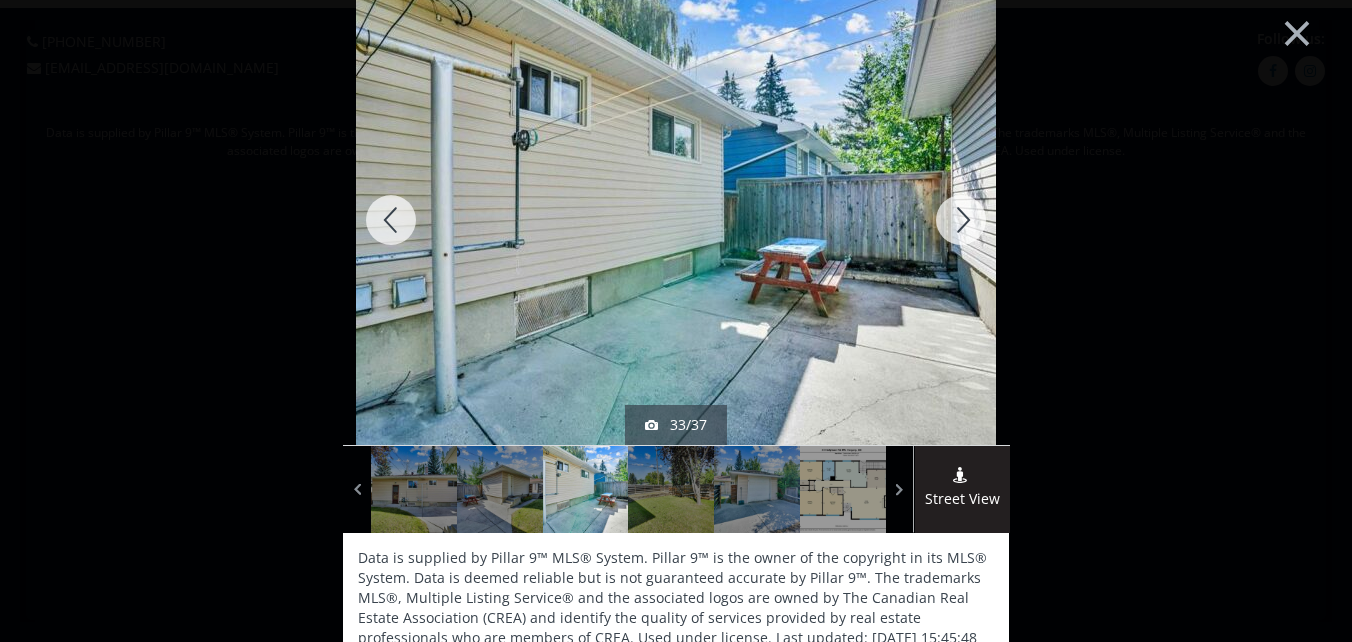 click at bounding box center [961, 220] 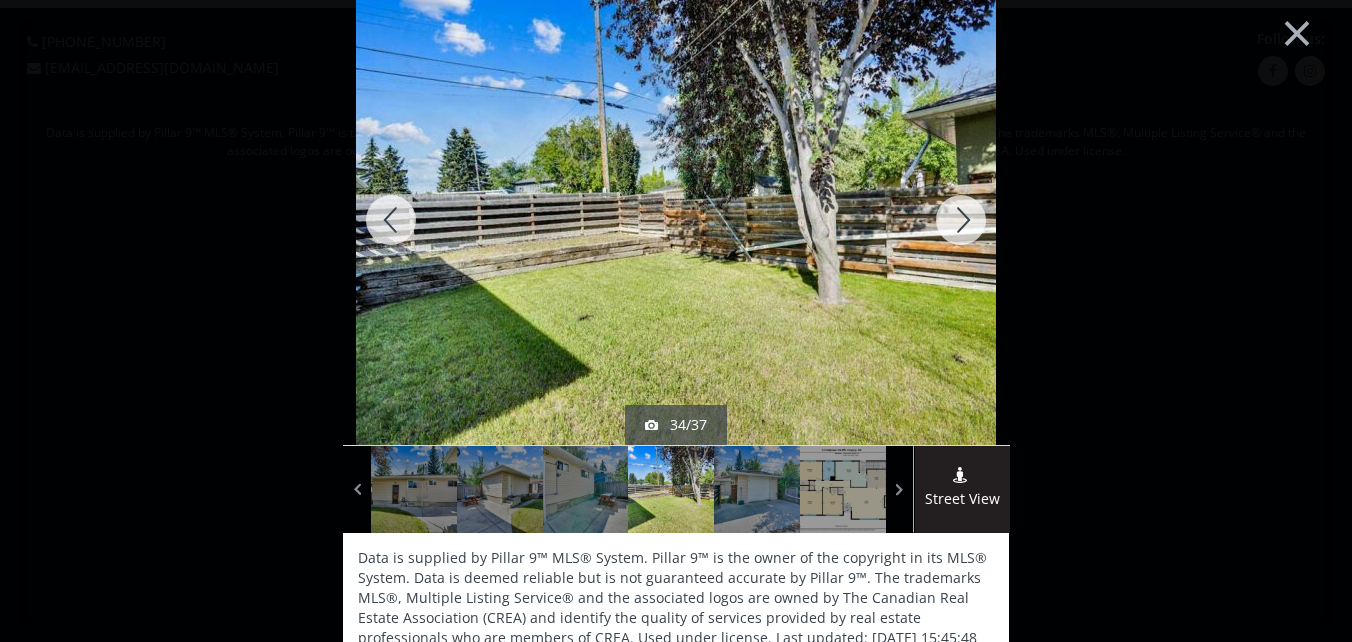 click at bounding box center [961, 220] 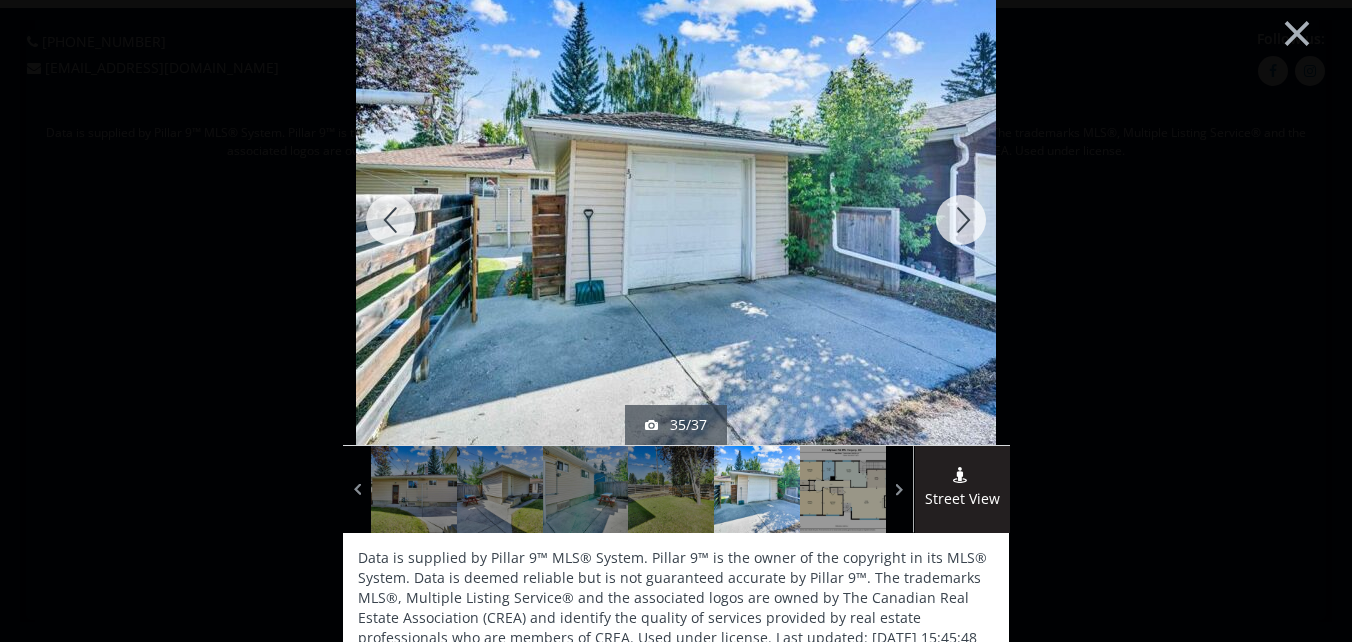 click at bounding box center [961, 220] 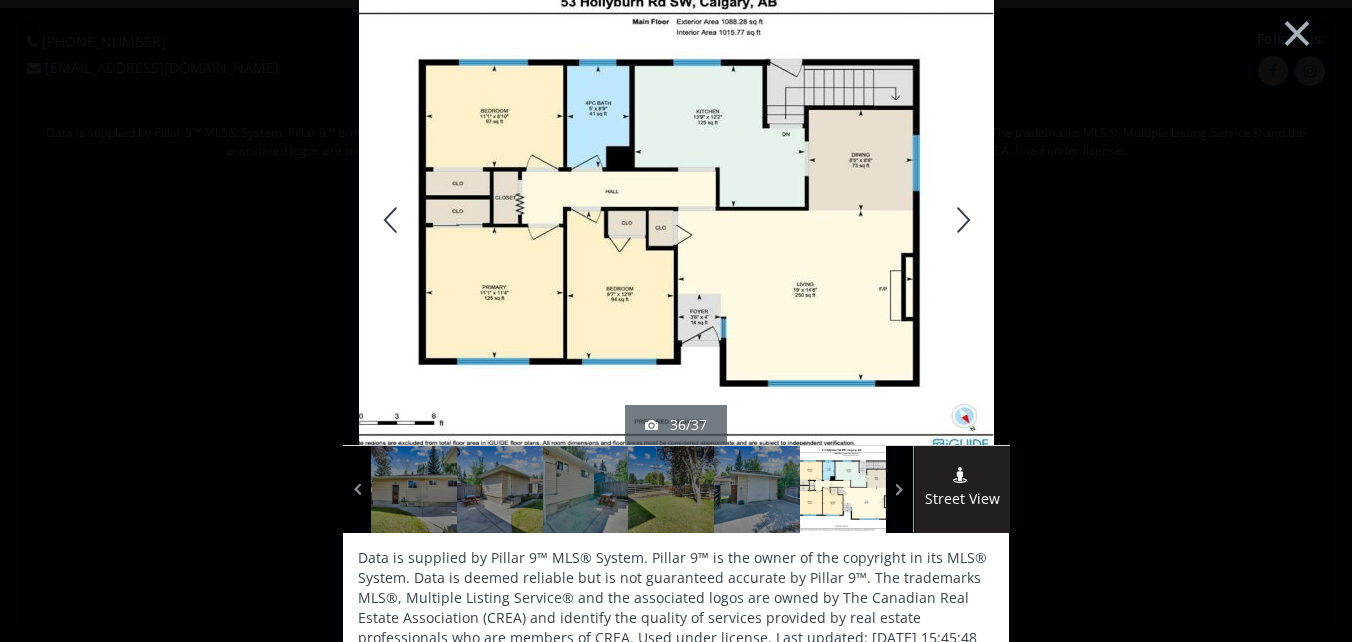 click at bounding box center (961, 220) 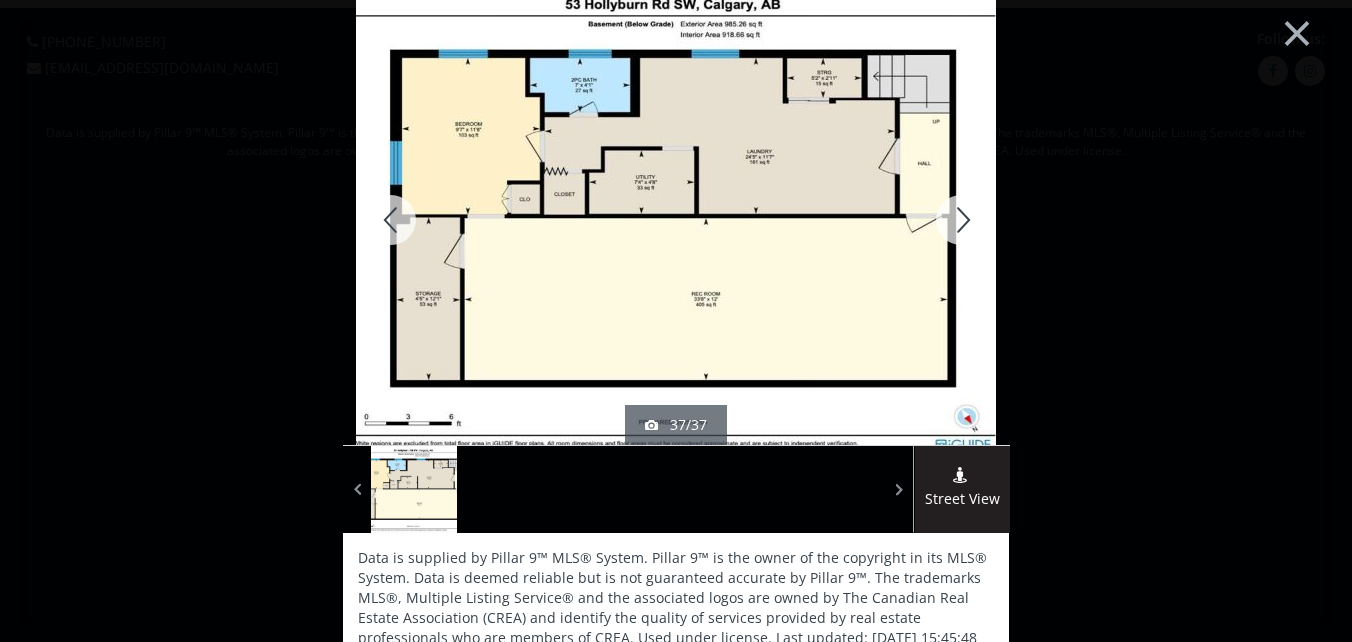 click at bounding box center (961, 220) 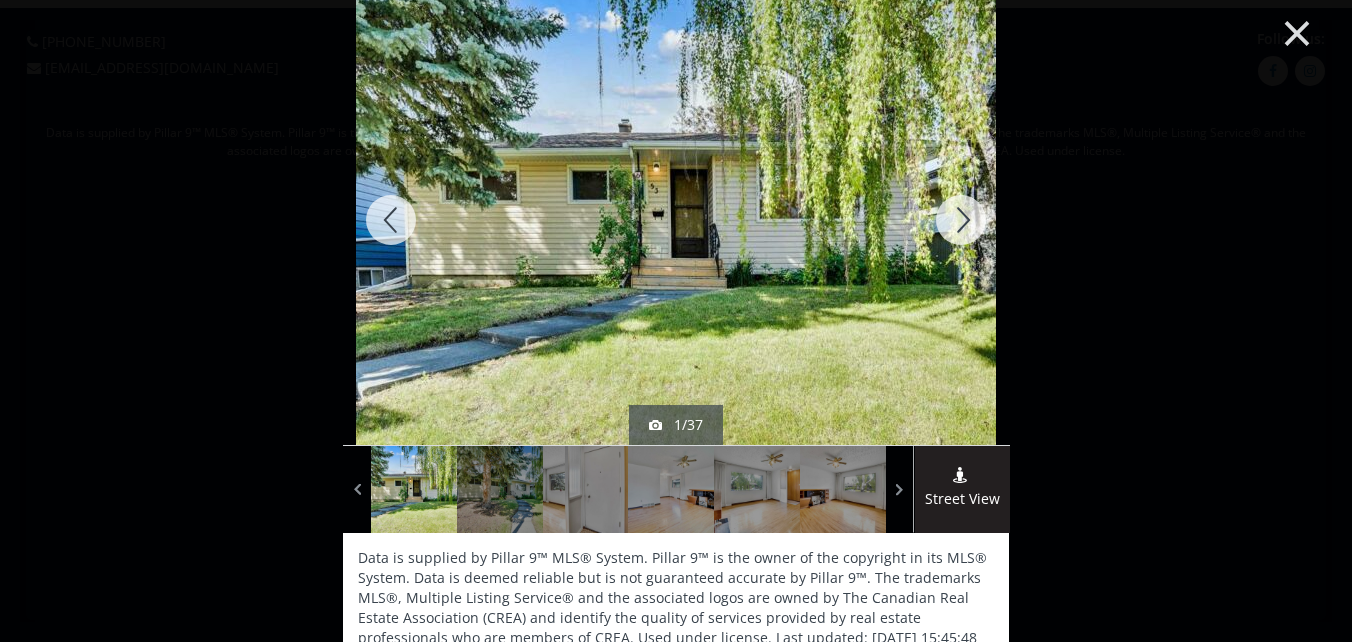 click on "×" at bounding box center [1297, 31] 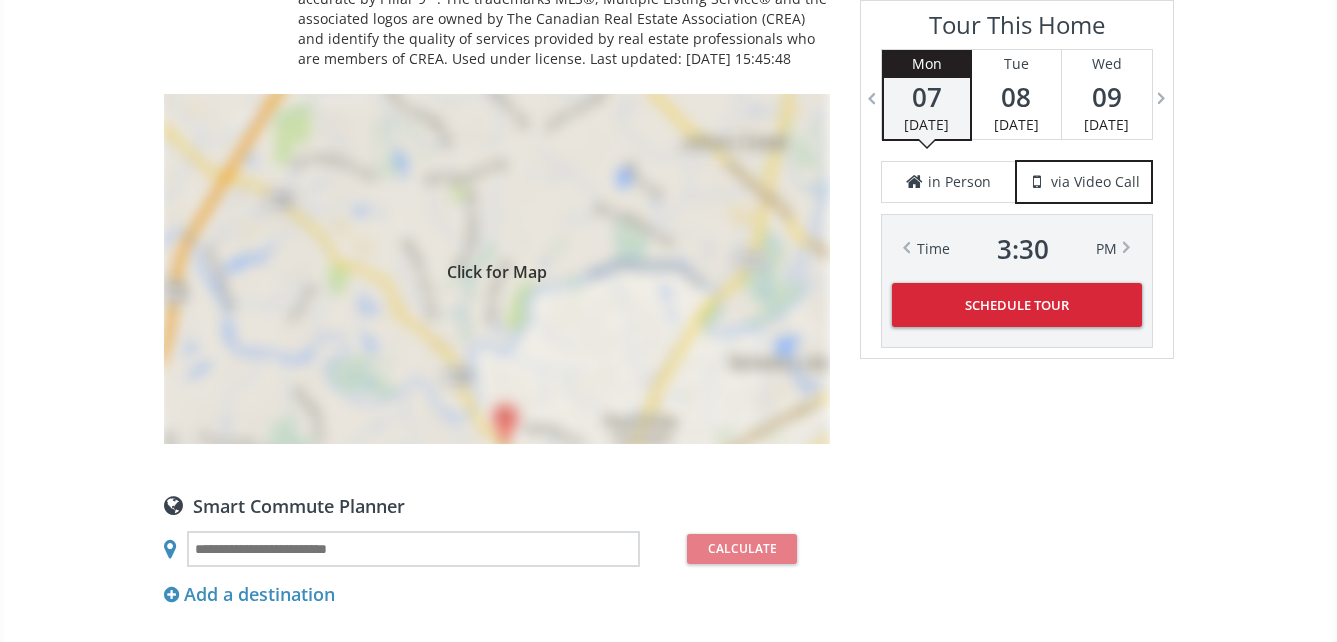 scroll, scrollTop: 1600, scrollLeft: 0, axis: vertical 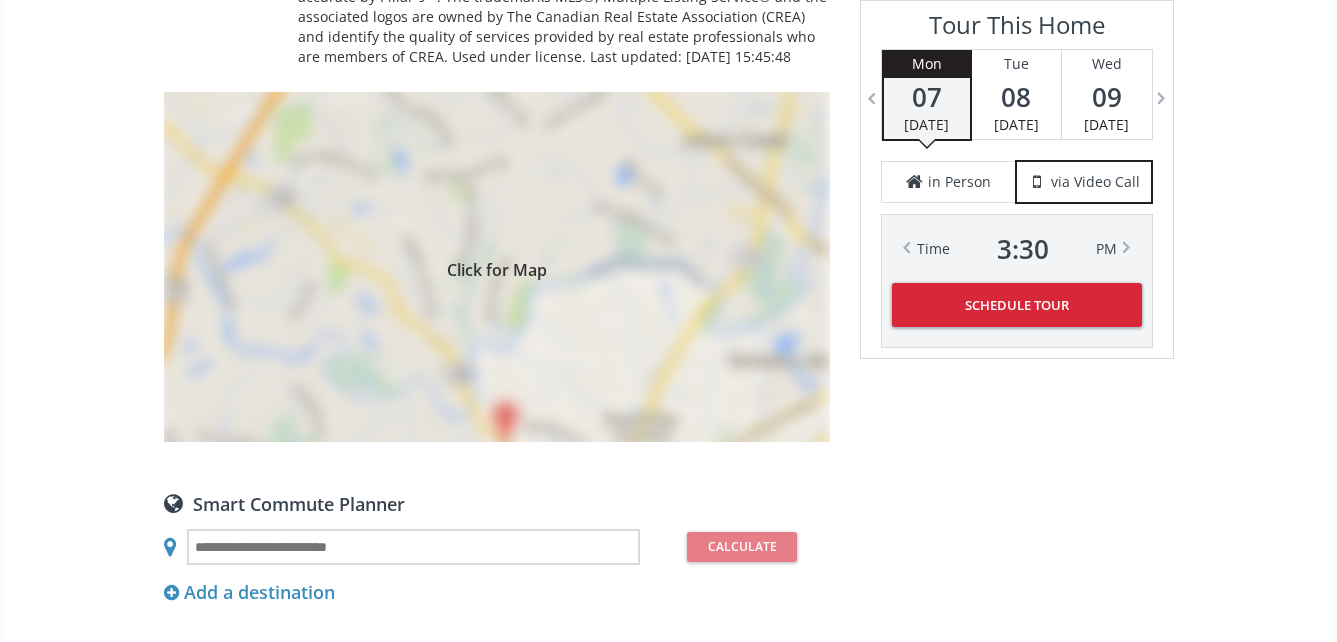click on "Click for Map" at bounding box center (497, 267) 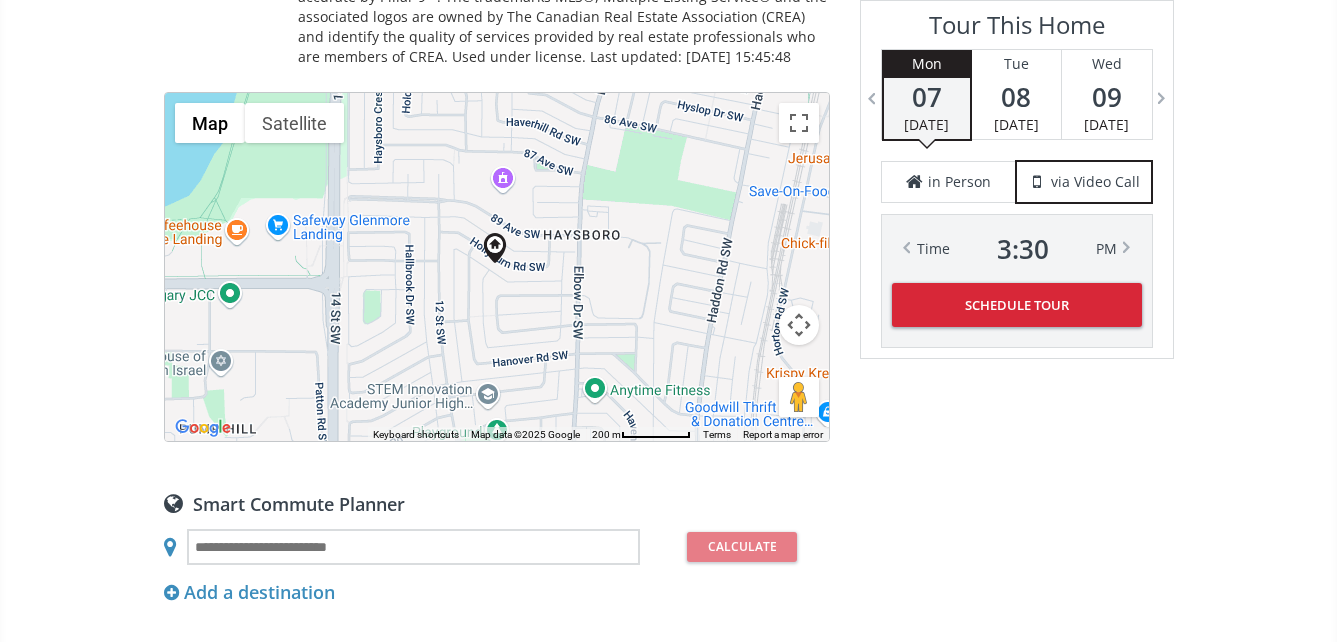 click on "To navigate, press the arrow keys." at bounding box center [497, 267] 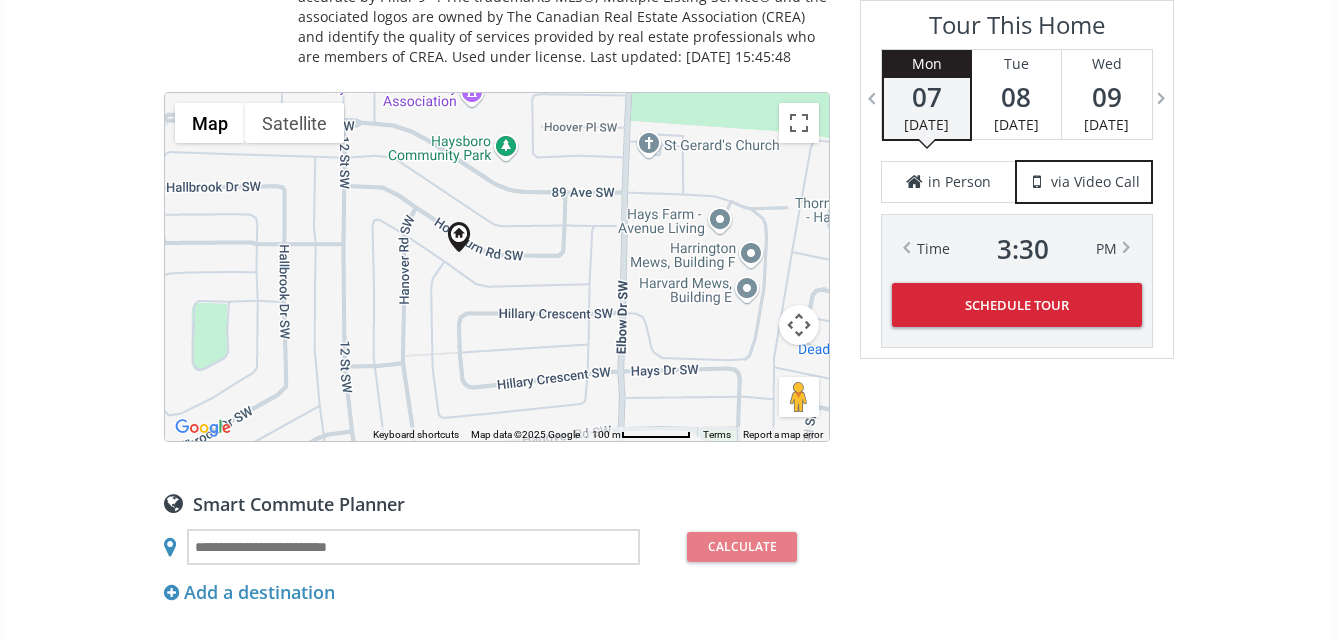click on "To navigate, press the arrow keys." at bounding box center [497, 267] 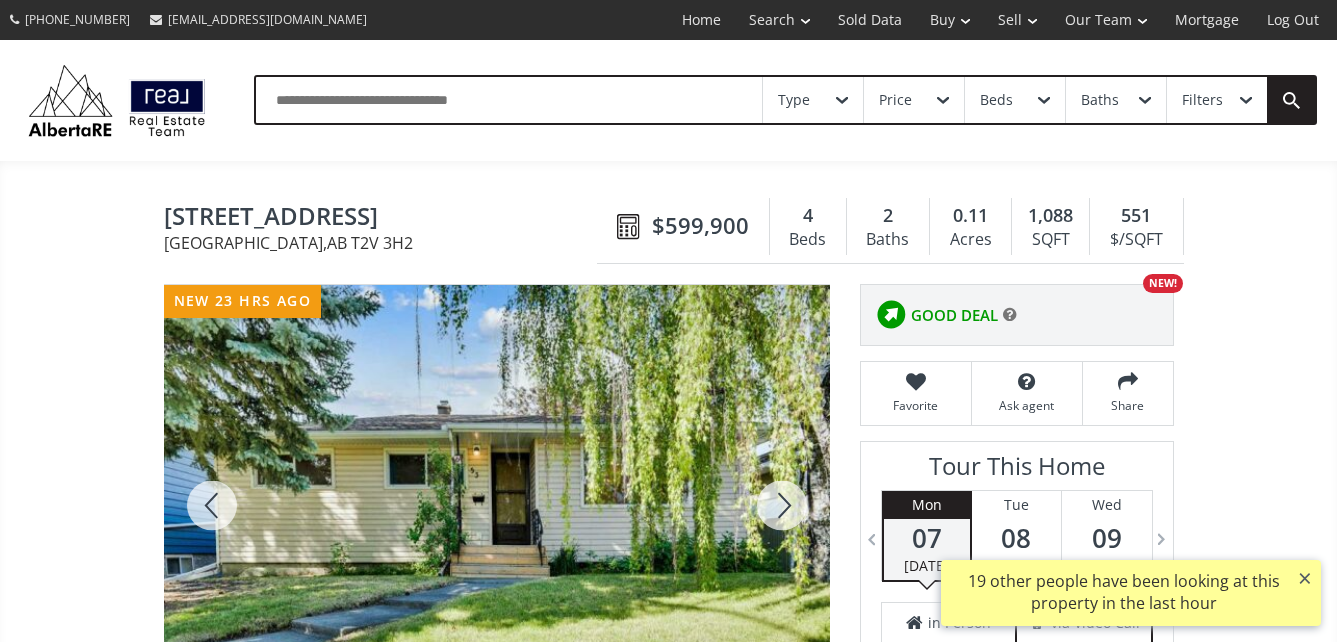 scroll, scrollTop: 793, scrollLeft: 0, axis: vertical 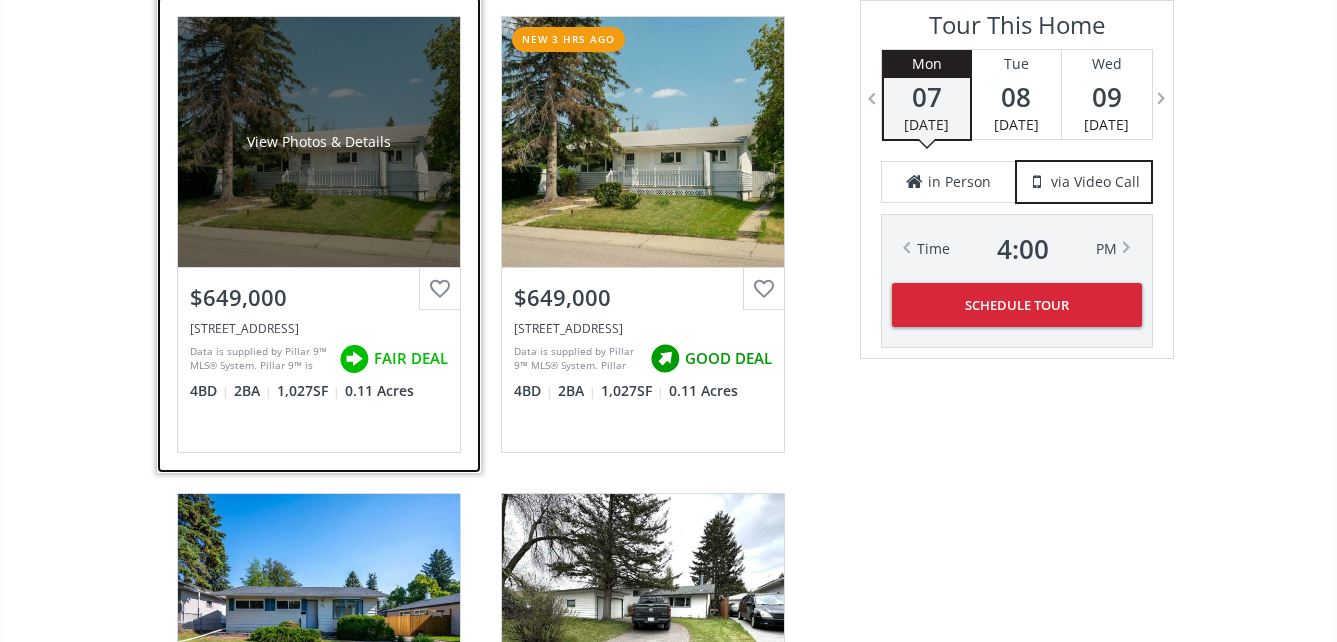 click on "View Photos & Details" at bounding box center (319, 142) 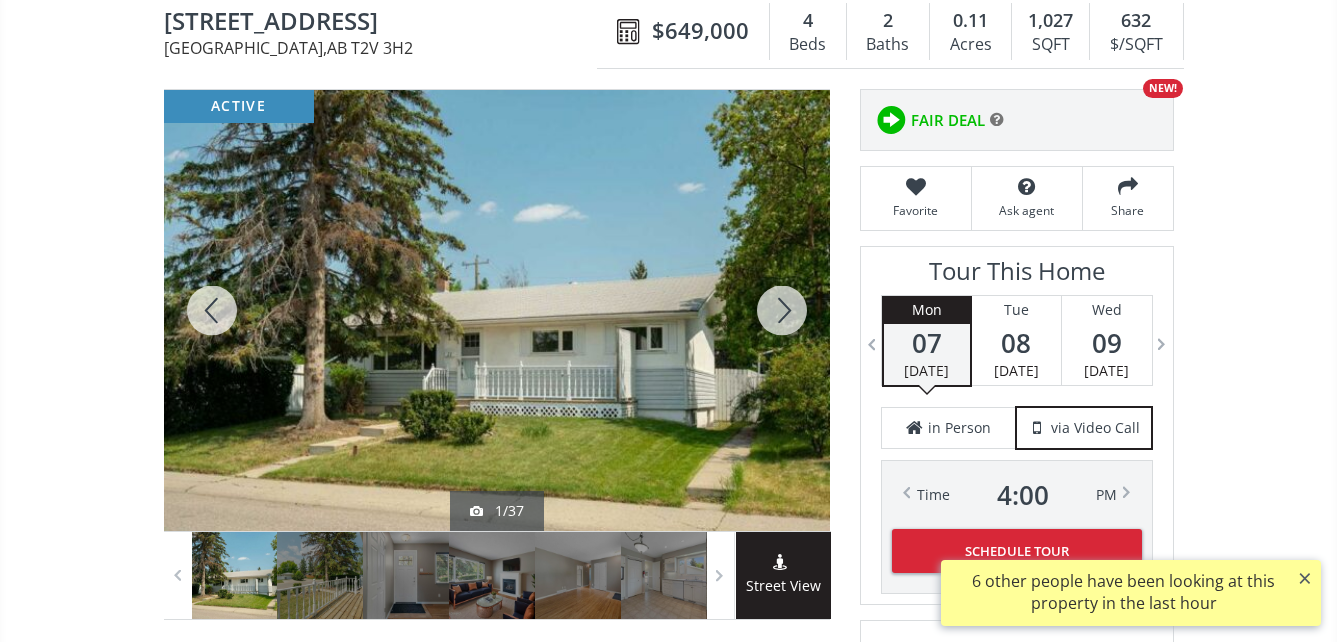 scroll, scrollTop: 200, scrollLeft: 0, axis: vertical 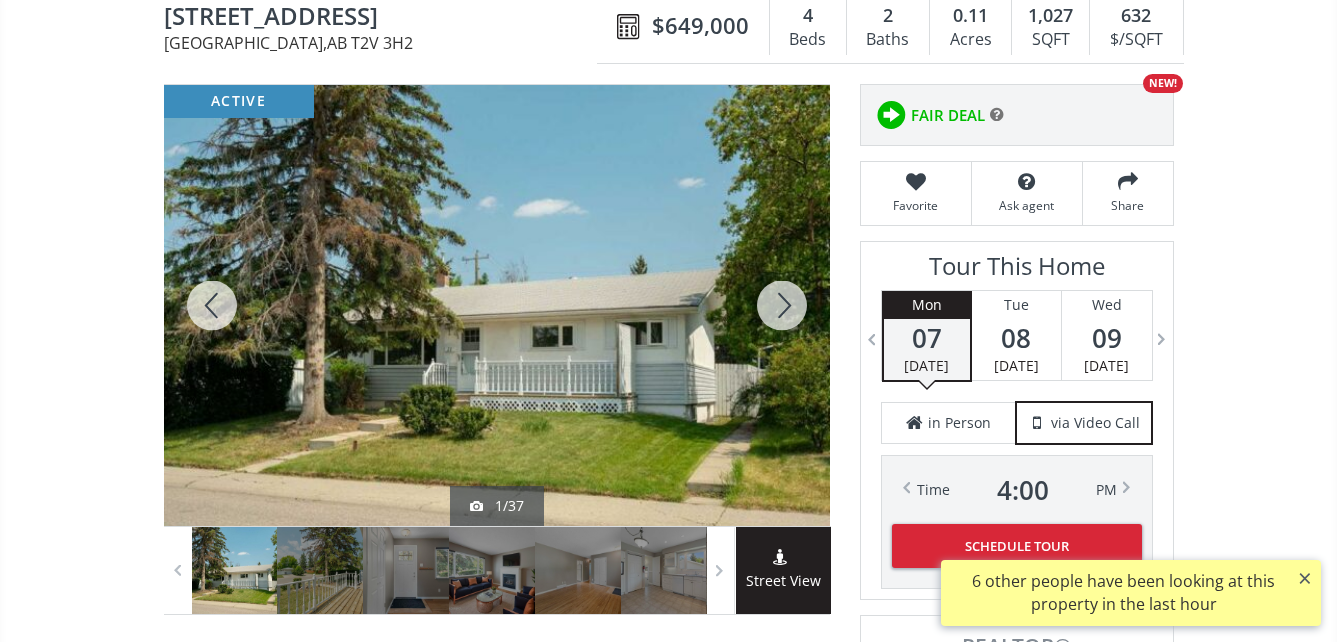 click at bounding box center [782, 305] 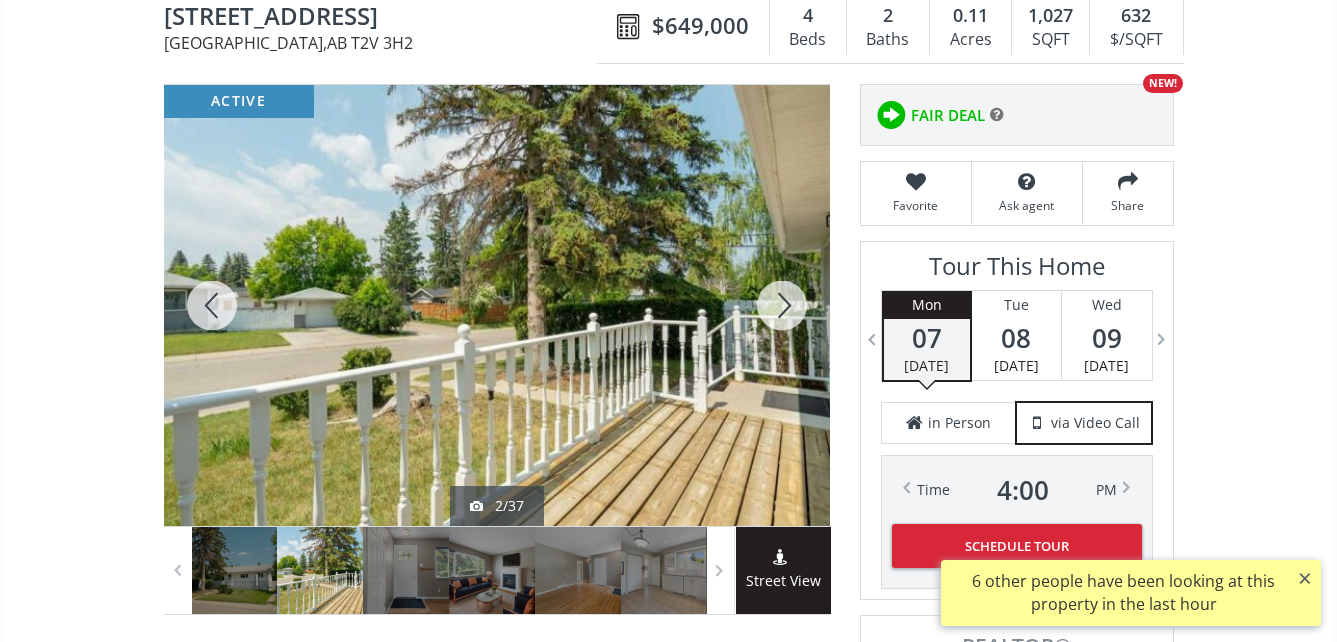 click at bounding box center [782, 305] 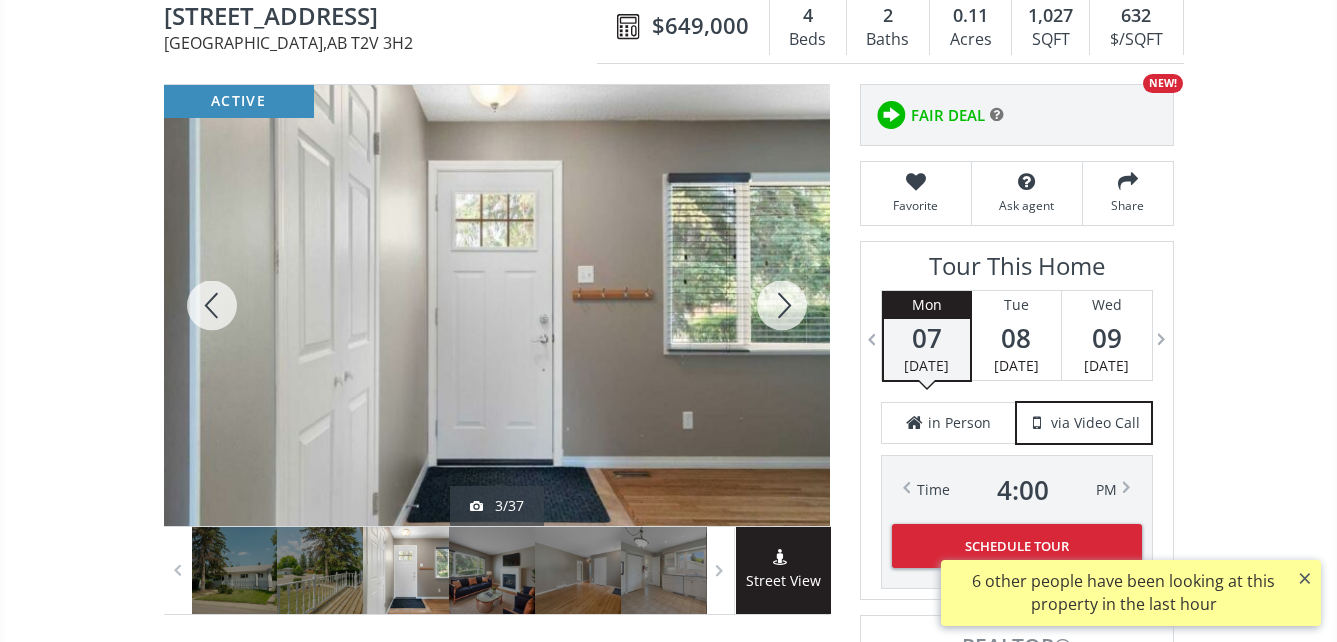 click at bounding box center (782, 305) 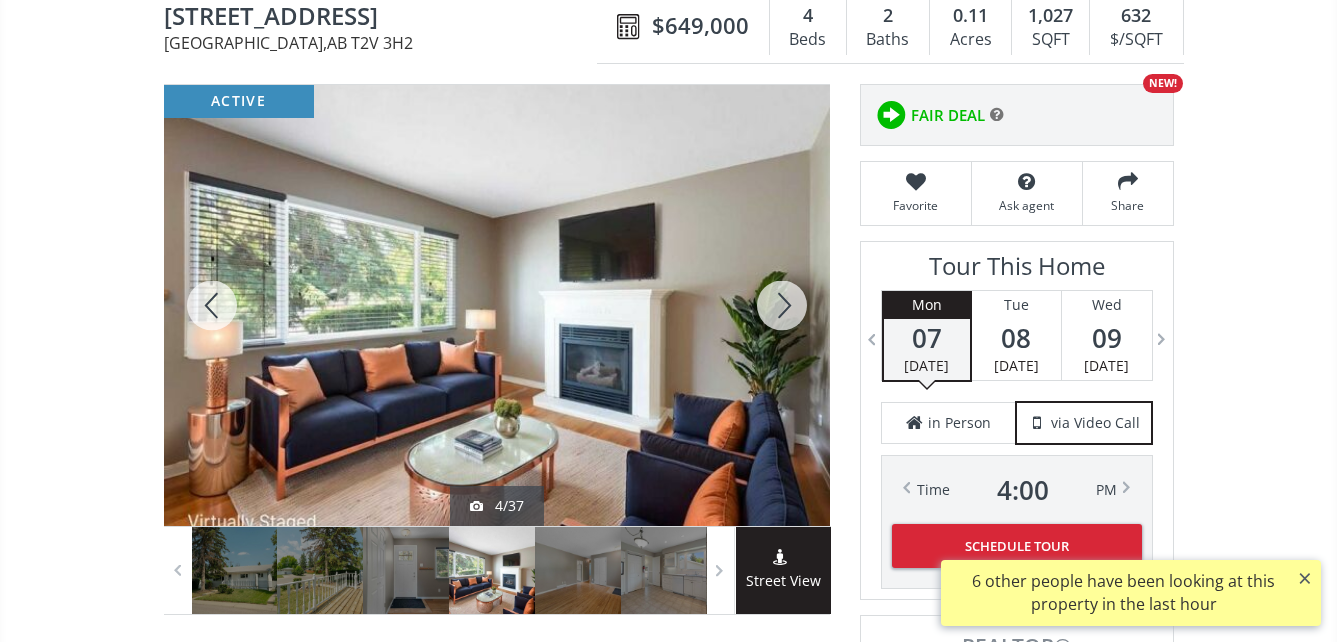 click at bounding box center (782, 305) 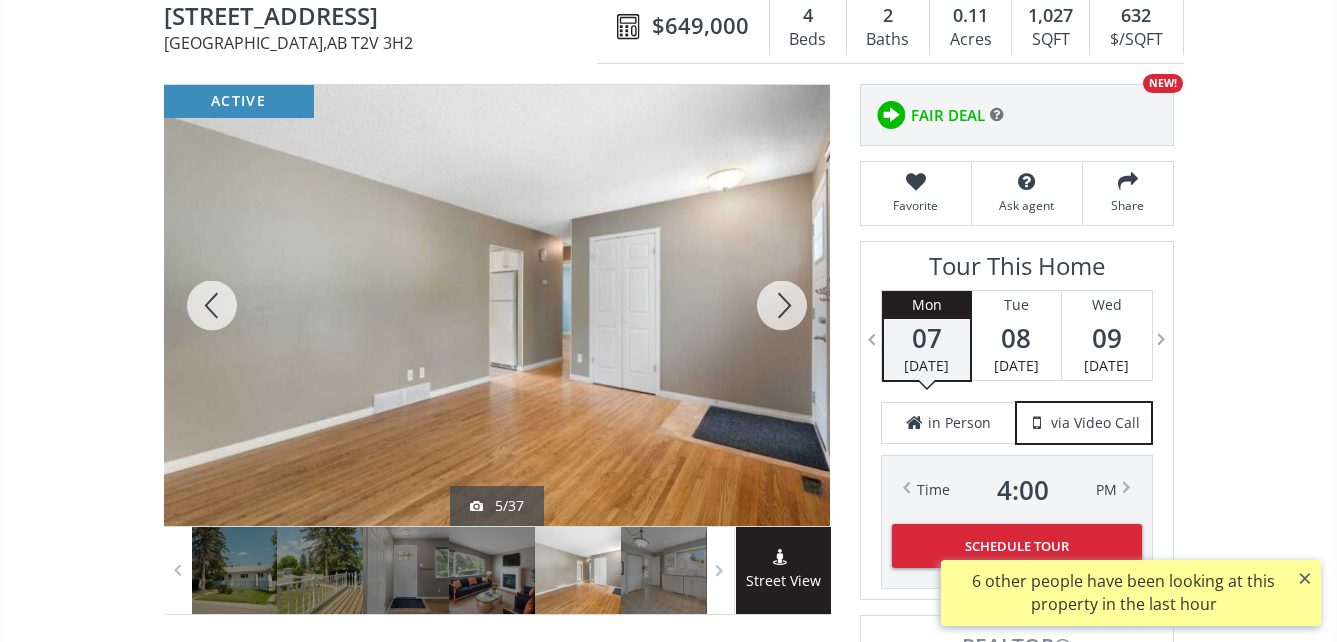 click at bounding box center [782, 305] 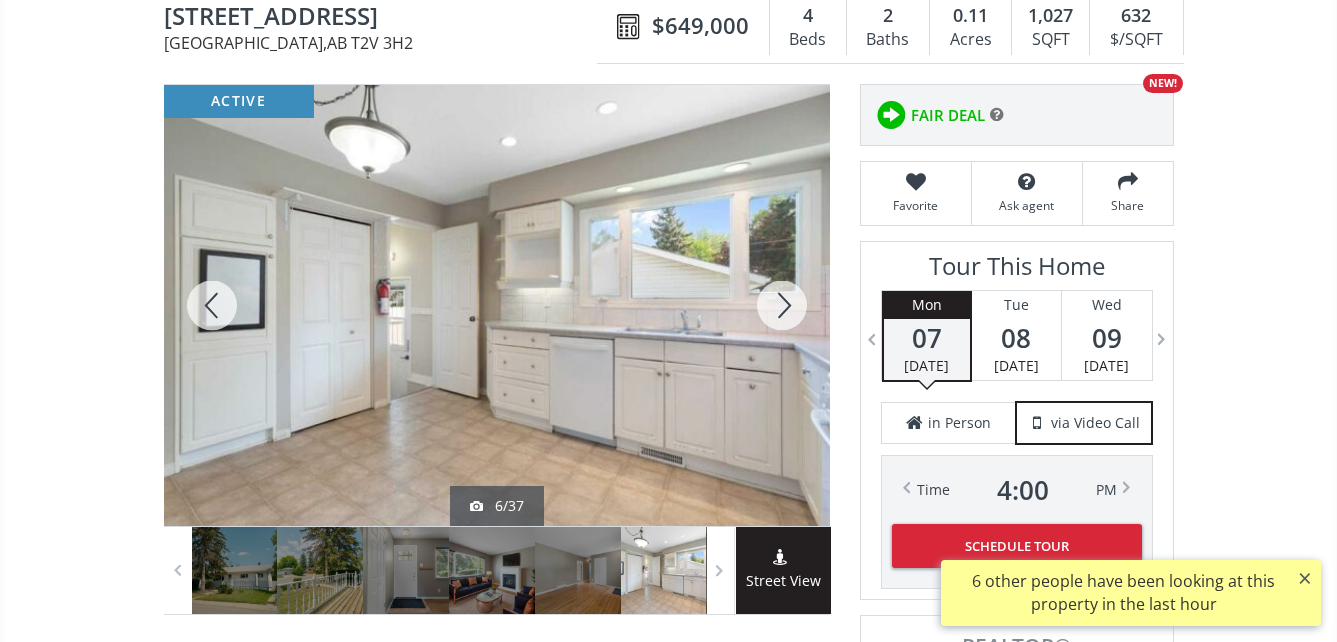 click at bounding box center [782, 305] 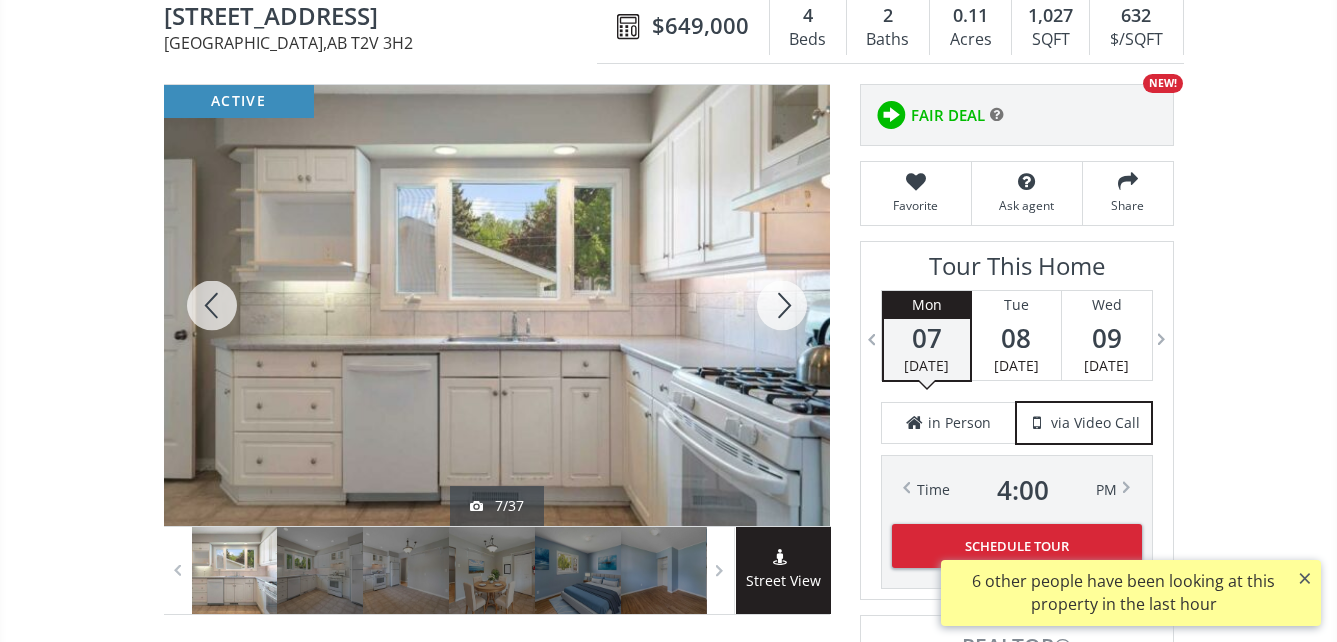 click at bounding box center [782, 305] 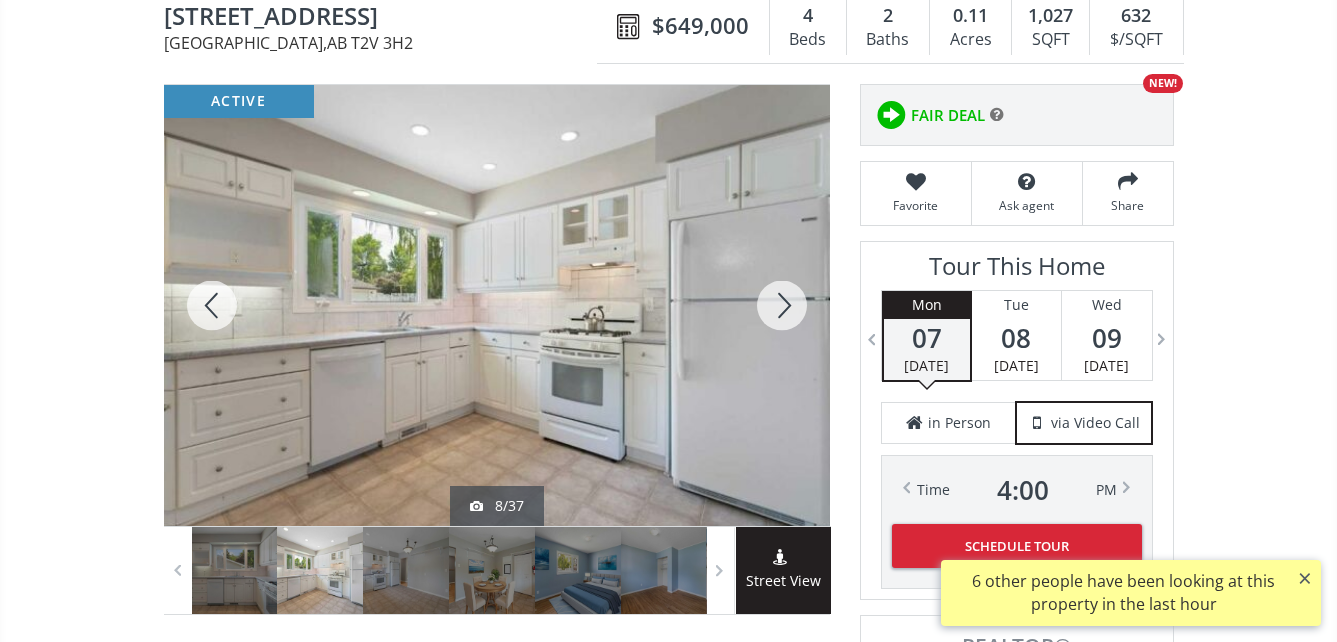 click at bounding box center [782, 305] 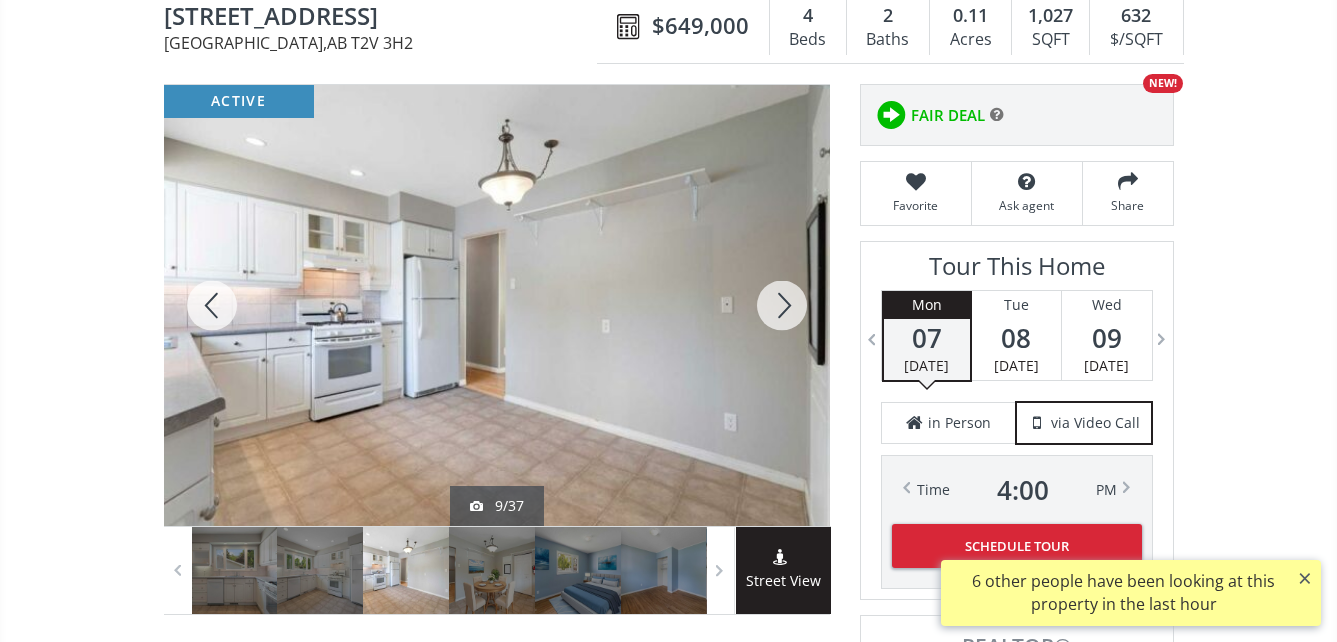 click at bounding box center (782, 305) 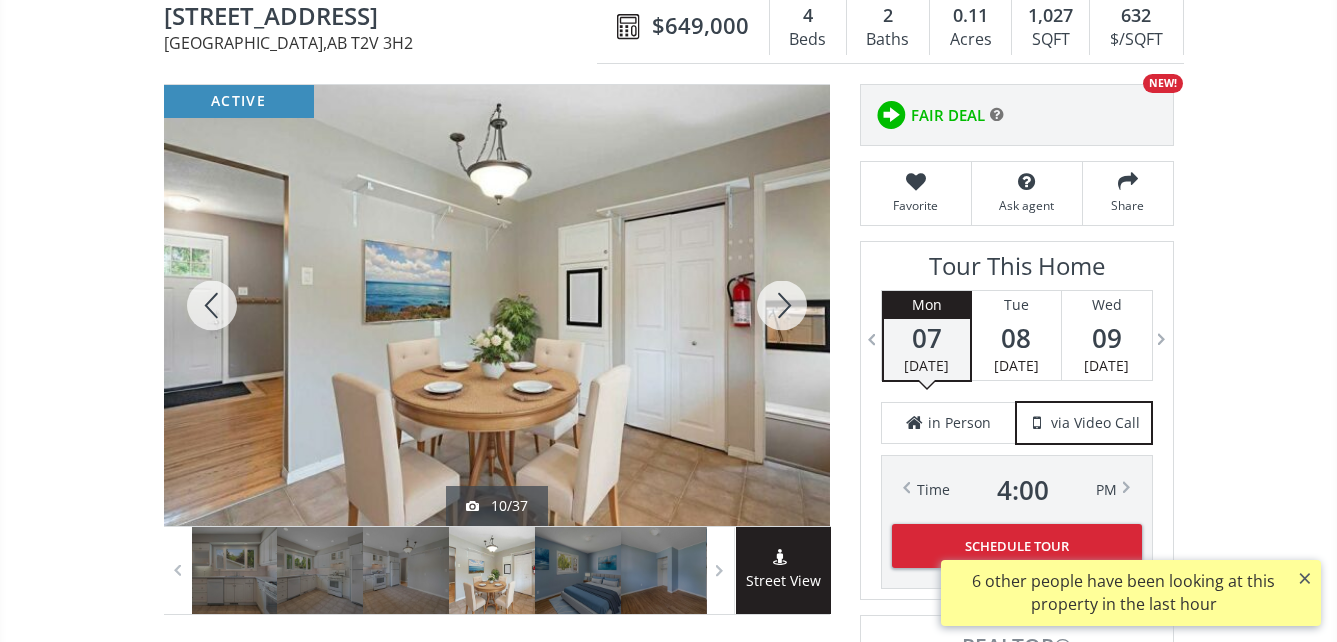click at bounding box center [782, 305] 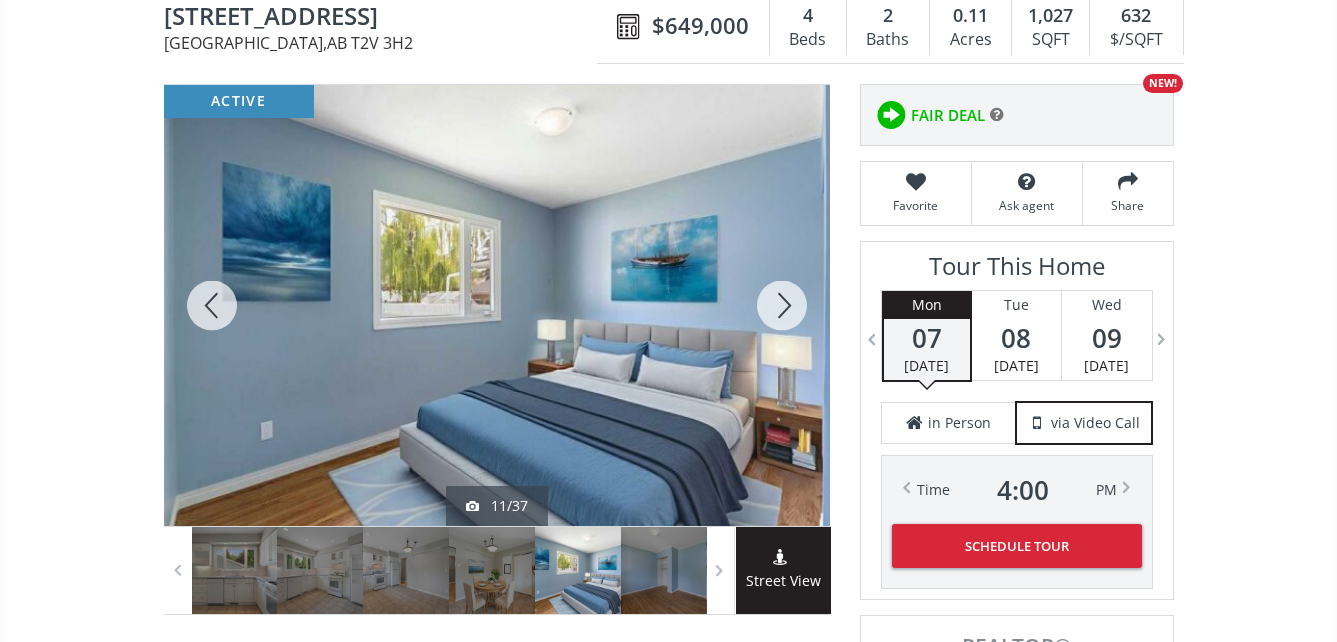 click at bounding box center (782, 305) 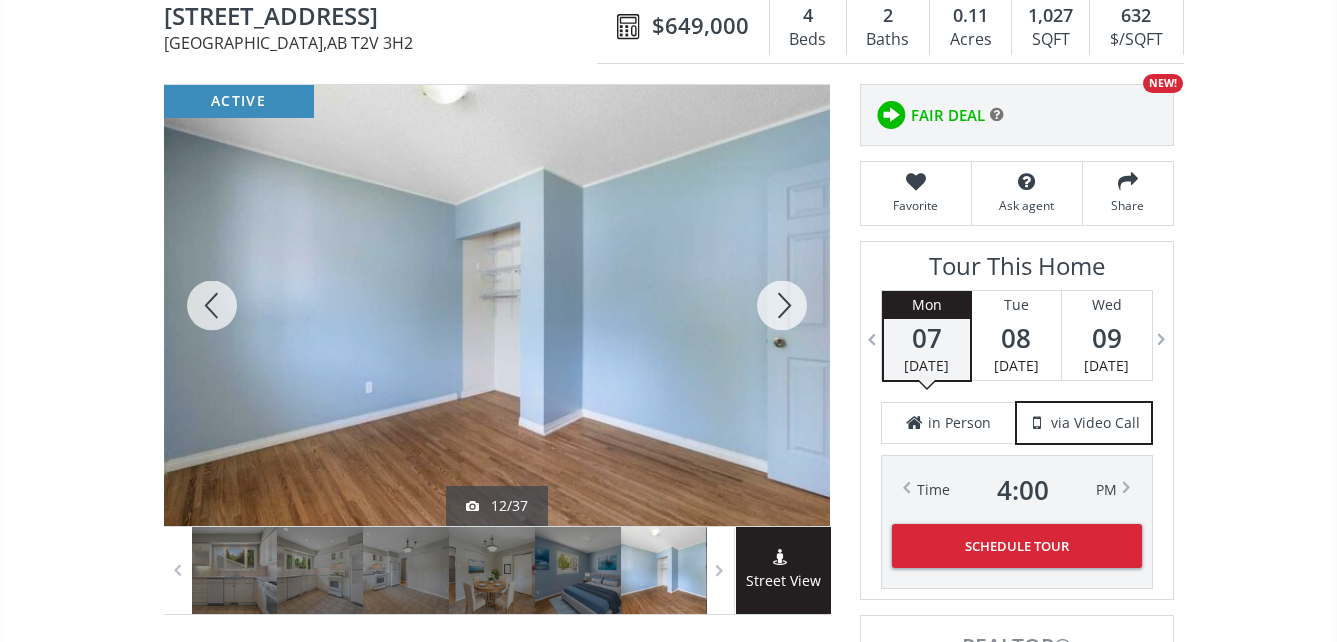 click at bounding box center [782, 305] 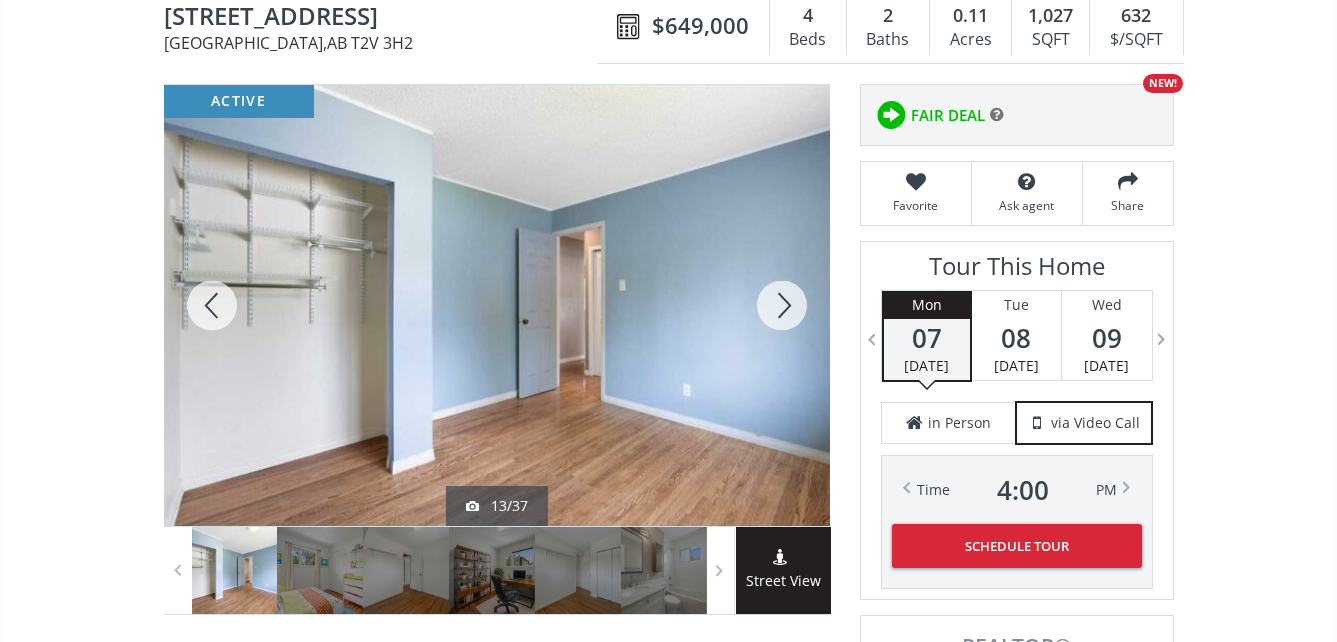 click at bounding box center (782, 305) 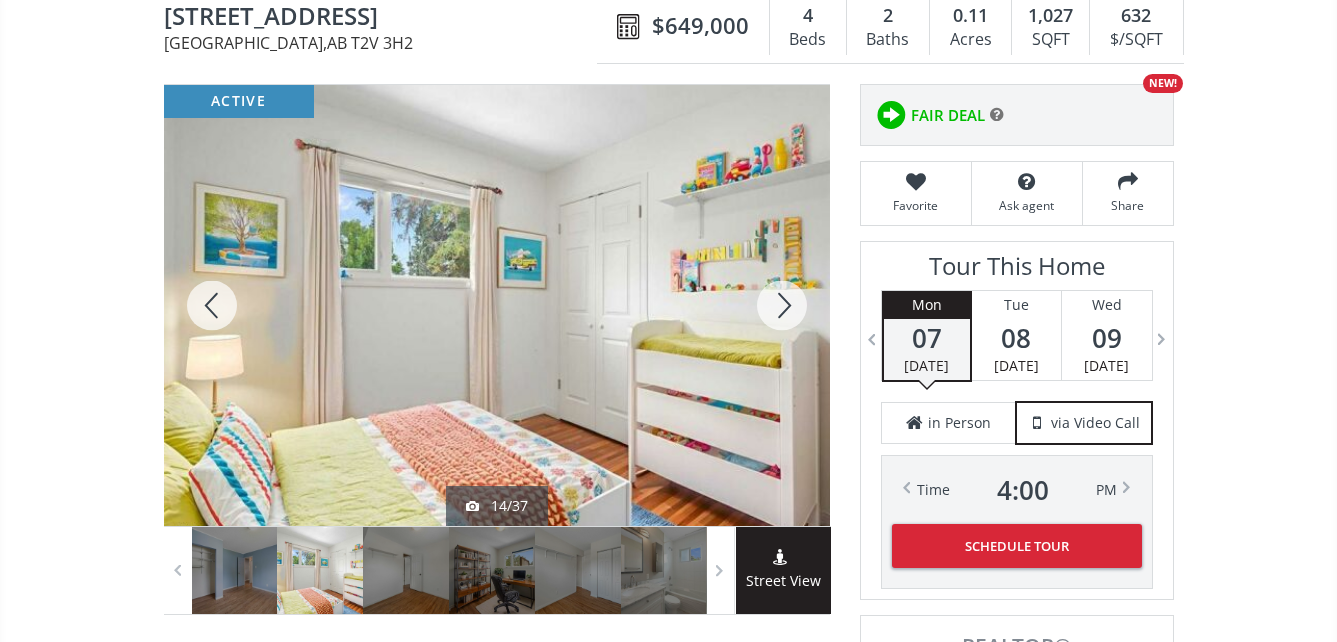 click at bounding box center [782, 305] 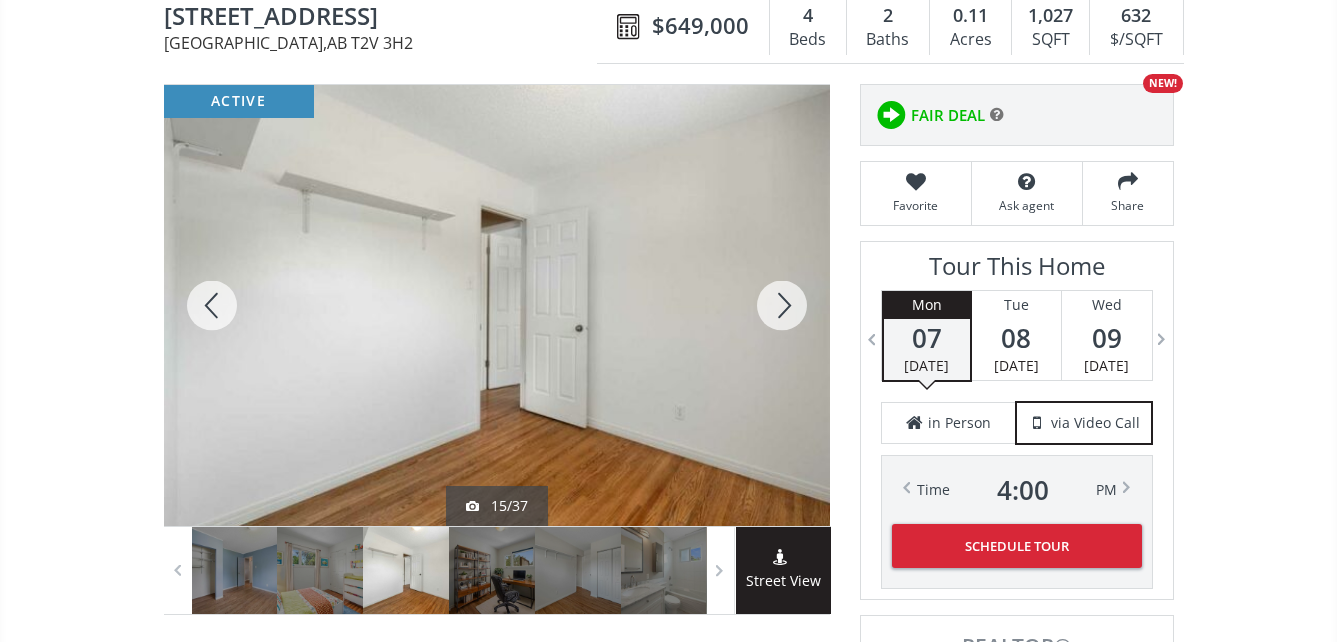 click at bounding box center (782, 305) 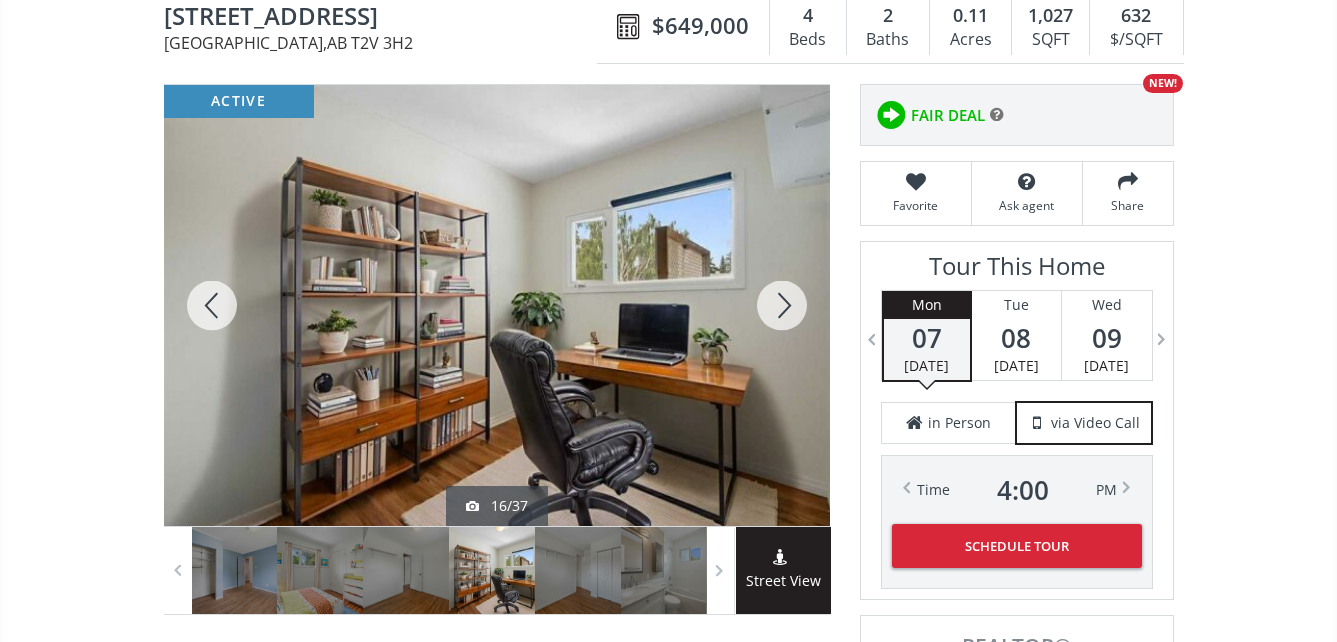 click at bounding box center (782, 305) 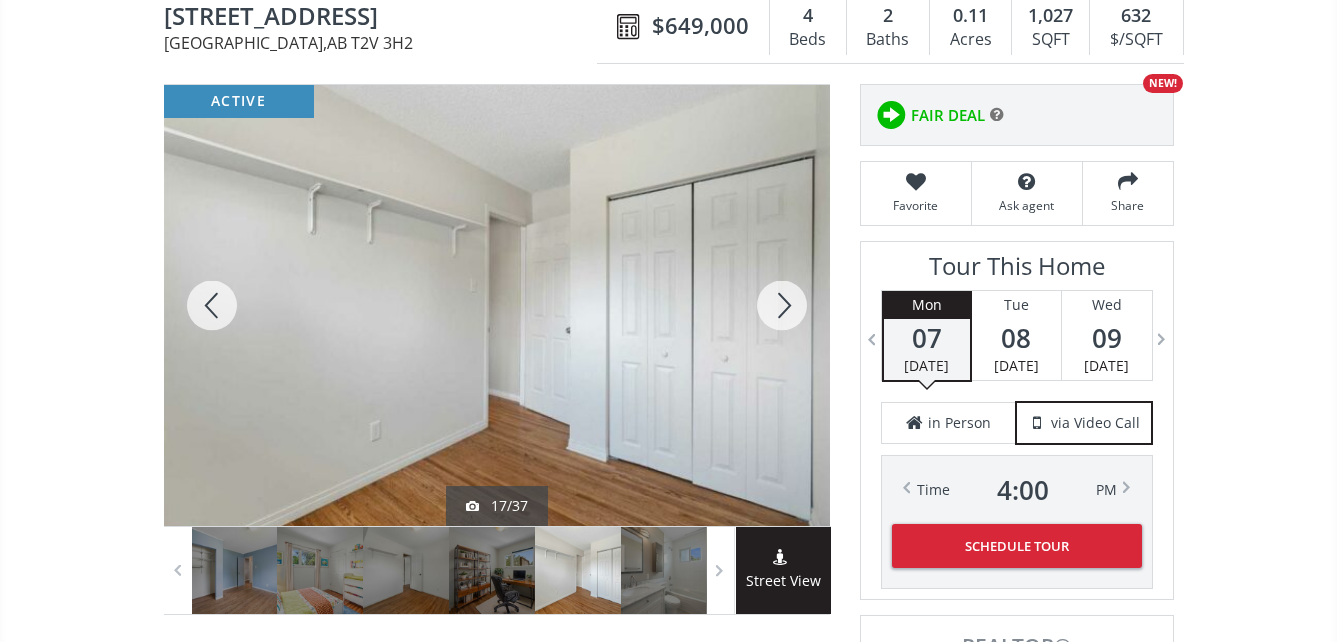 click at bounding box center (782, 305) 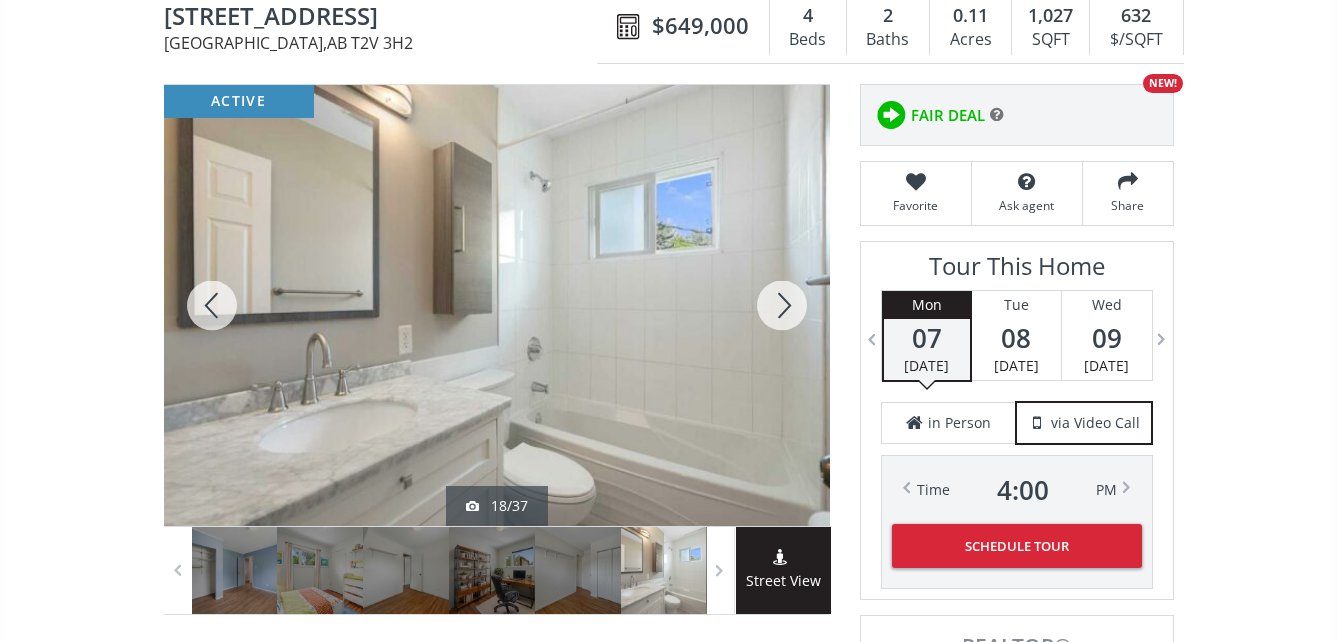 click at bounding box center (782, 305) 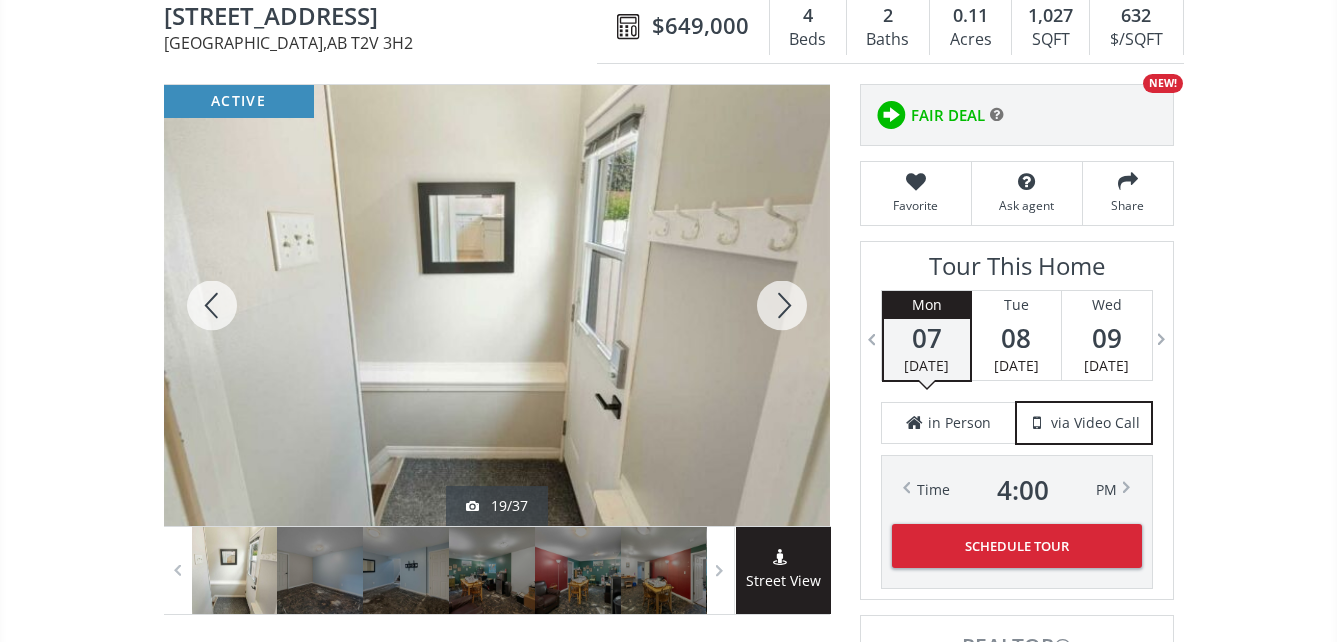 click at bounding box center (782, 305) 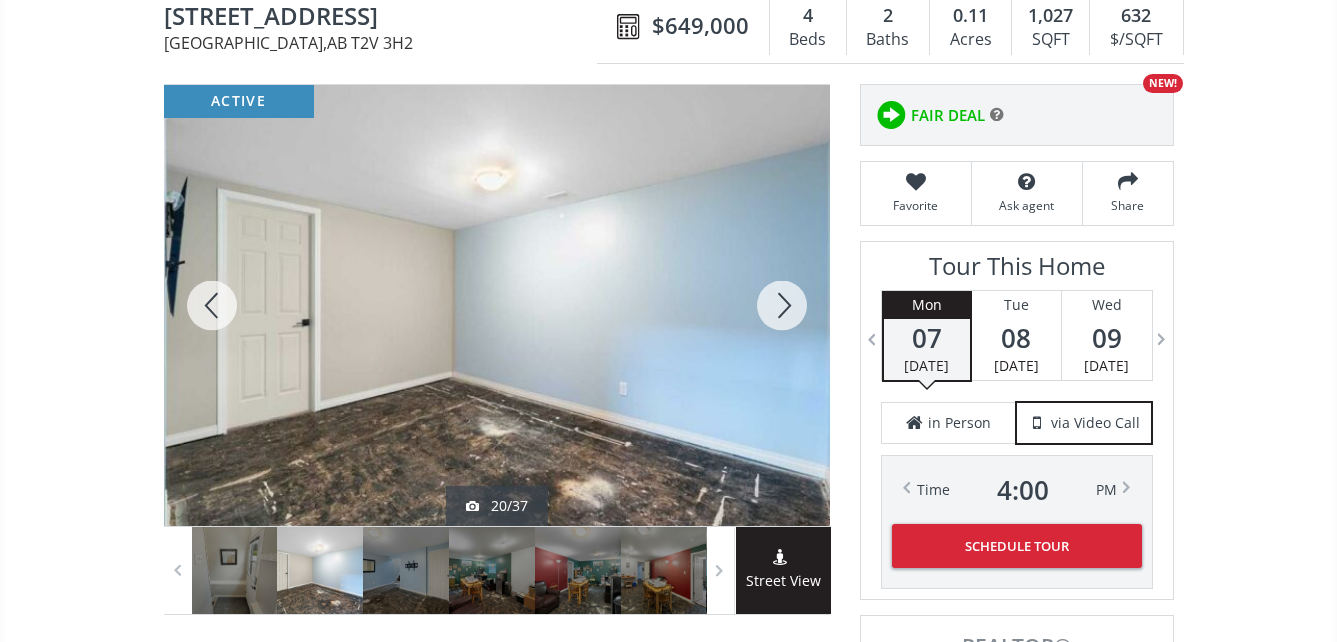 click at bounding box center [782, 305] 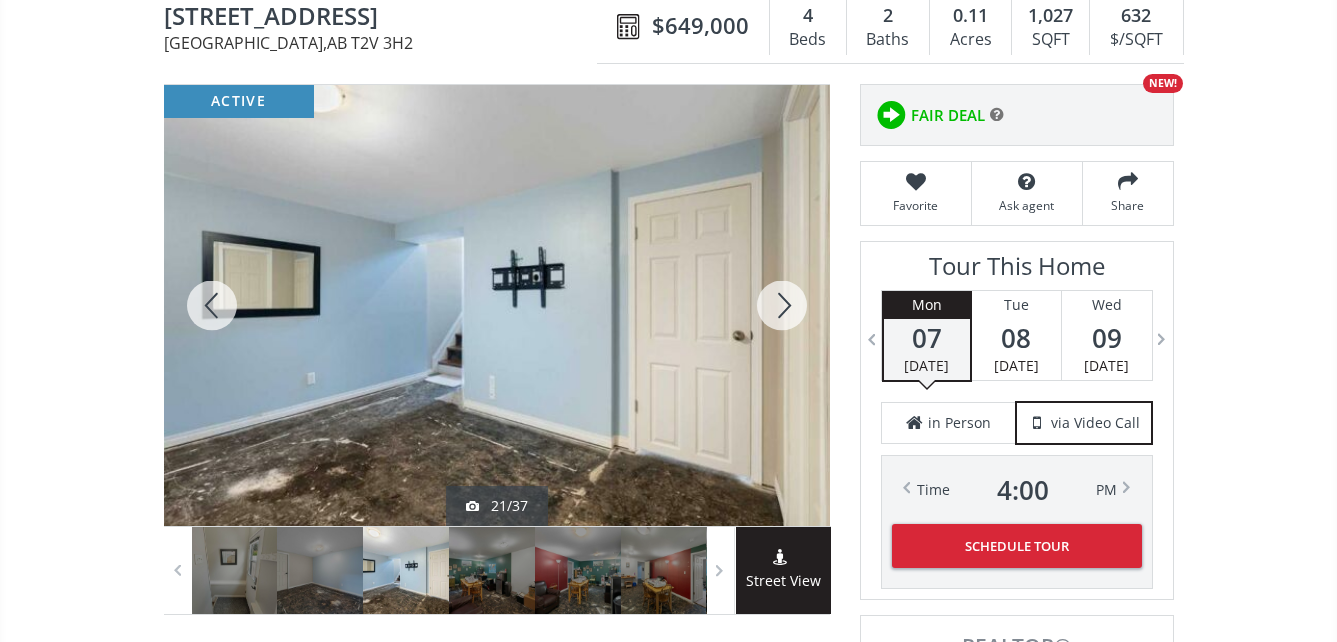 click at bounding box center [782, 305] 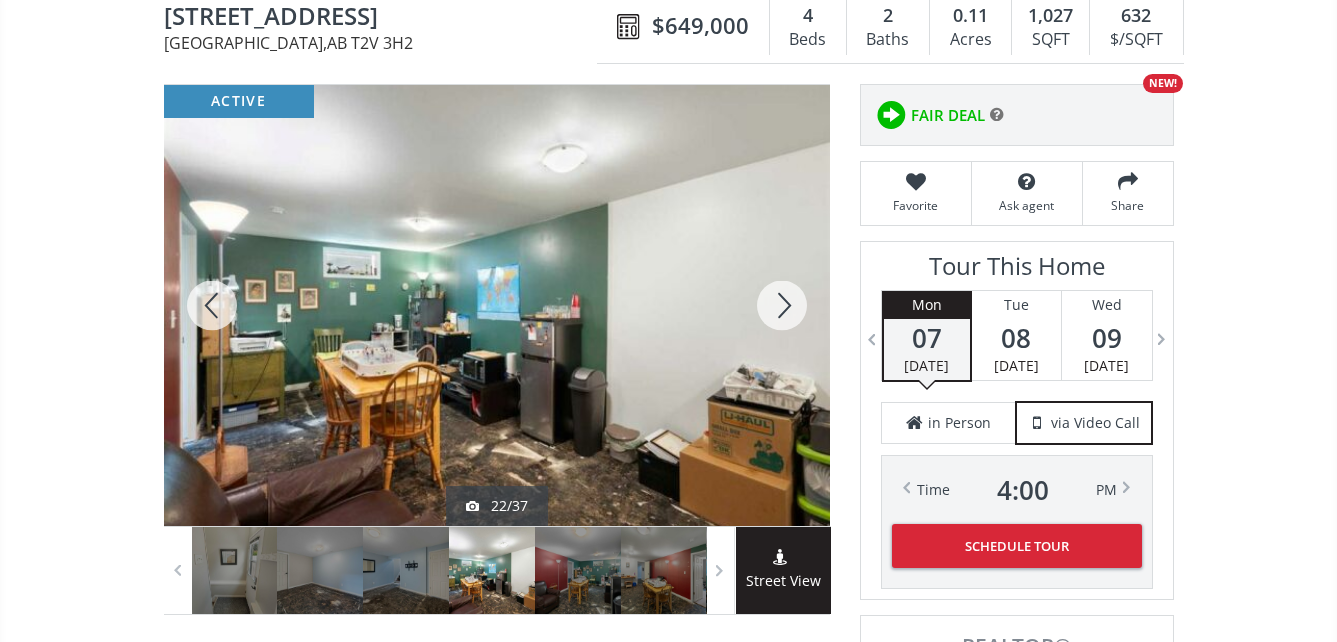 click at bounding box center (782, 305) 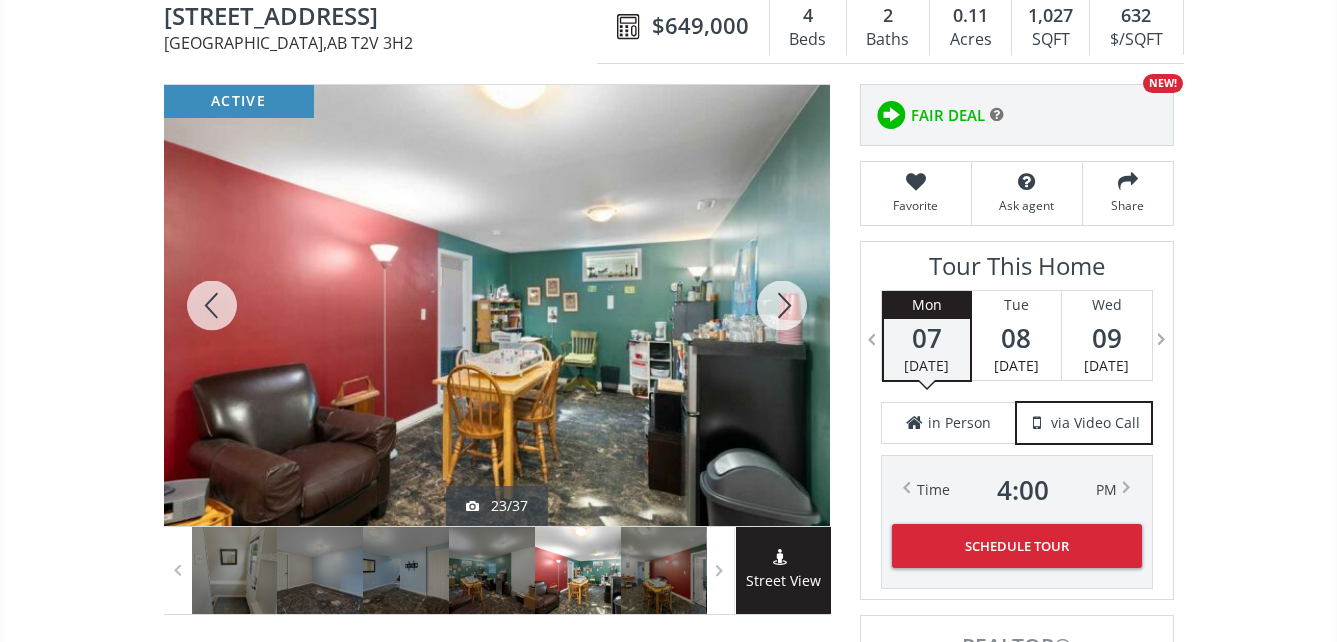 click at bounding box center [782, 305] 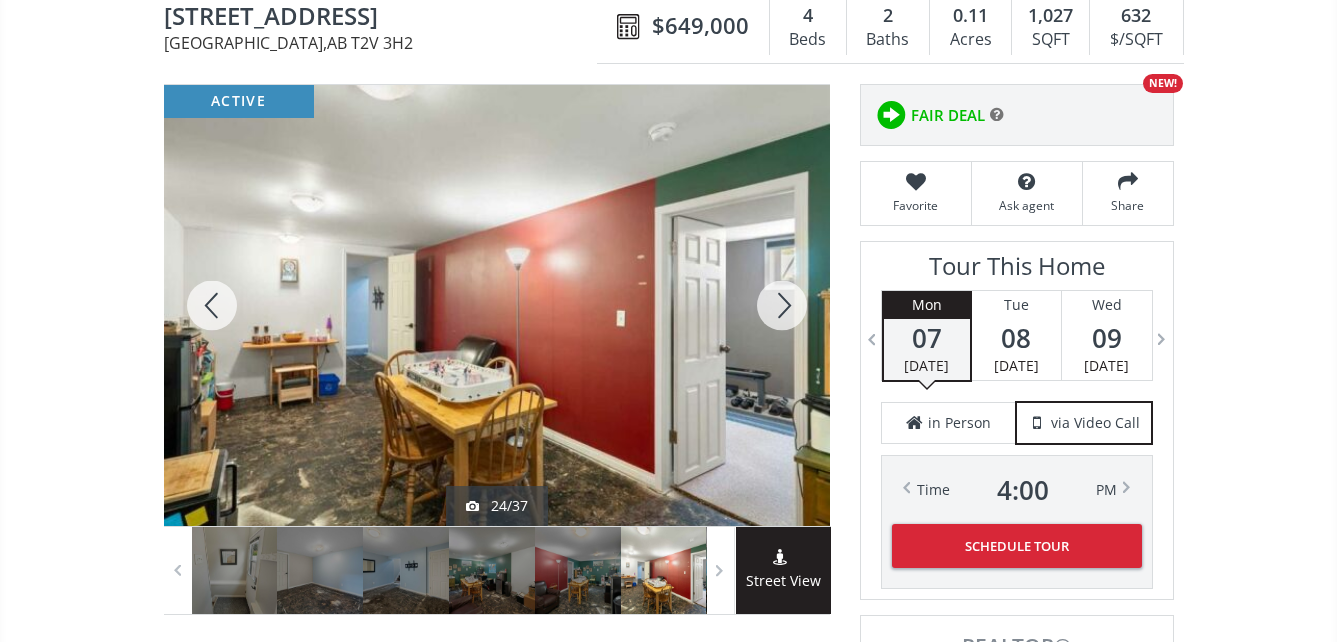 click at bounding box center (782, 305) 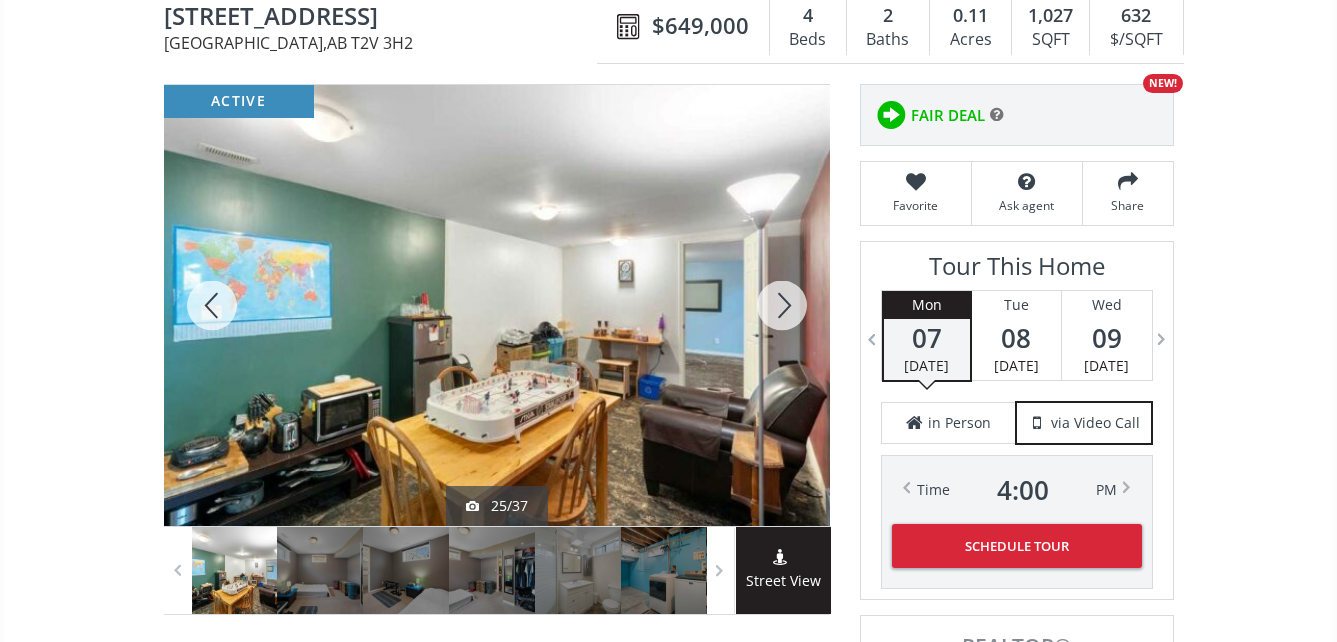 click at bounding box center [782, 305] 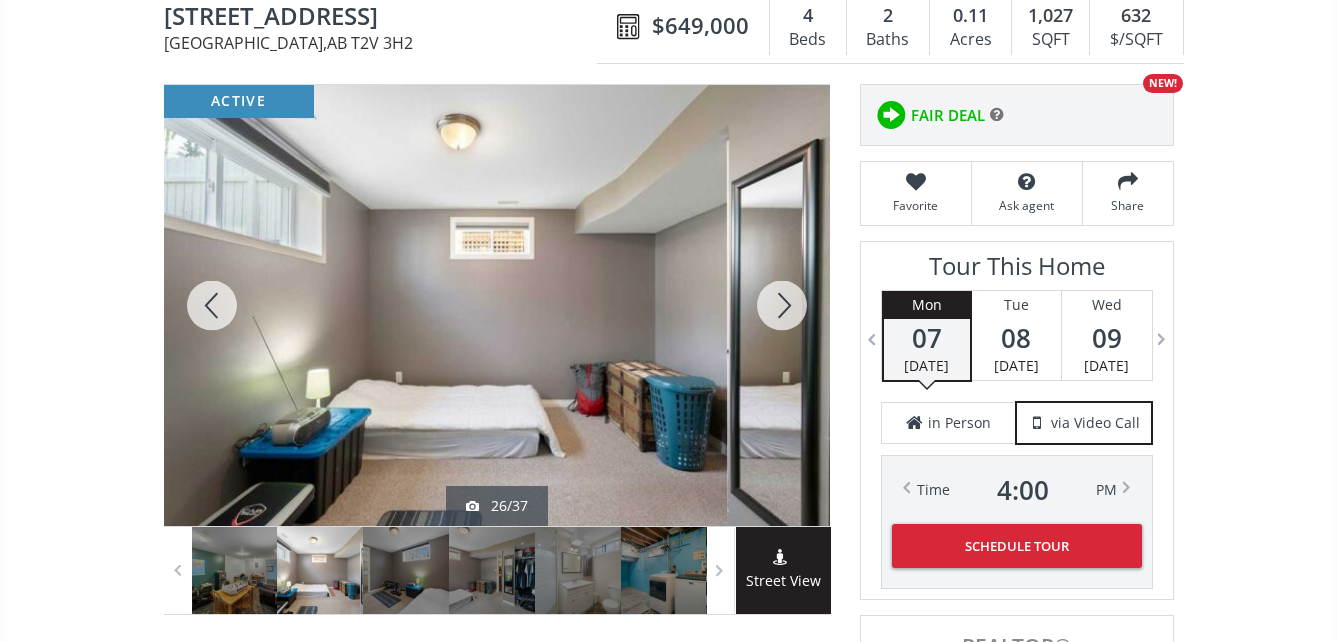 click at bounding box center (782, 305) 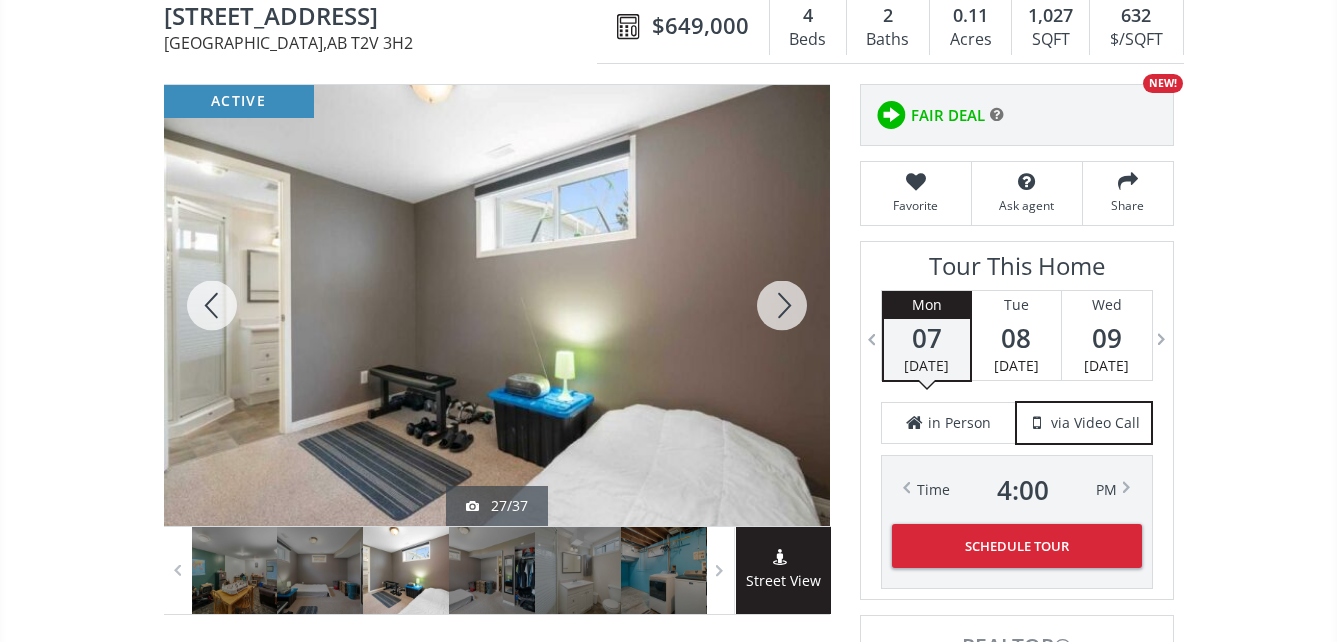 click at bounding box center (782, 305) 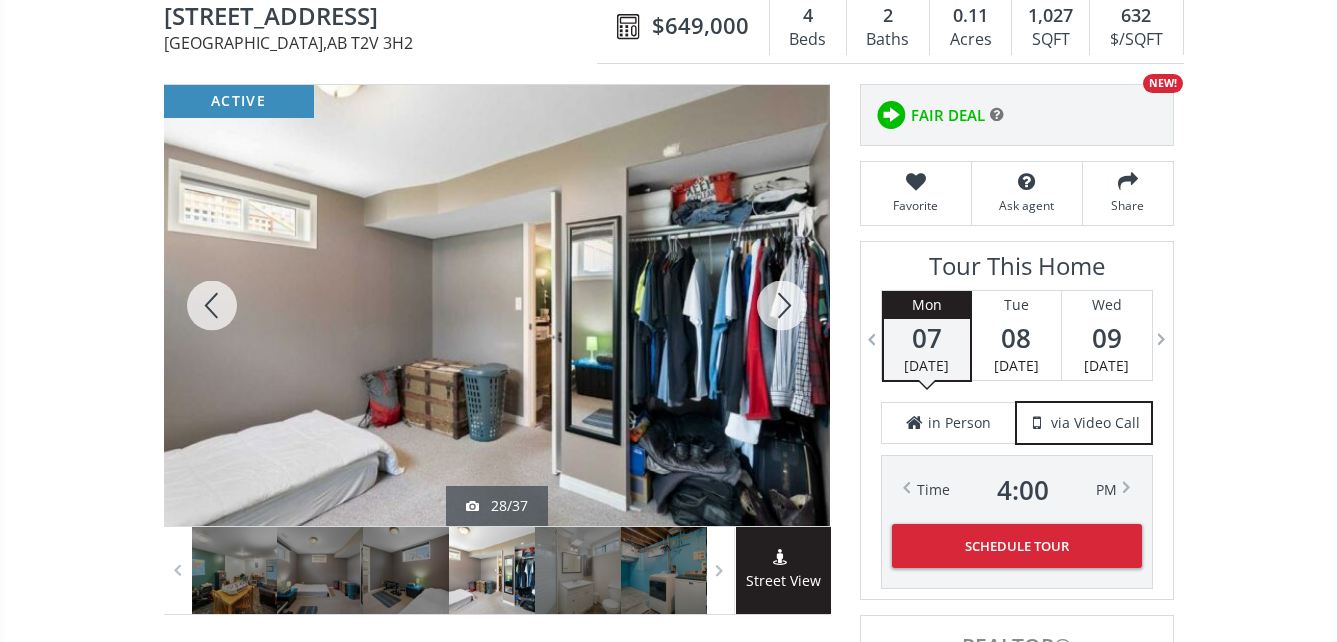 click at bounding box center [782, 305] 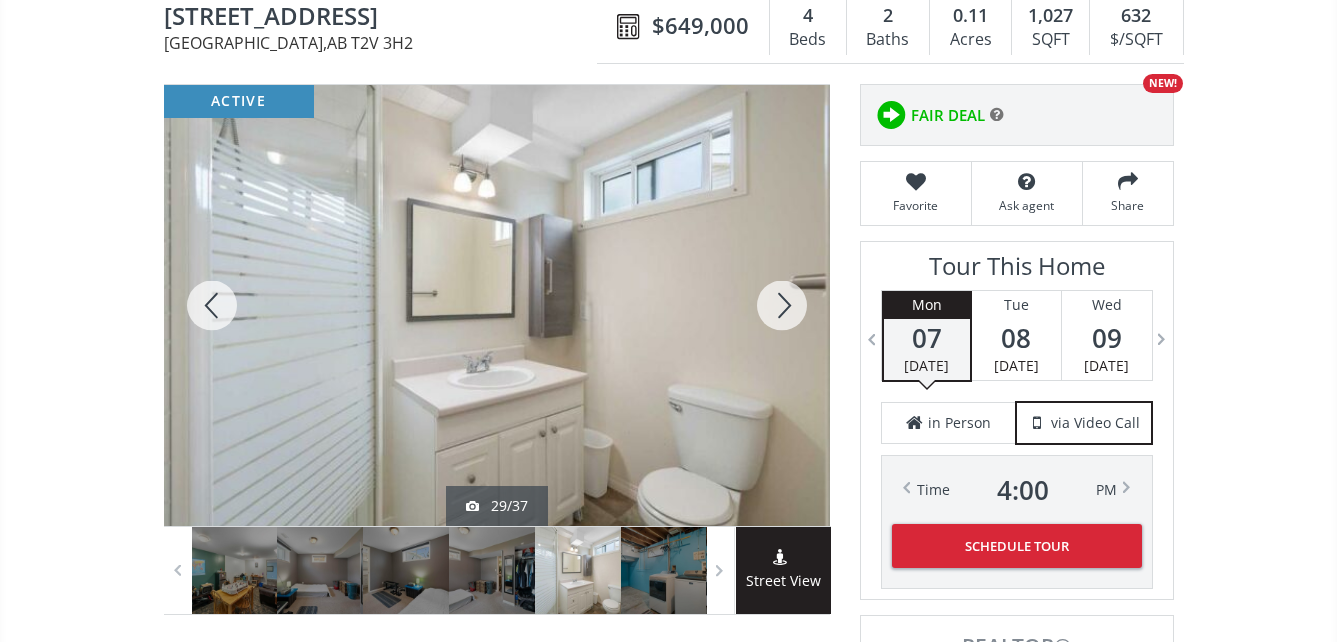 click at bounding box center (782, 305) 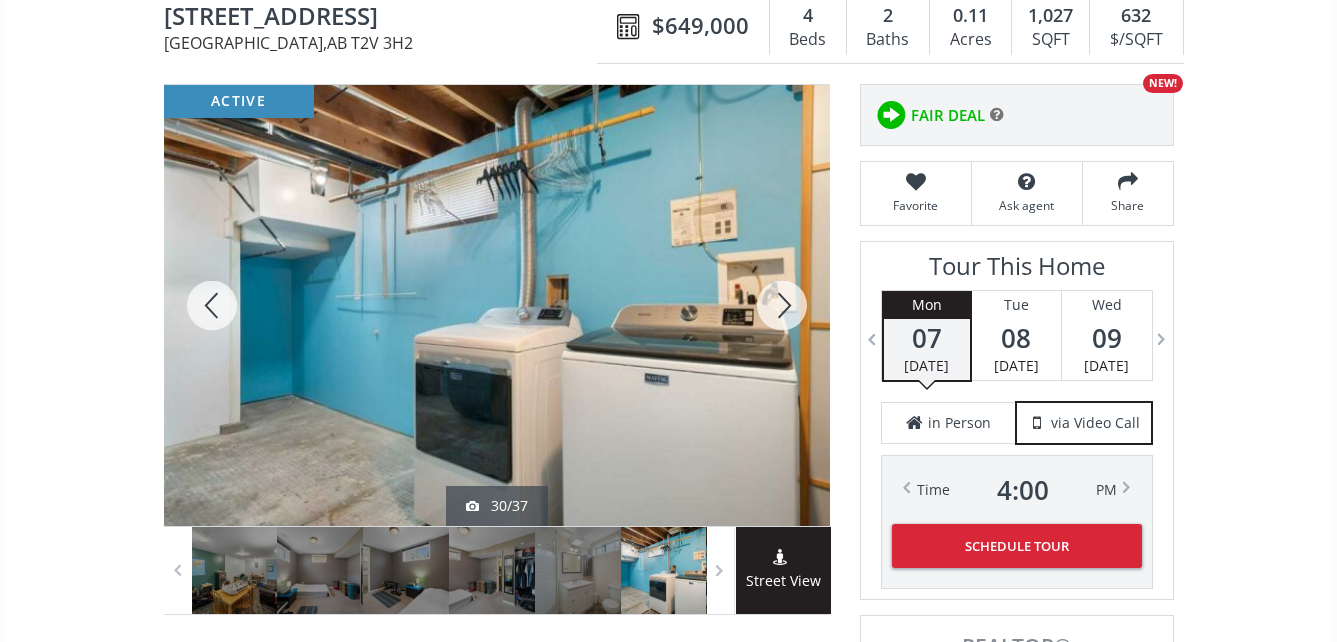click at bounding box center (782, 305) 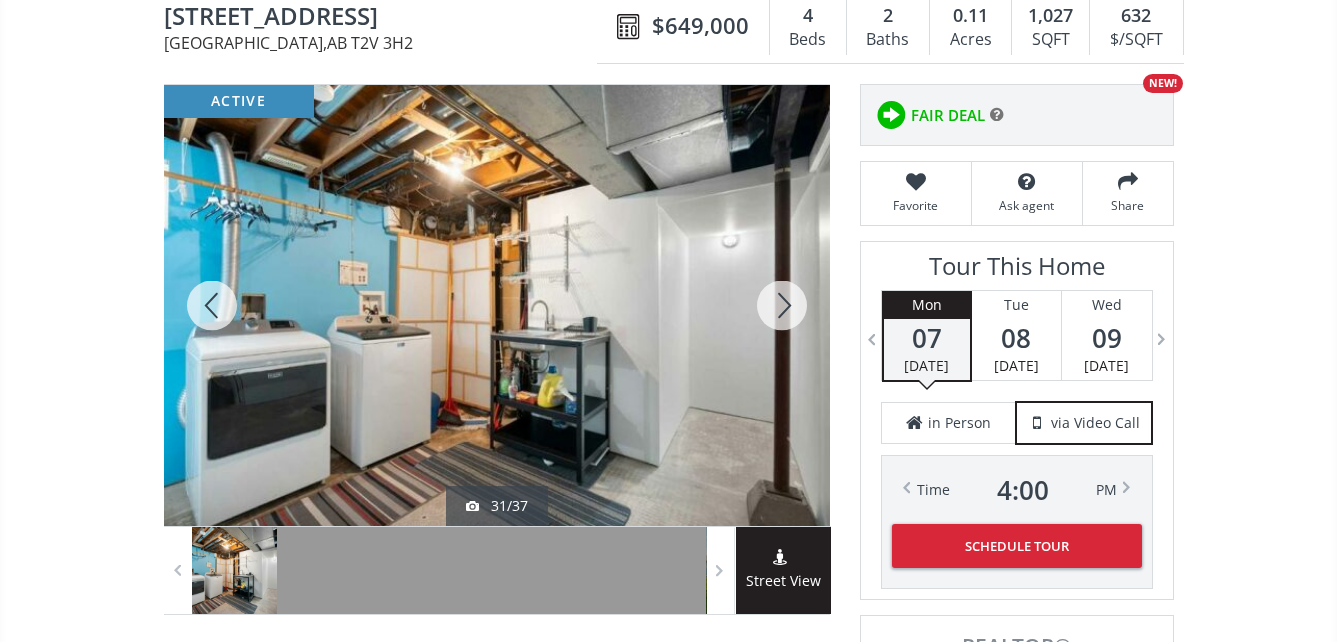 click at bounding box center (782, 305) 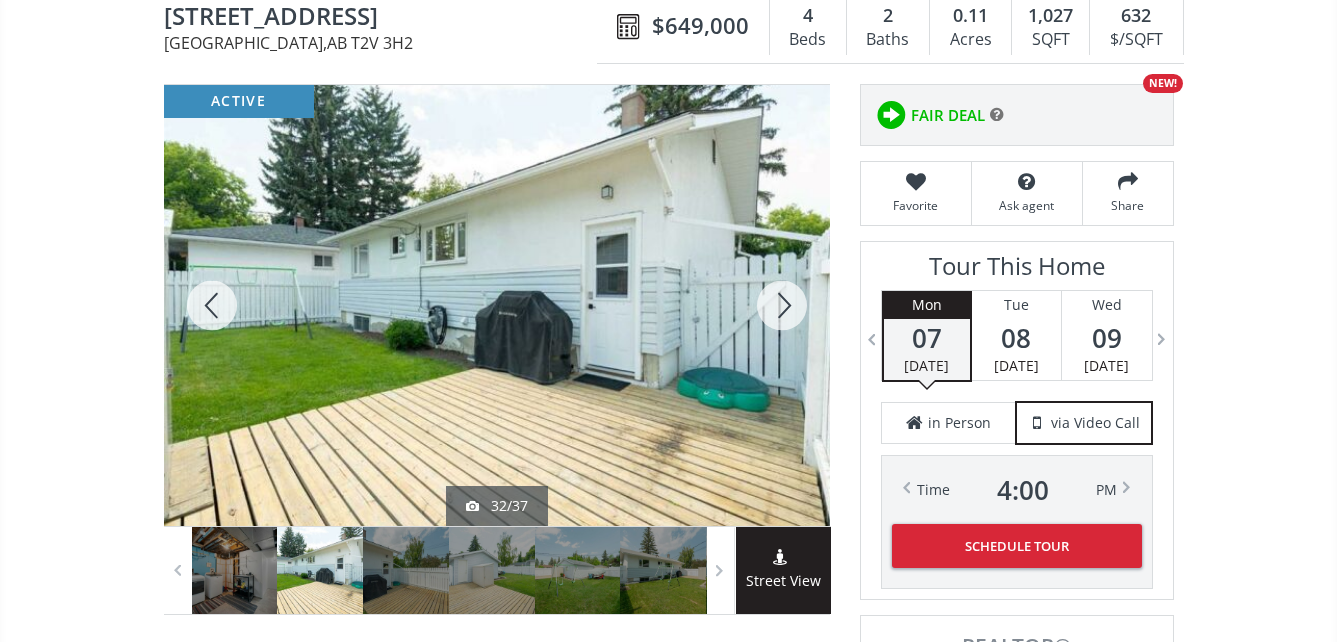 click at bounding box center [782, 305] 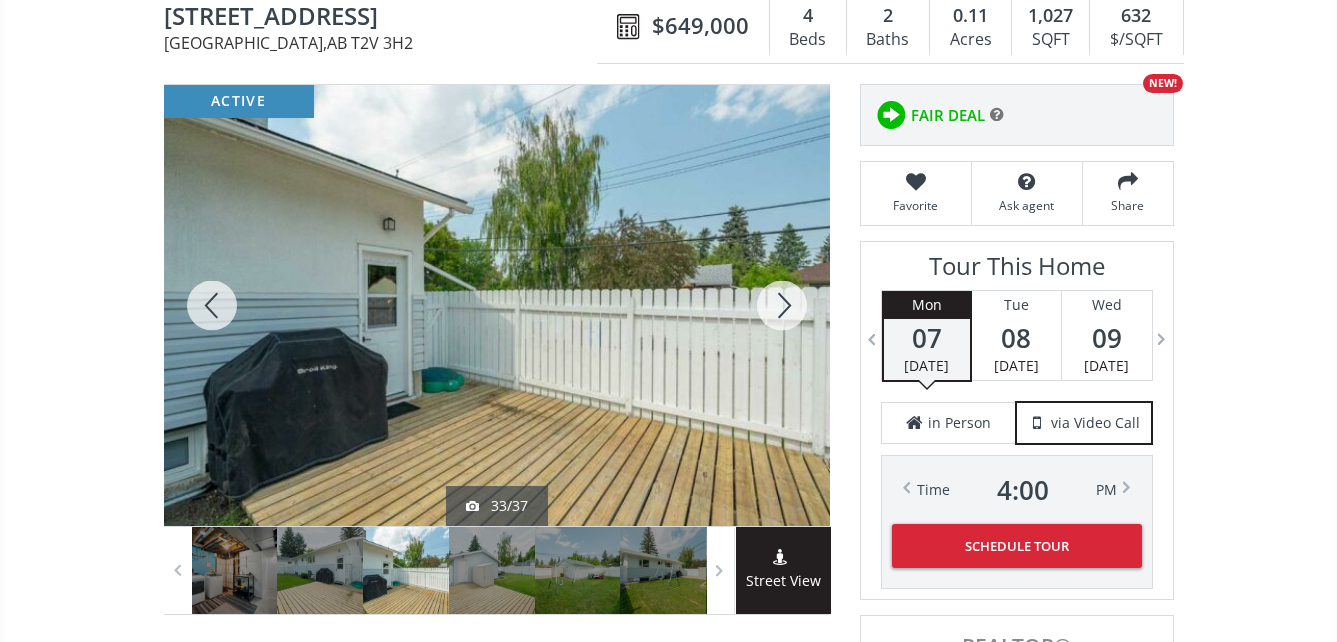 click at bounding box center (782, 305) 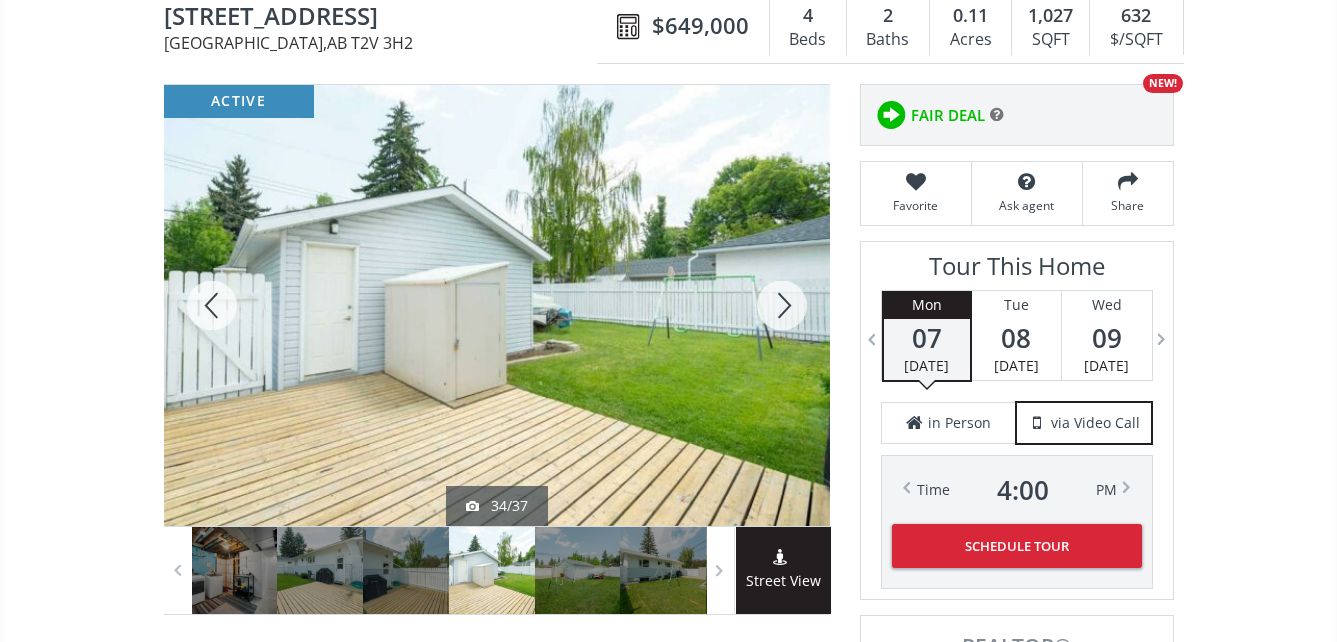 click at bounding box center [782, 305] 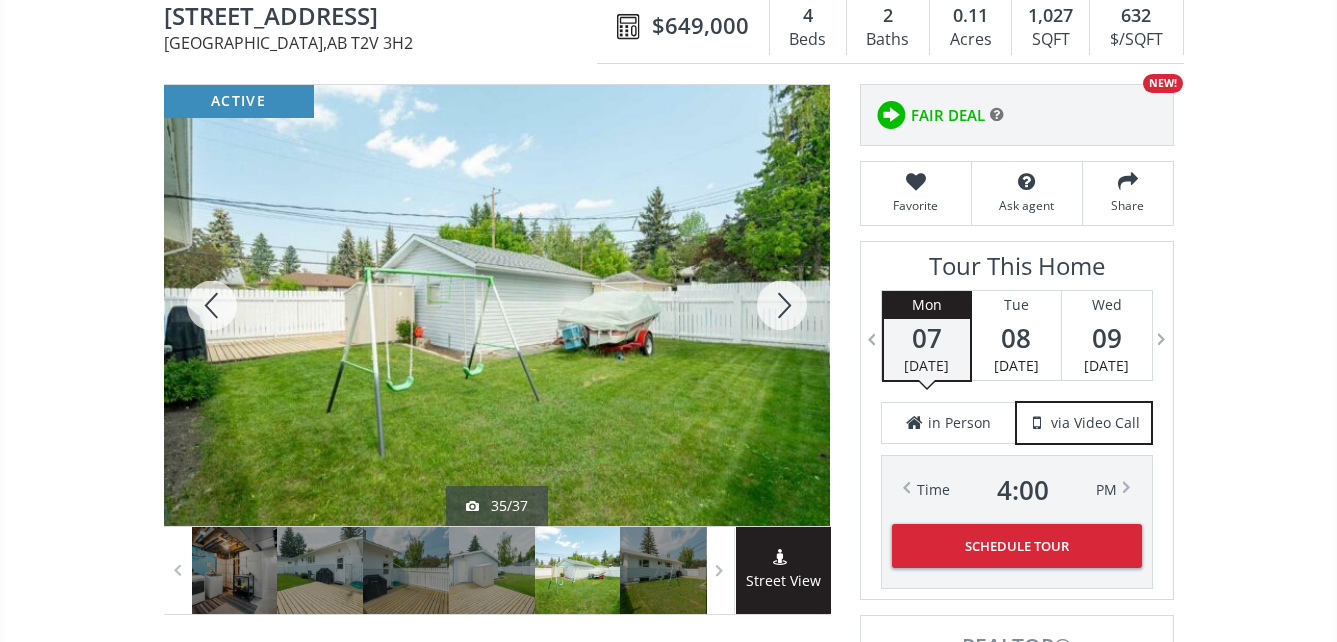 click at bounding box center (782, 305) 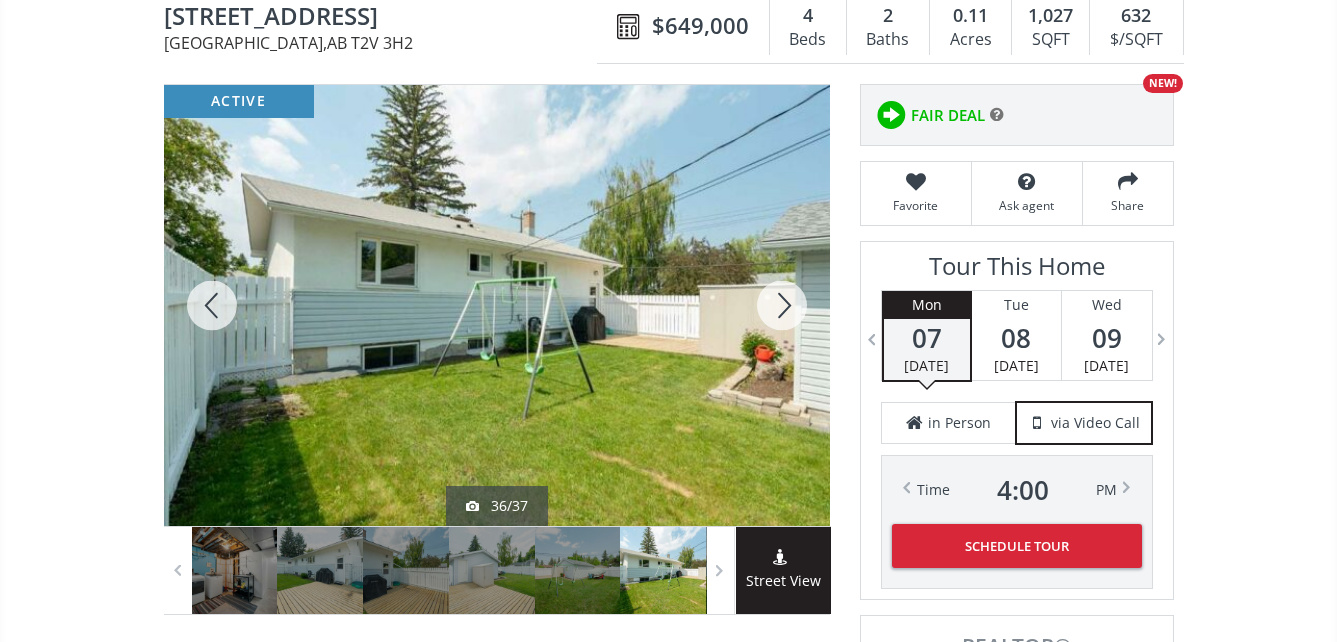 click at bounding box center (782, 305) 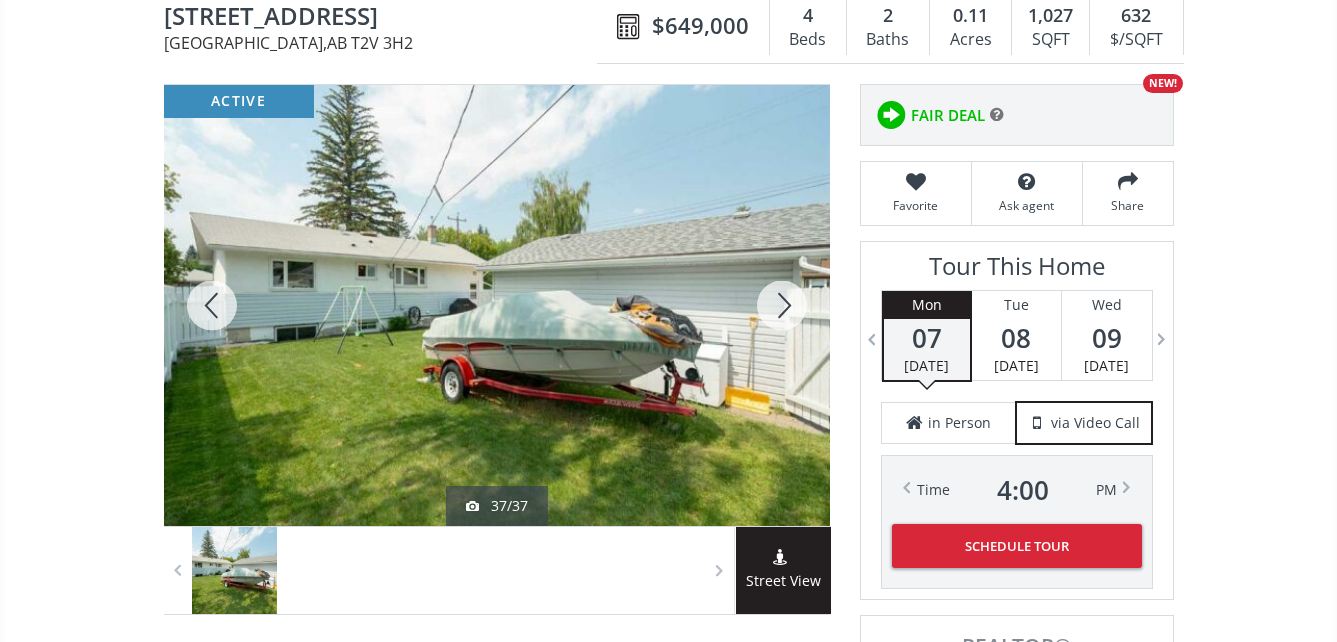 click at bounding box center (782, 305) 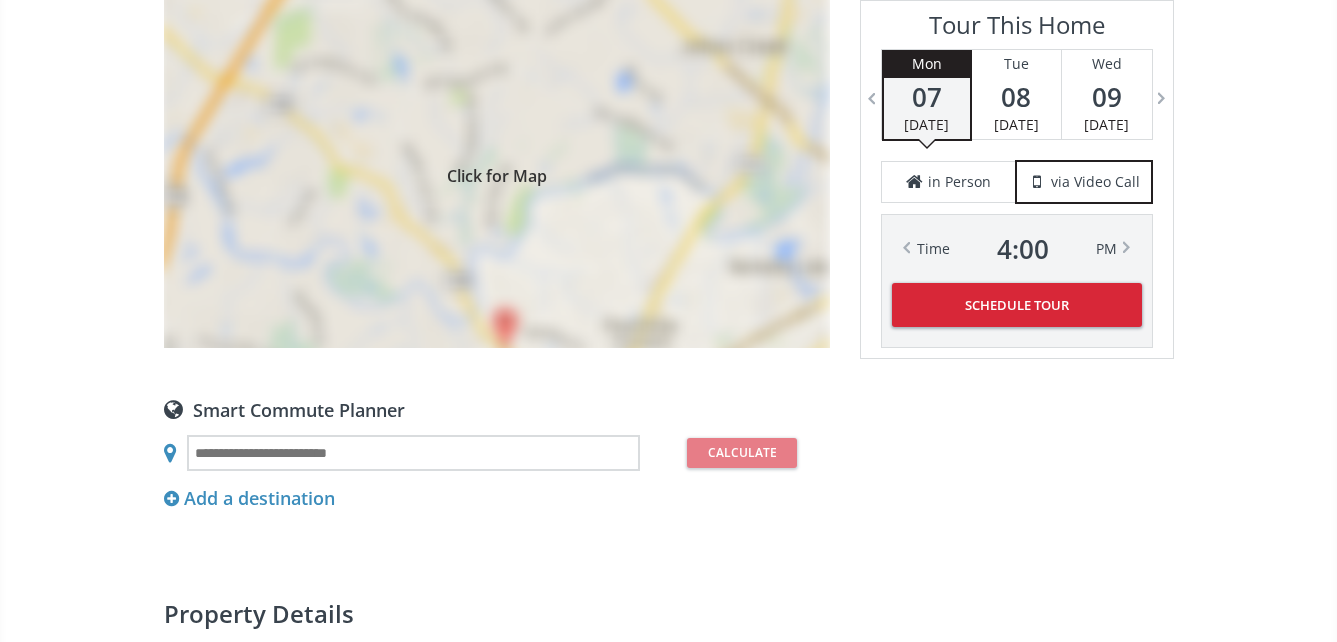 scroll, scrollTop: 1900, scrollLeft: 0, axis: vertical 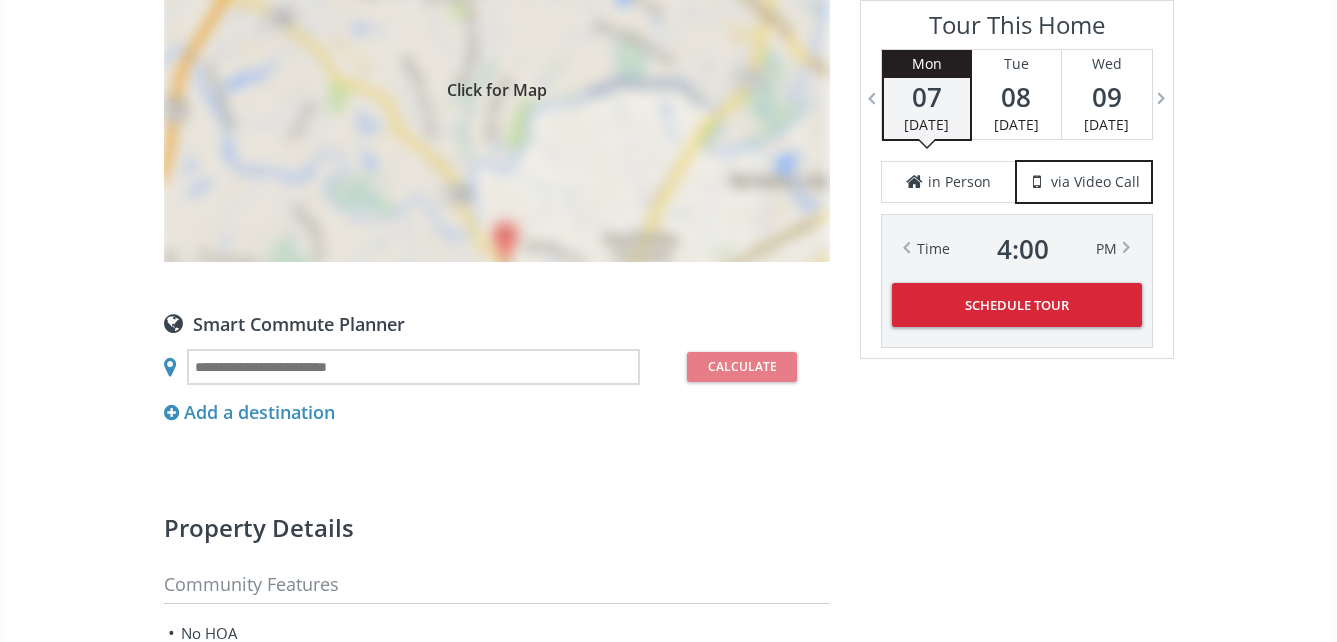 click on "Click for Map" at bounding box center (497, 87) 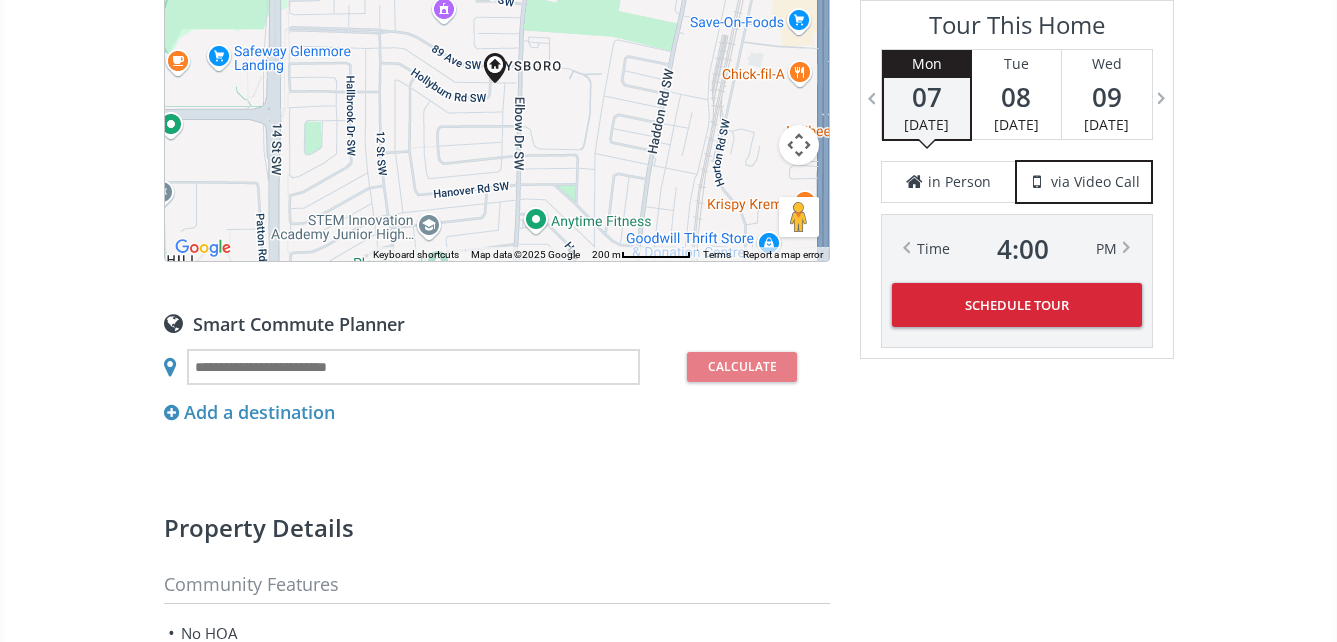 scroll, scrollTop: 1600, scrollLeft: 0, axis: vertical 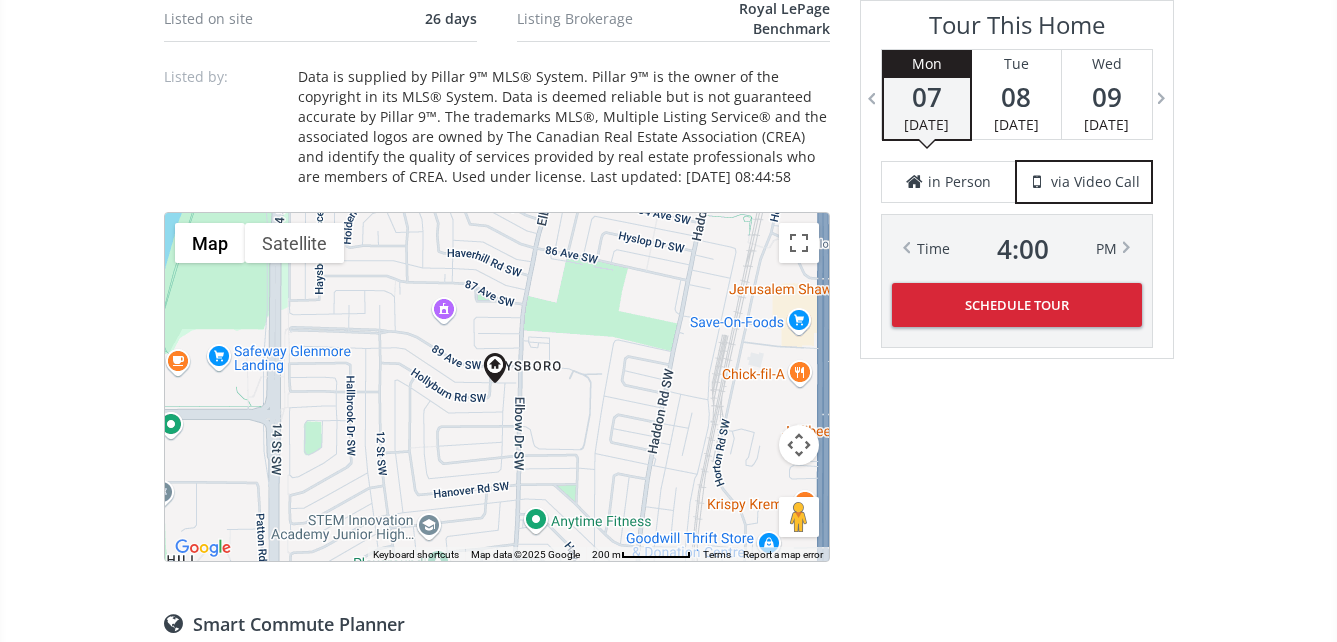 click on "To navigate, press the arrow keys." at bounding box center (497, 387) 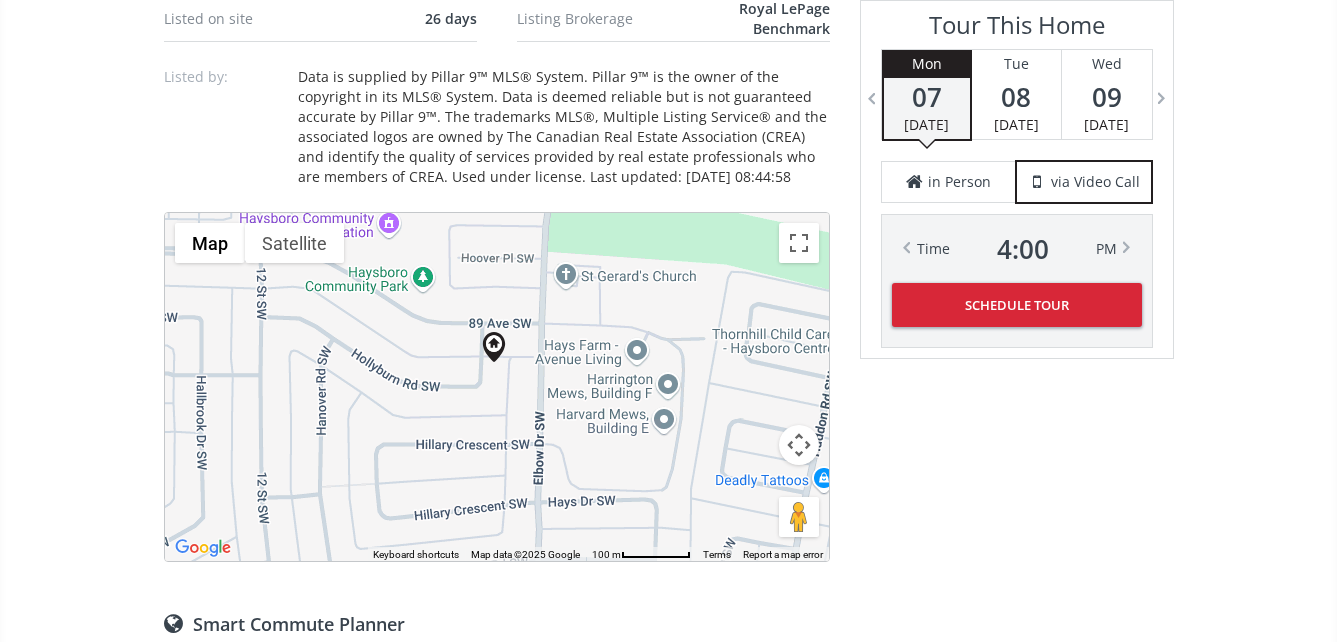 click on "To navigate, press the arrow keys." at bounding box center [497, 387] 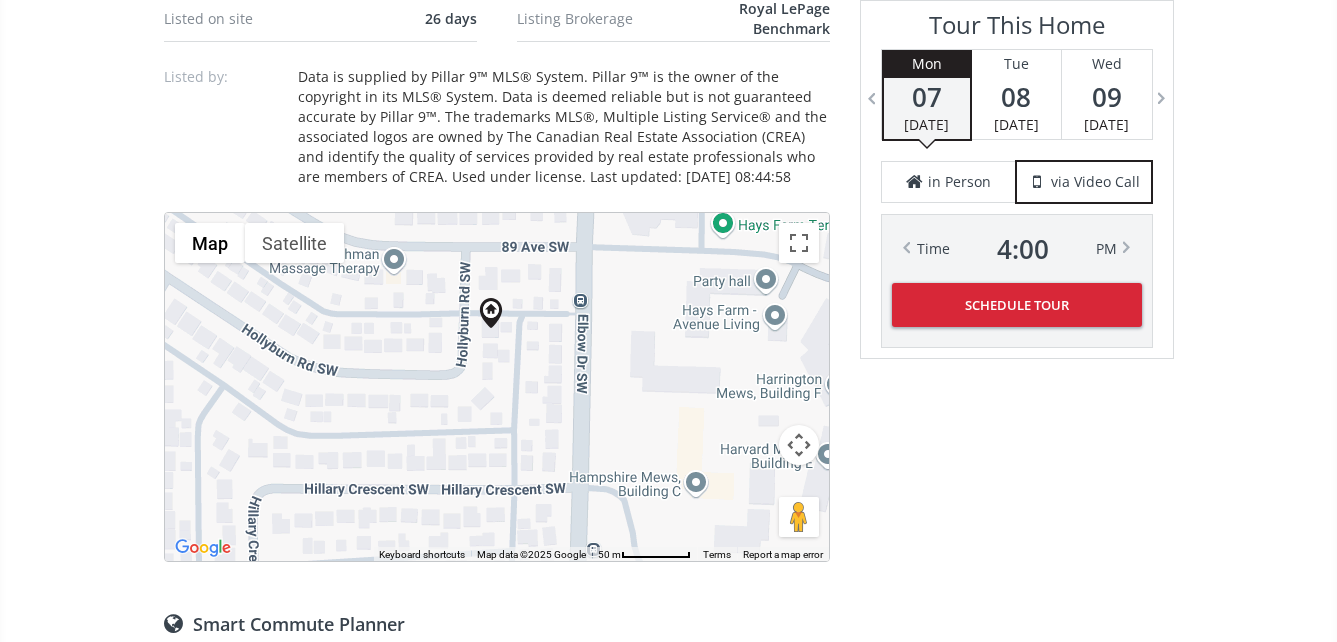 click on "To navigate, press the arrow keys." at bounding box center [497, 387] 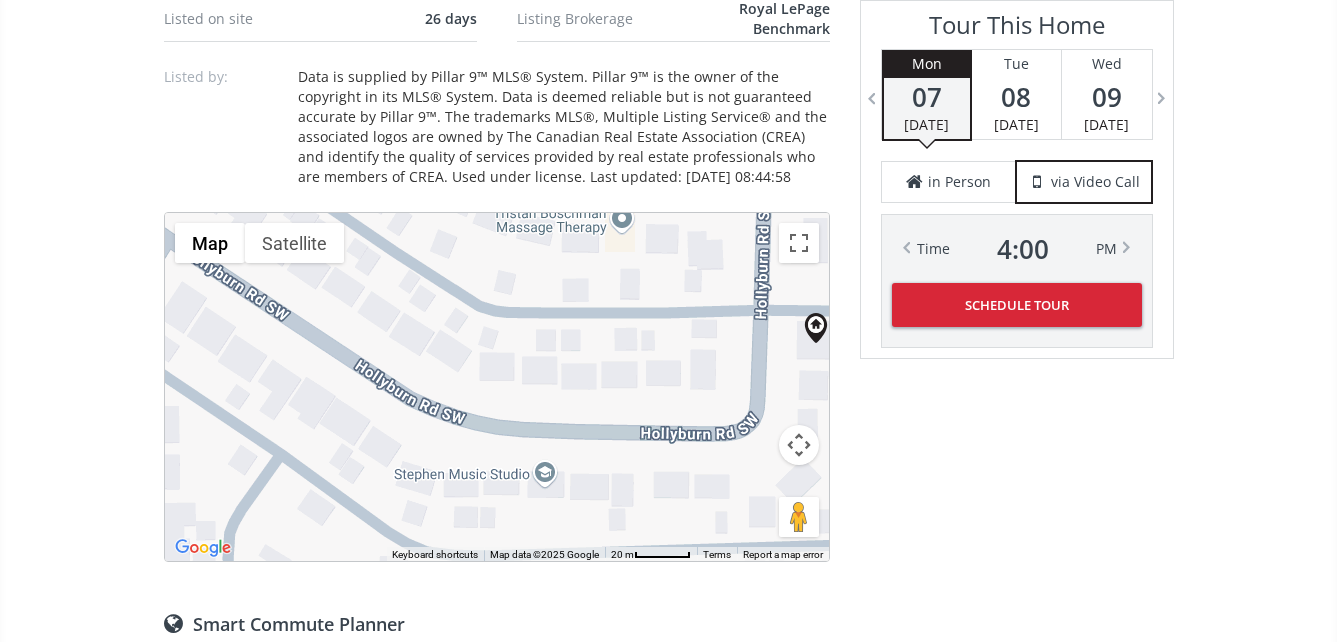 drag, startPoint x: 375, startPoint y: 380, endPoint x: 704, endPoint y: 440, distance: 334.42636 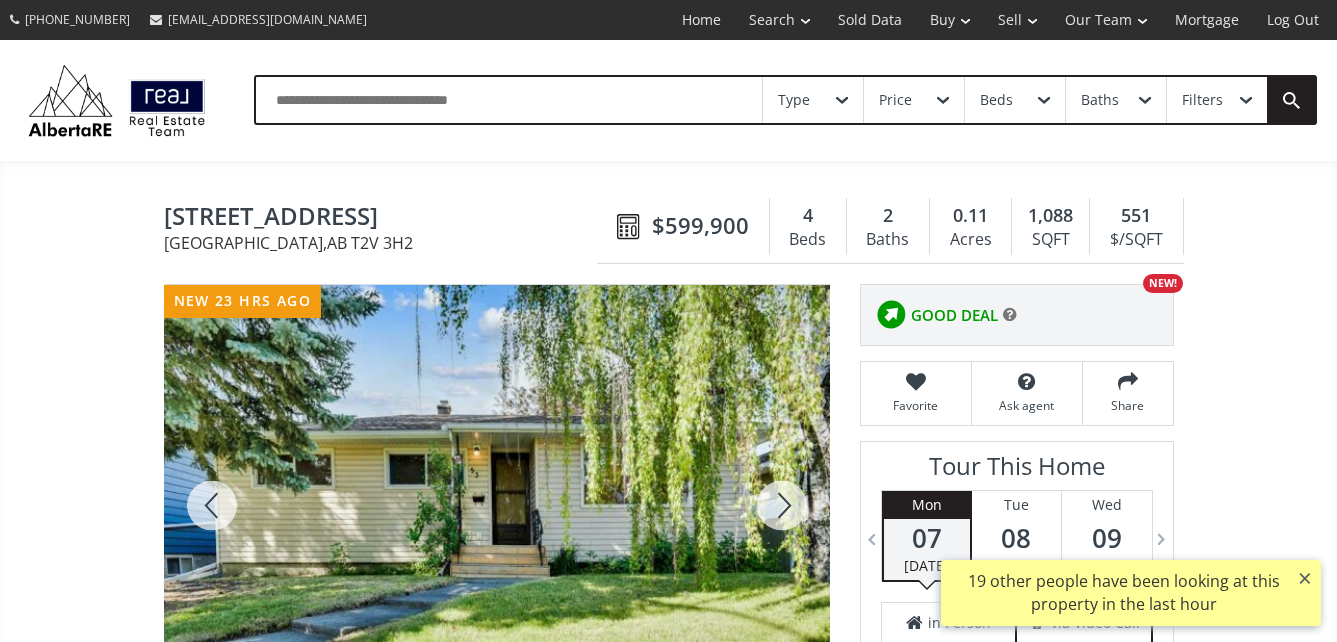 scroll, scrollTop: 0, scrollLeft: 0, axis: both 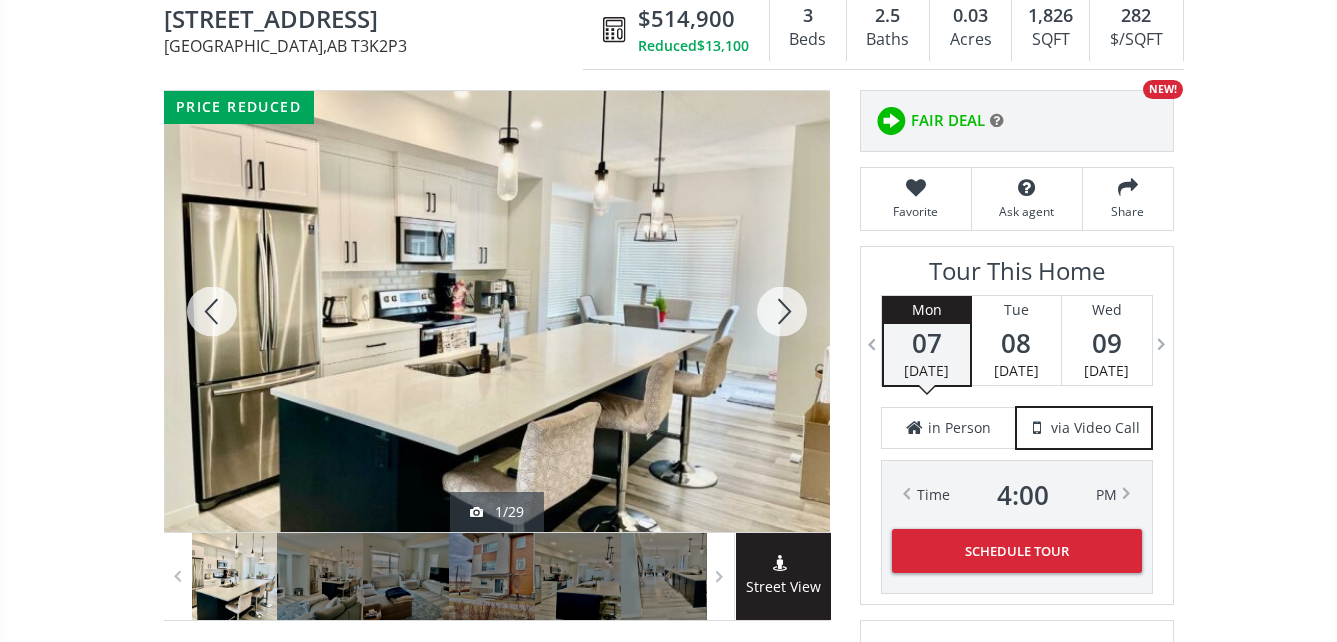 click at bounding box center [497, 311] 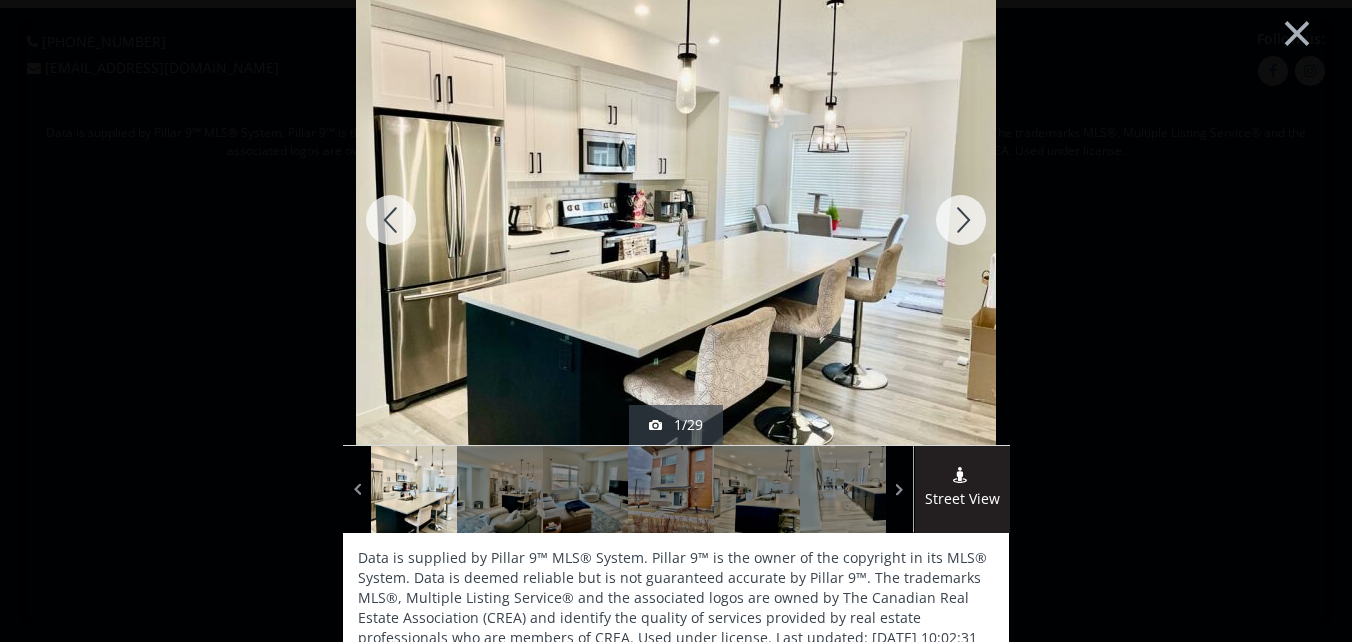 click at bounding box center (961, 220) 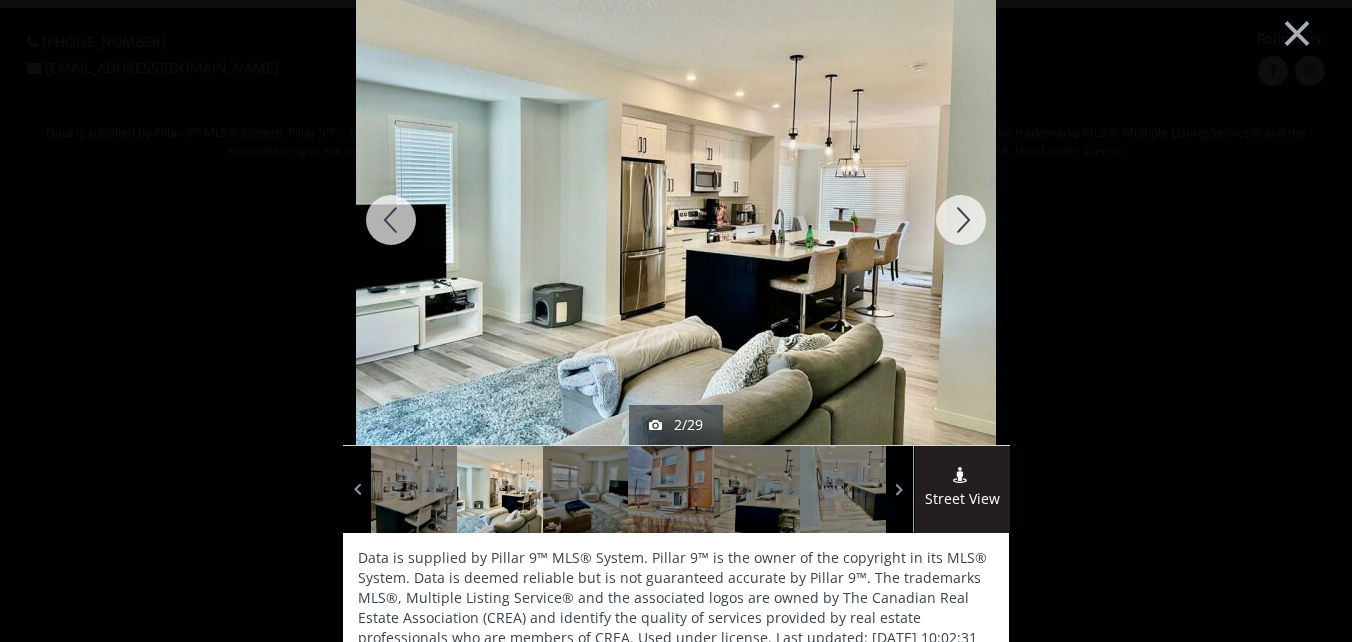 click at bounding box center [961, 220] 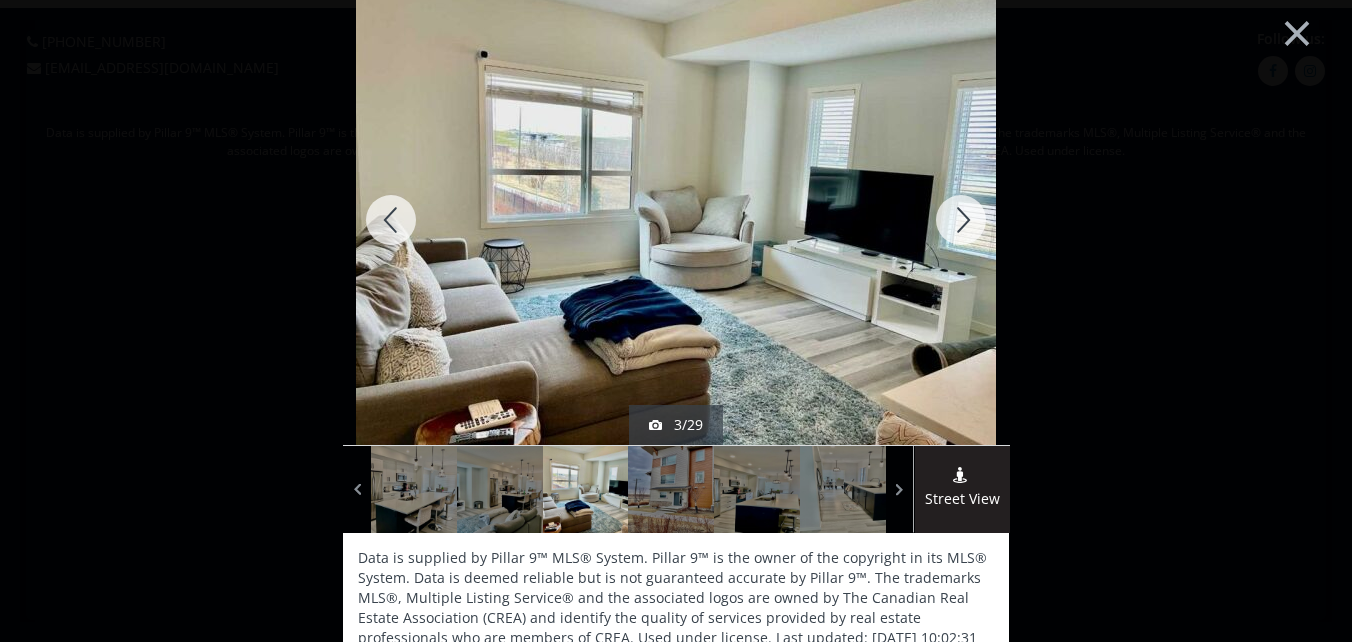 click at bounding box center [391, 220] 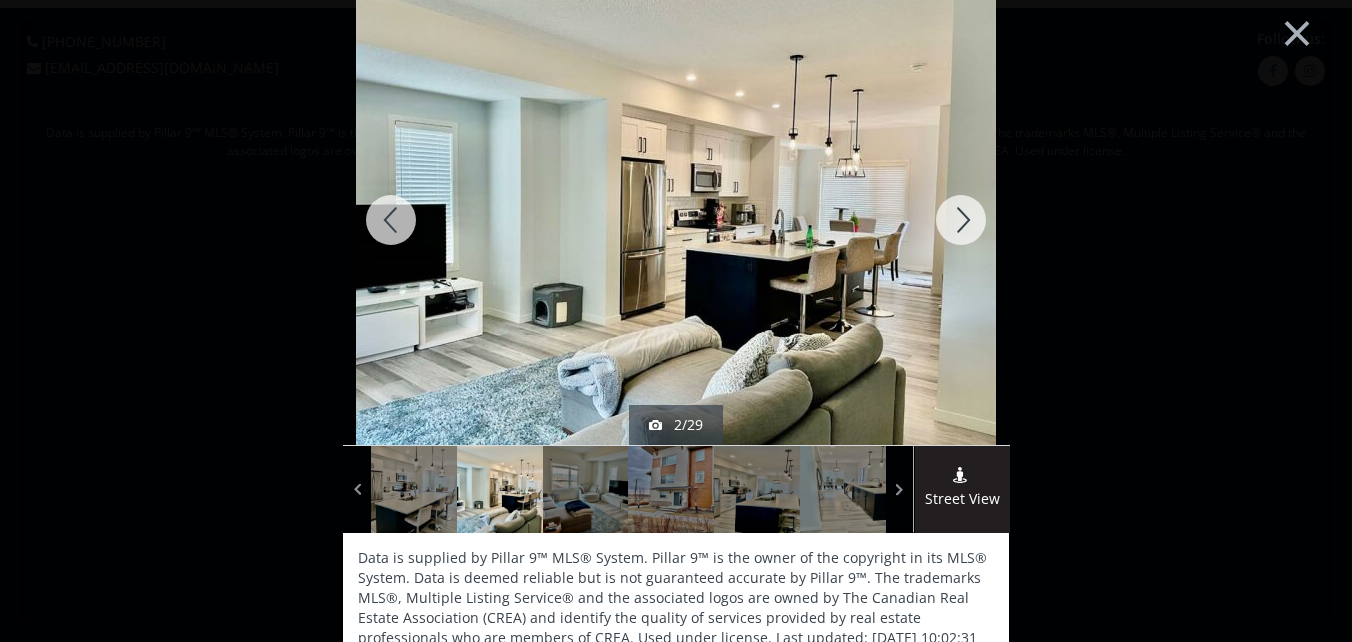 click at bounding box center (961, 220) 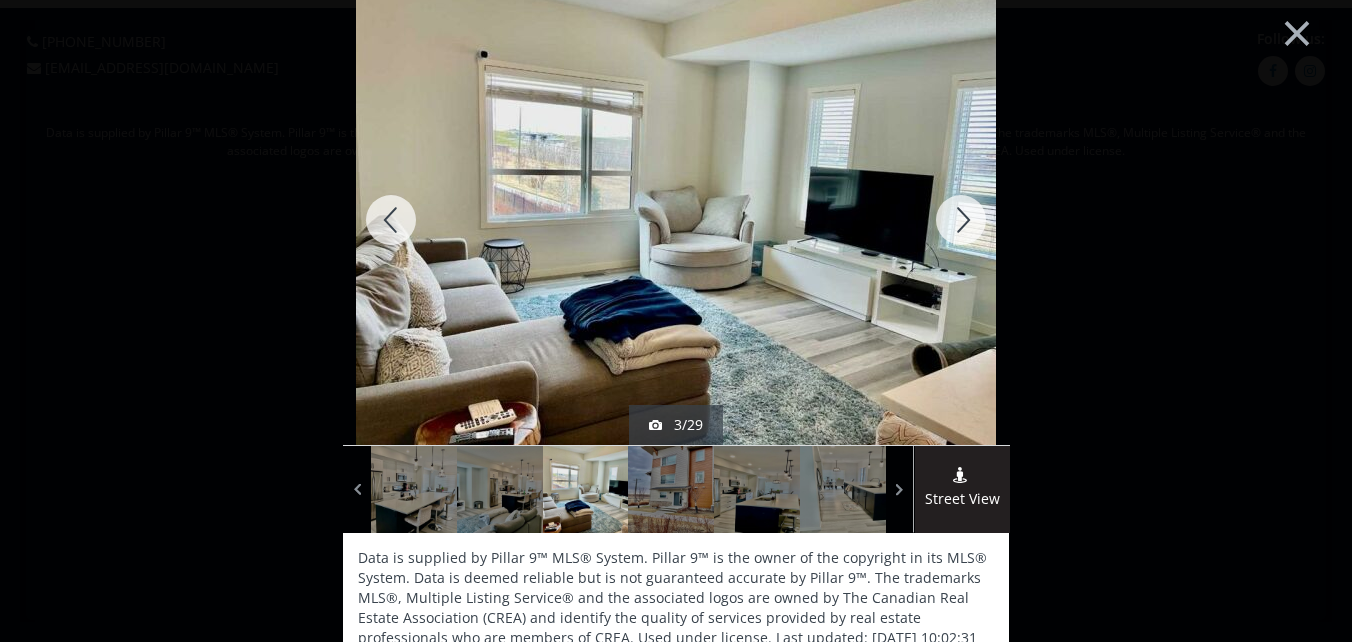 click at bounding box center (961, 220) 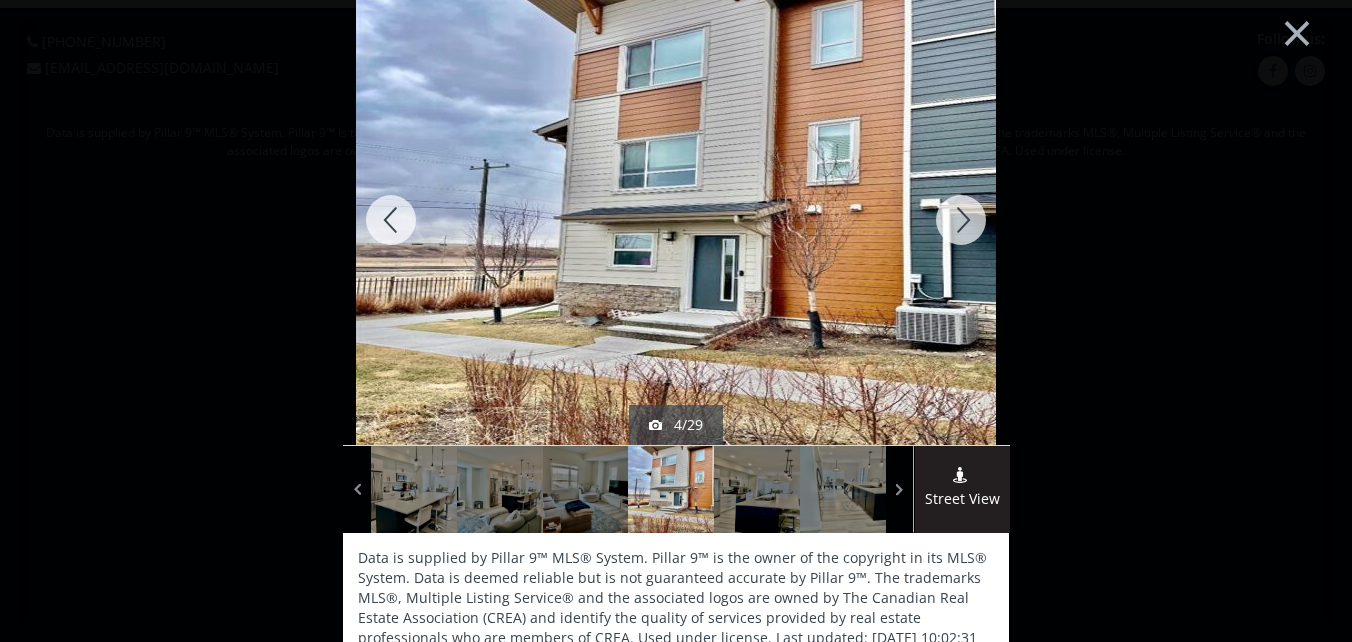click at bounding box center (961, 220) 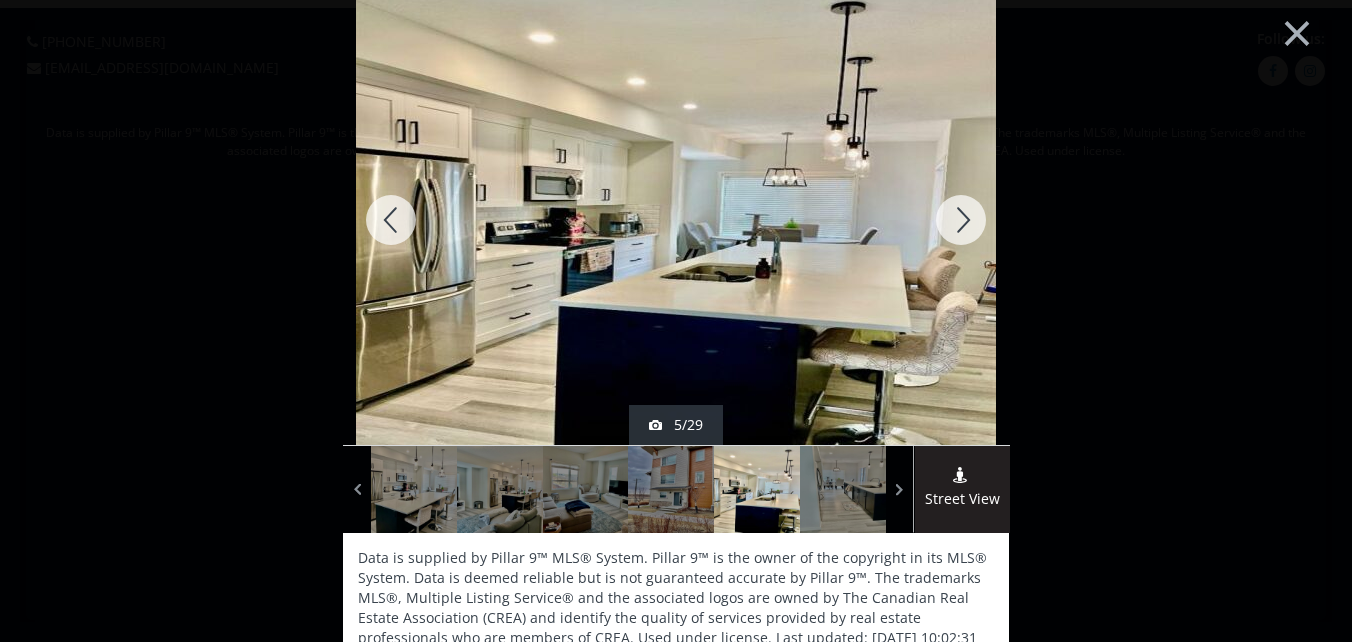 click at bounding box center (961, 220) 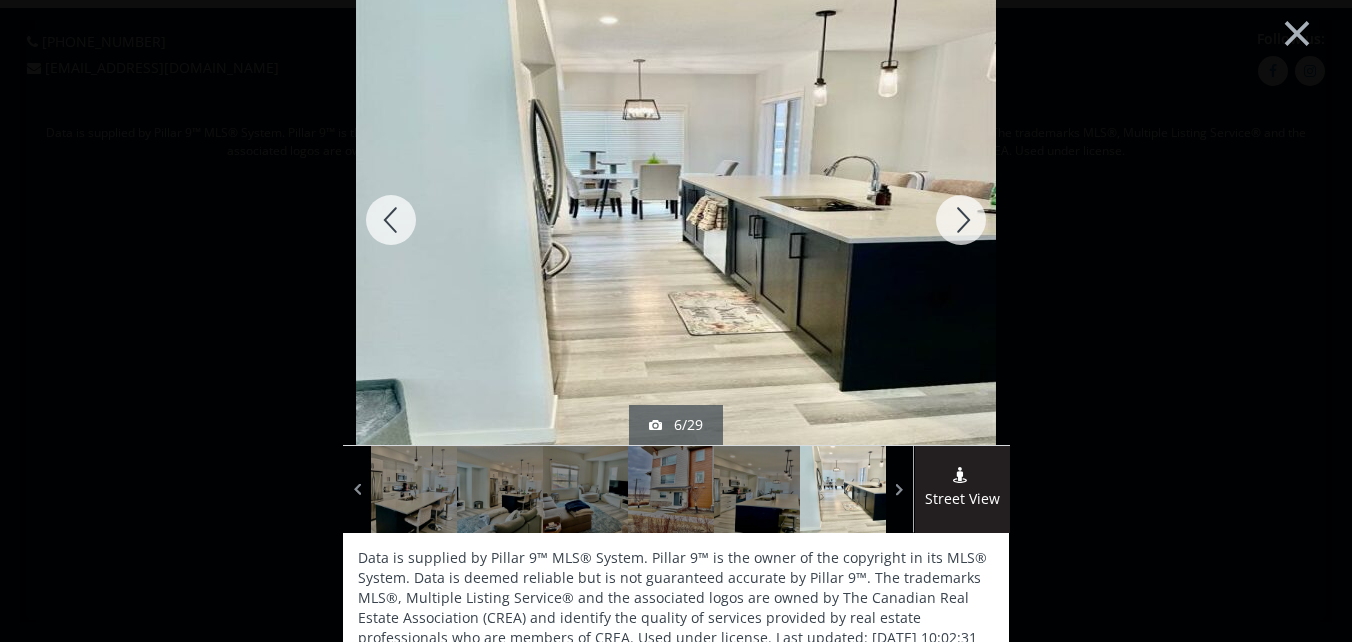 click at bounding box center (961, 220) 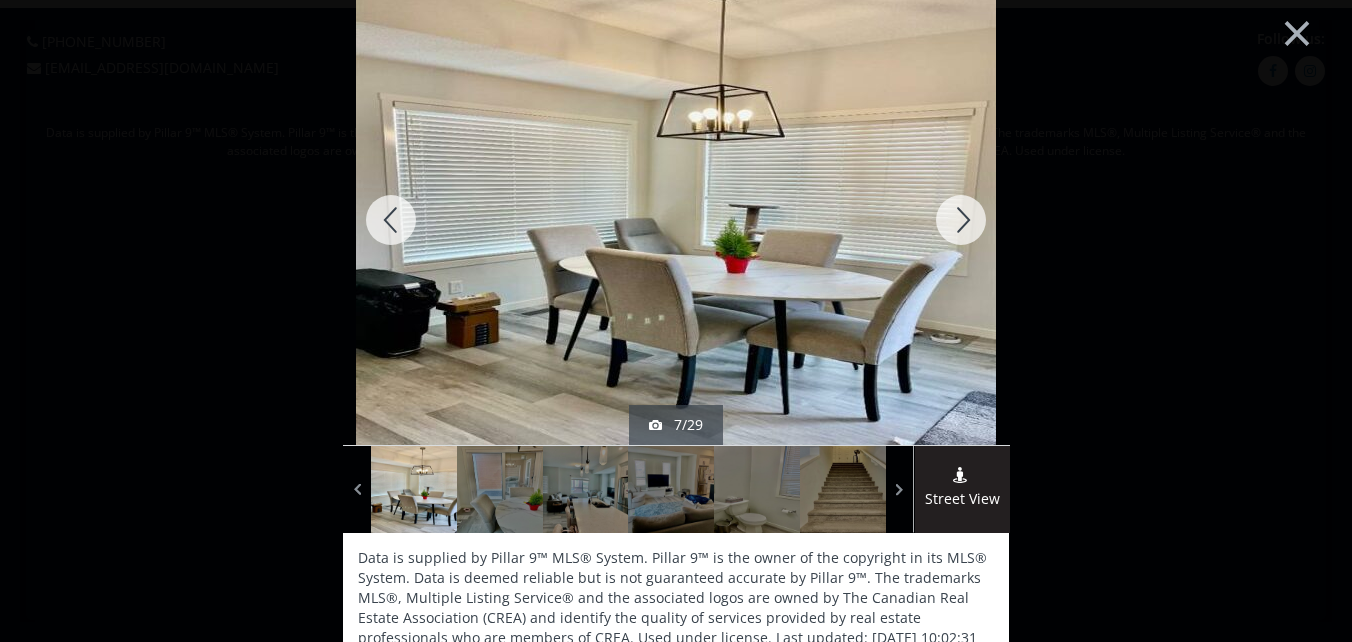 click at bounding box center (961, 220) 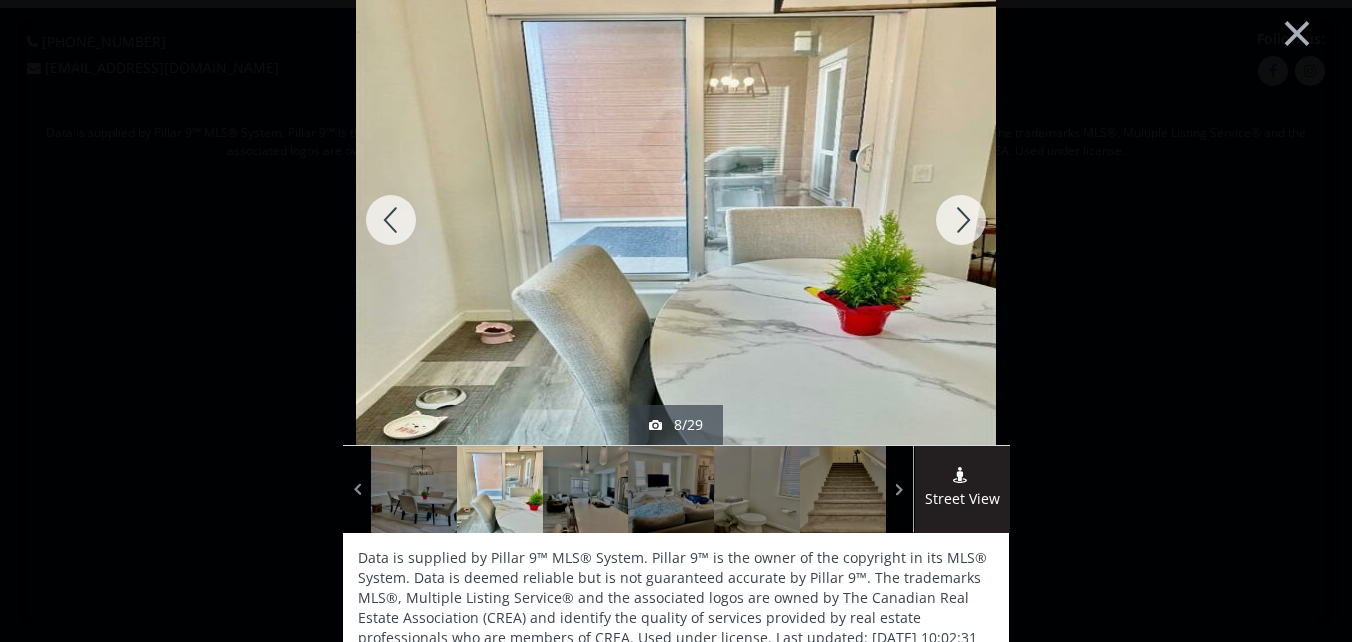 click at bounding box center [961, 220] 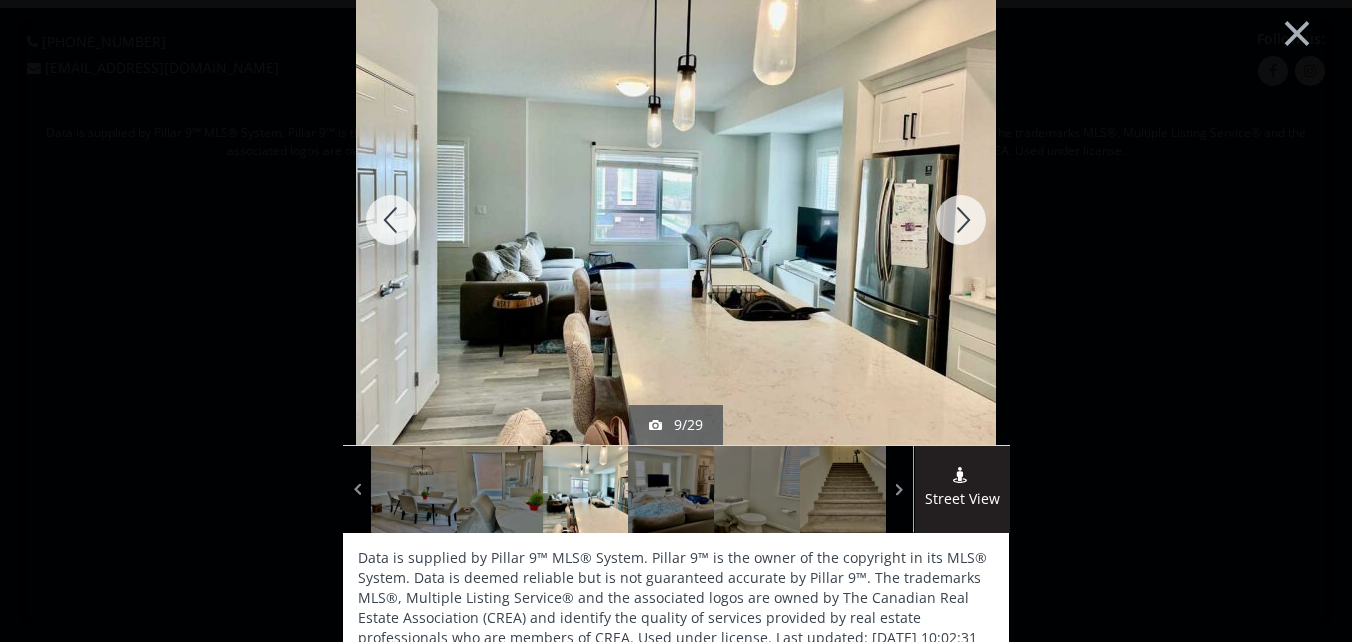 click at bounding box center (961, 220) 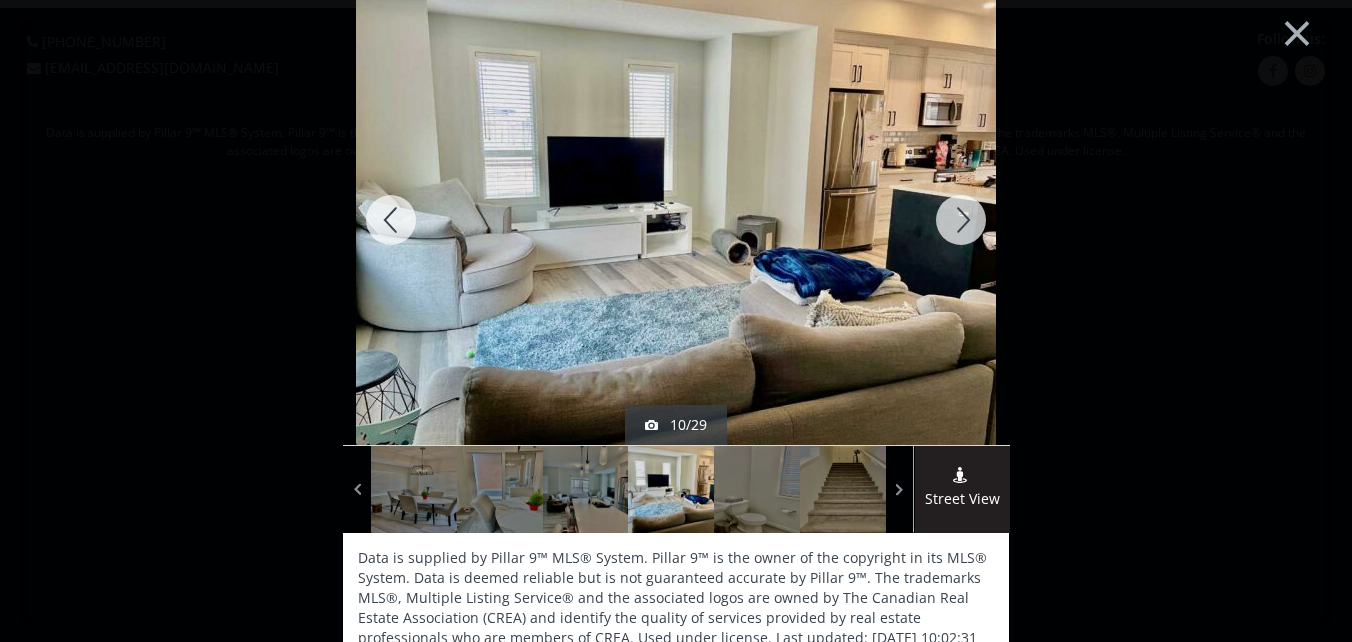 click at bounding box center (961, 220) 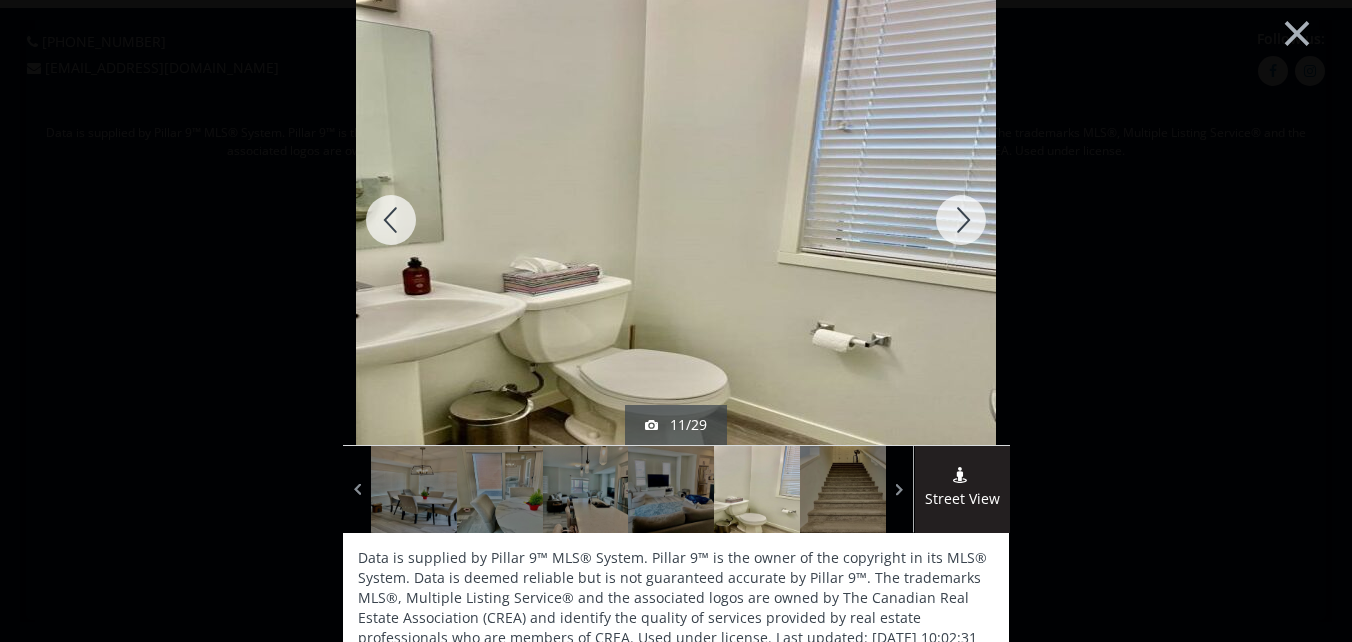 click at bounding box center [961, 220] 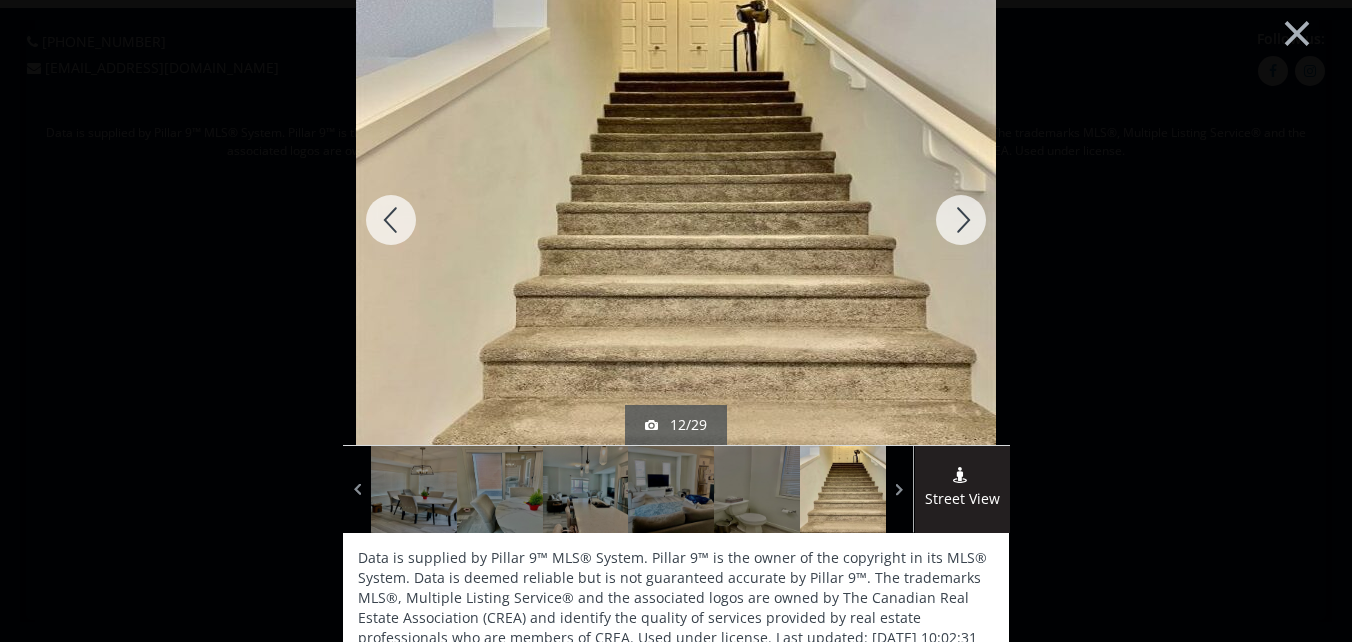 click at bounding box center [961, 220] 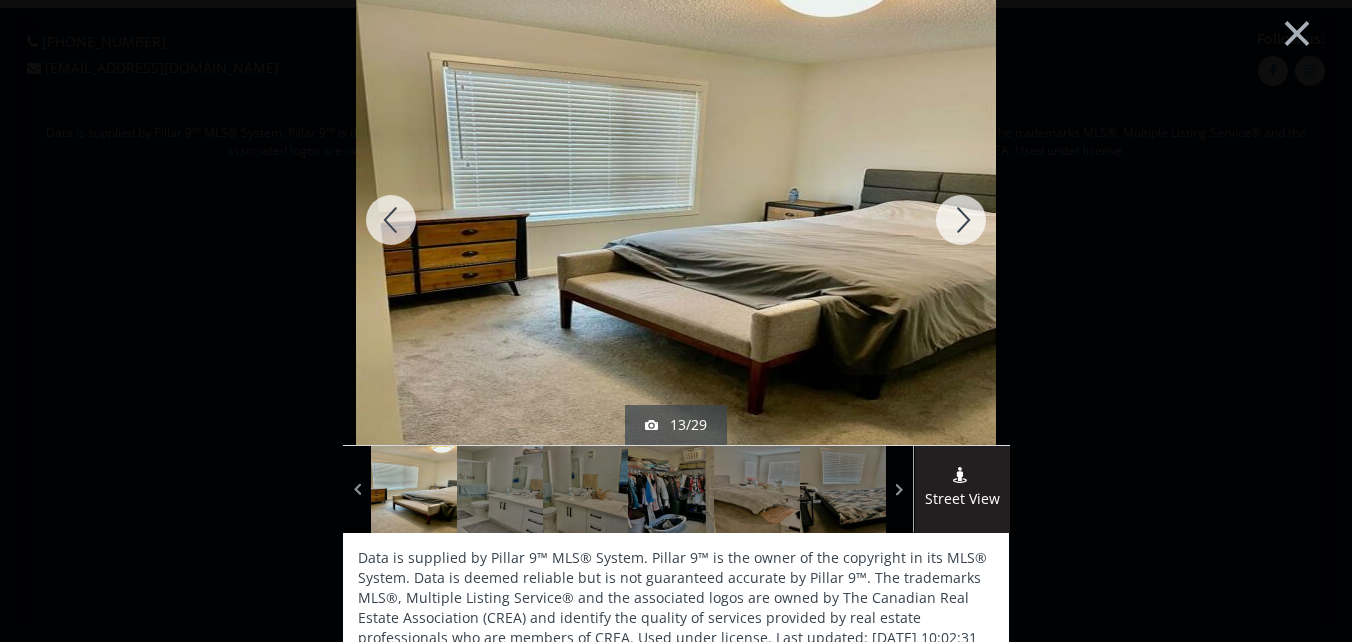 click at bounding box center [961, 220] 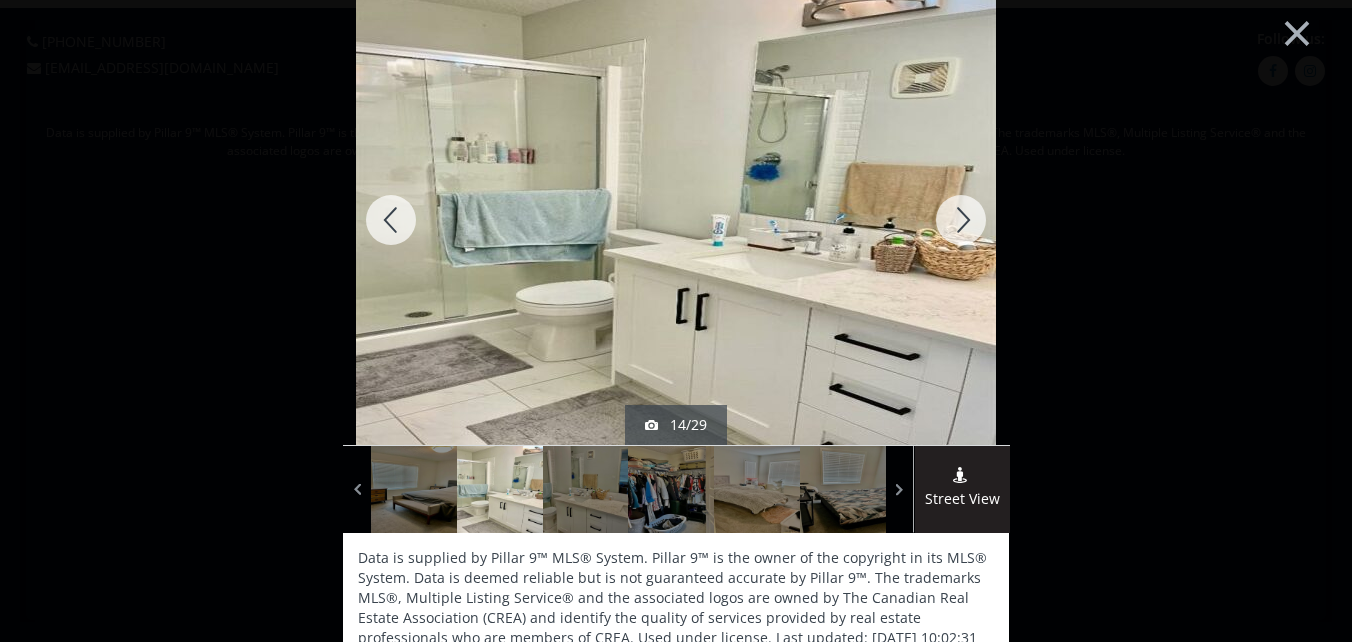 click at bounding box center (961, 220) 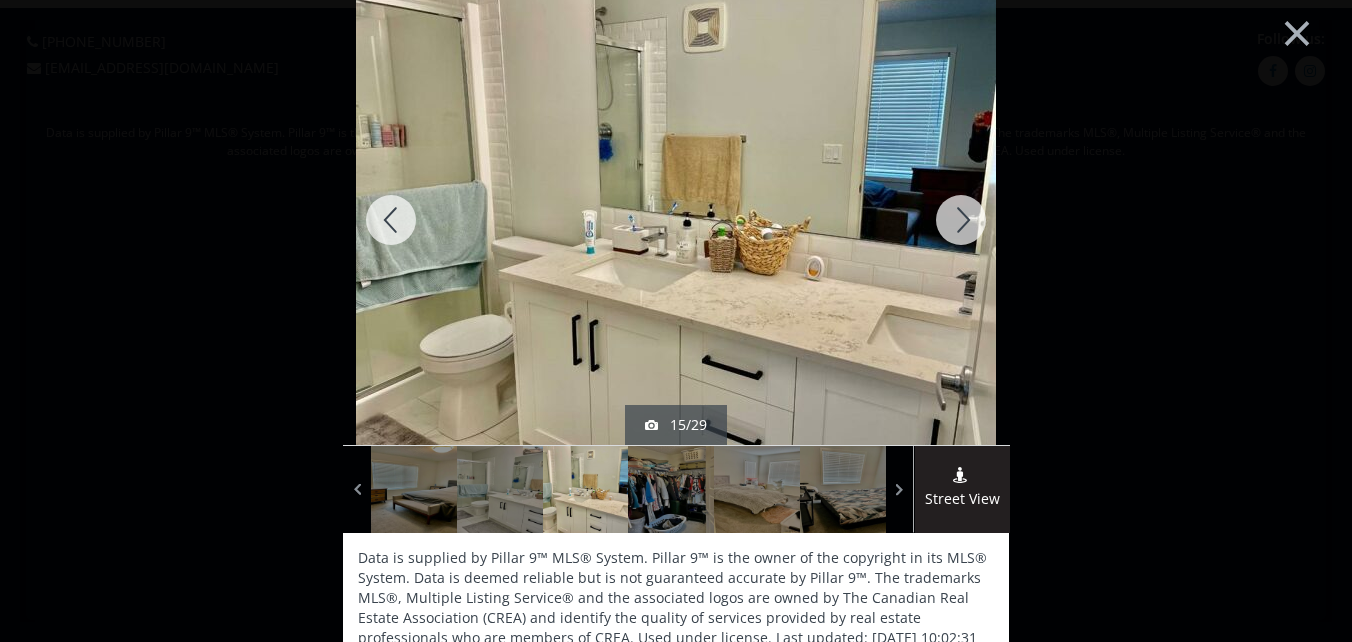click at bounding box center [961, 220] 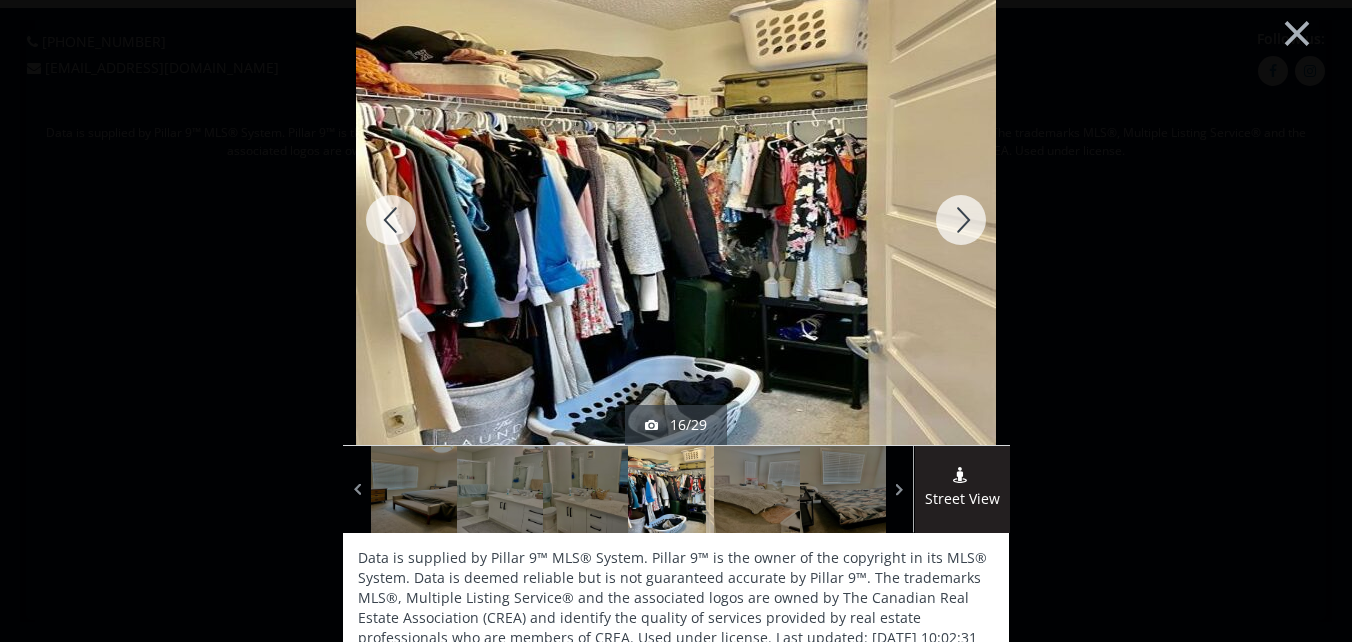 click at bounding box center [961, 220] 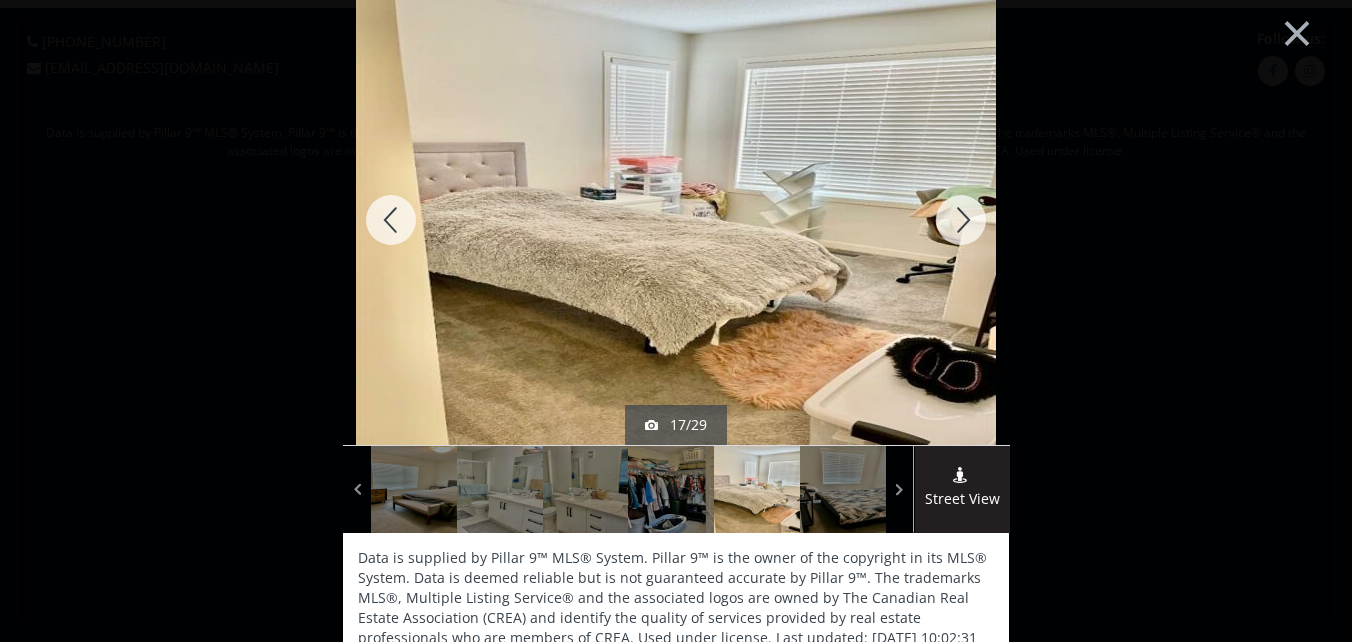 click at bounding box center (961, 220) 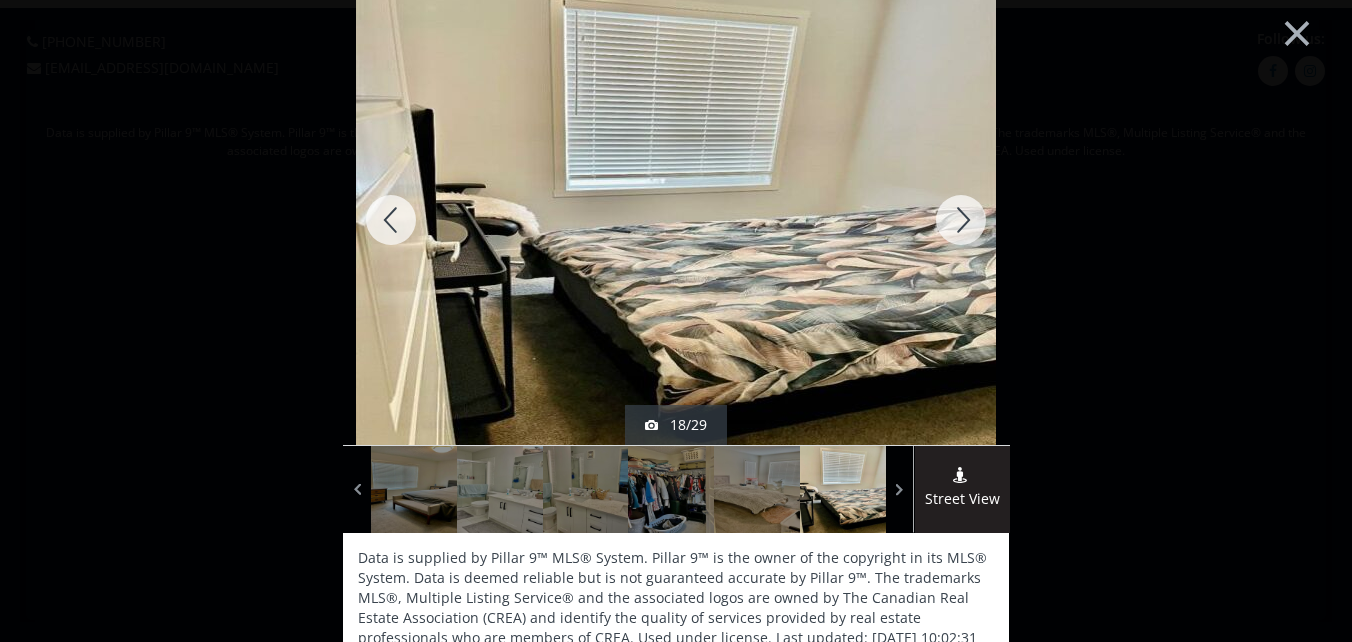 click at bounding box center [961, 220] 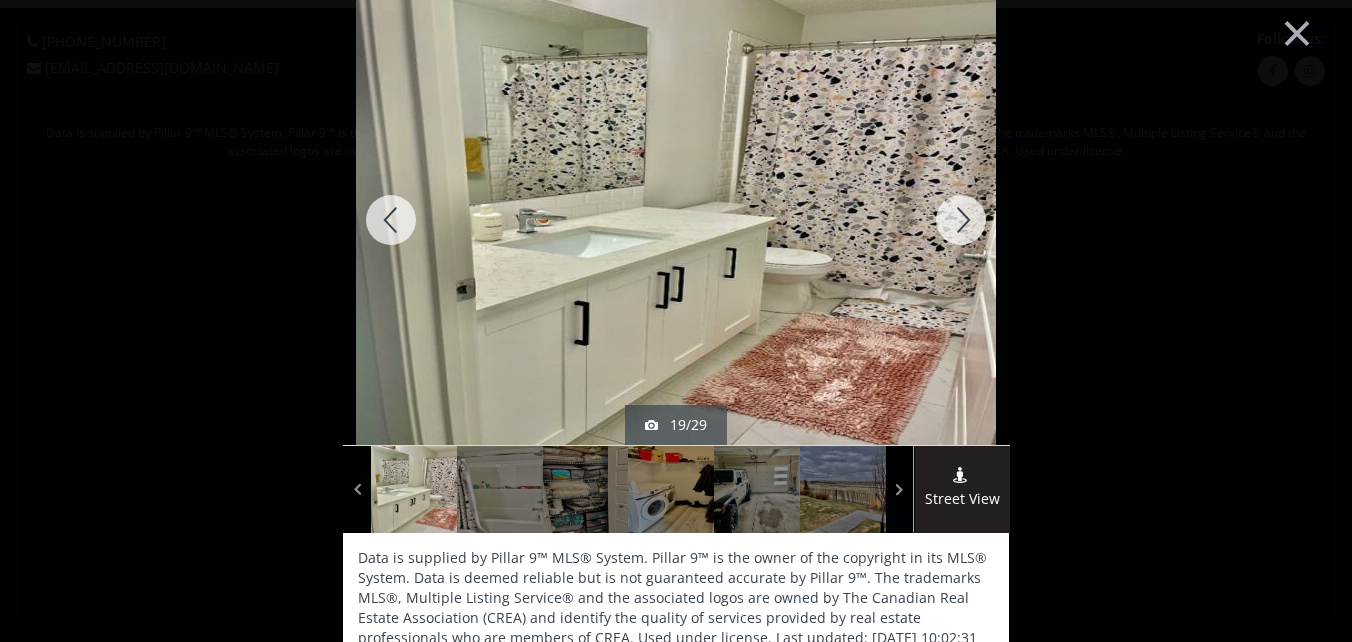 click at bounding box center [961, 220] 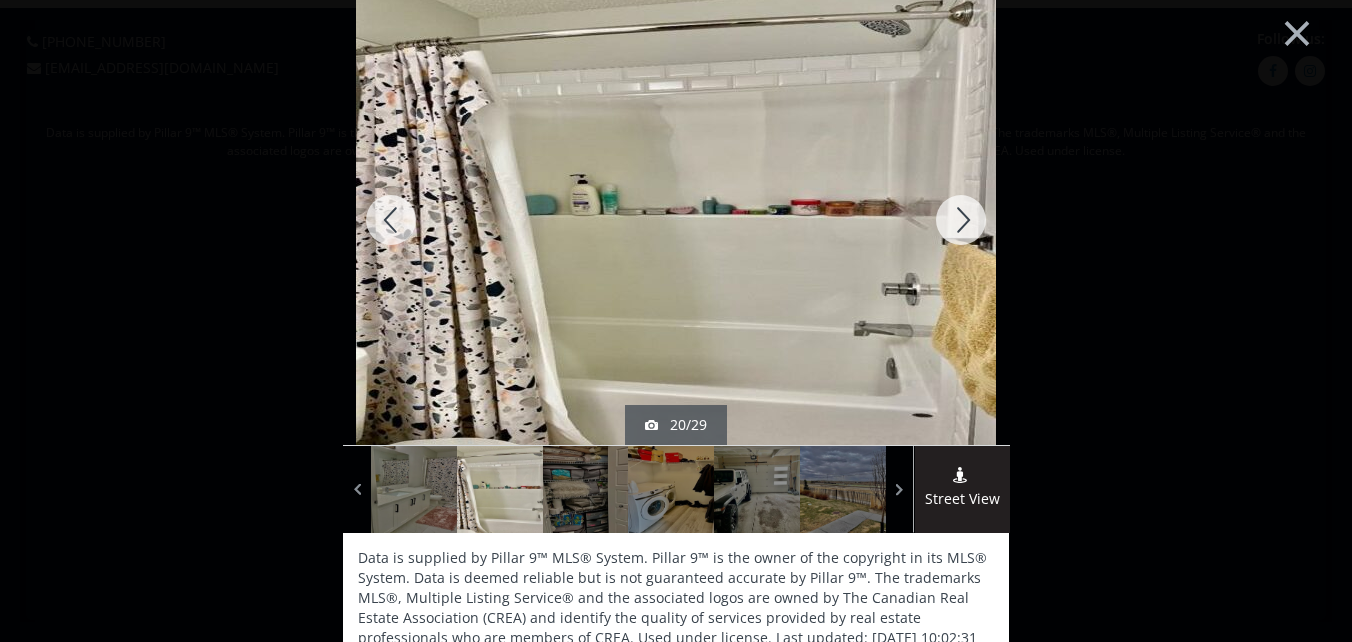 click at bounding box center (961, 220) 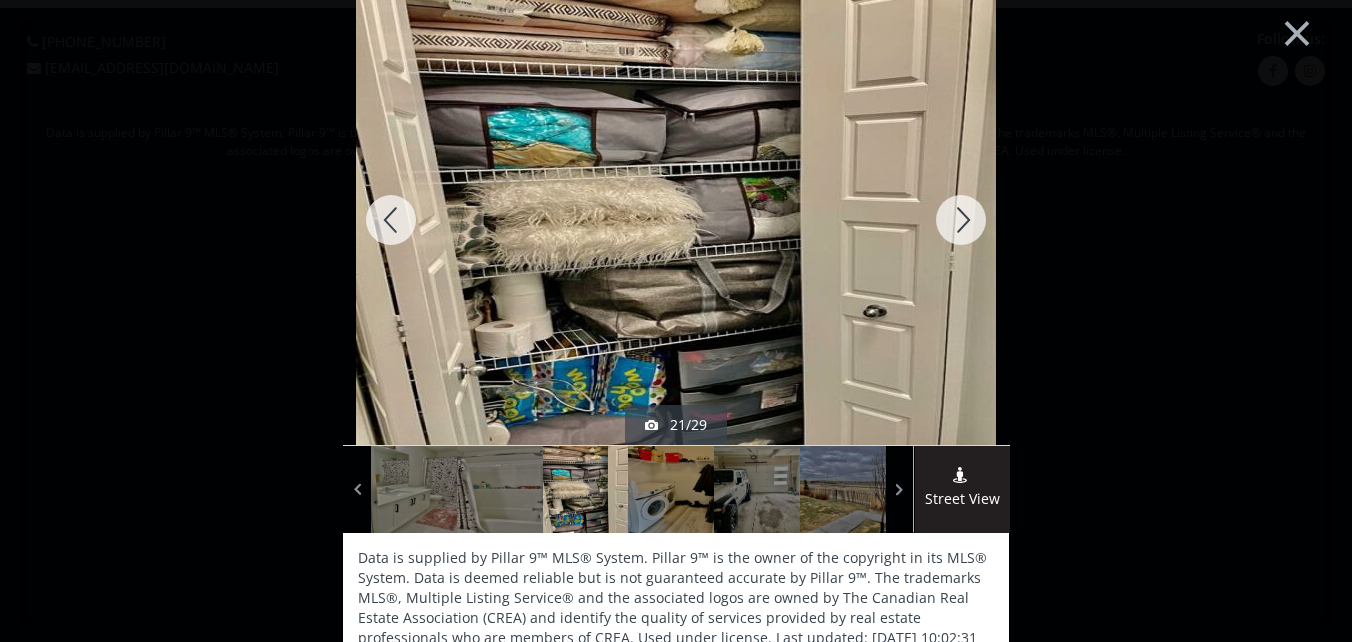 click at bounding box center [961, 220] 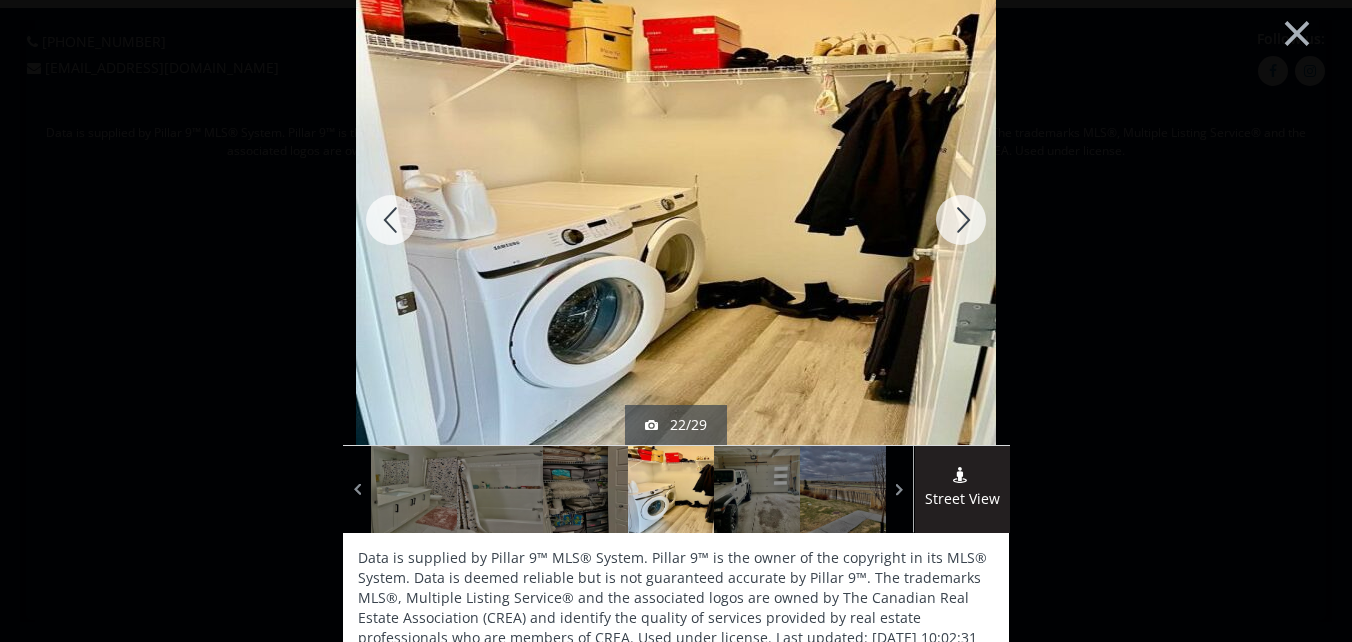 click at bounding box center [961, 220] 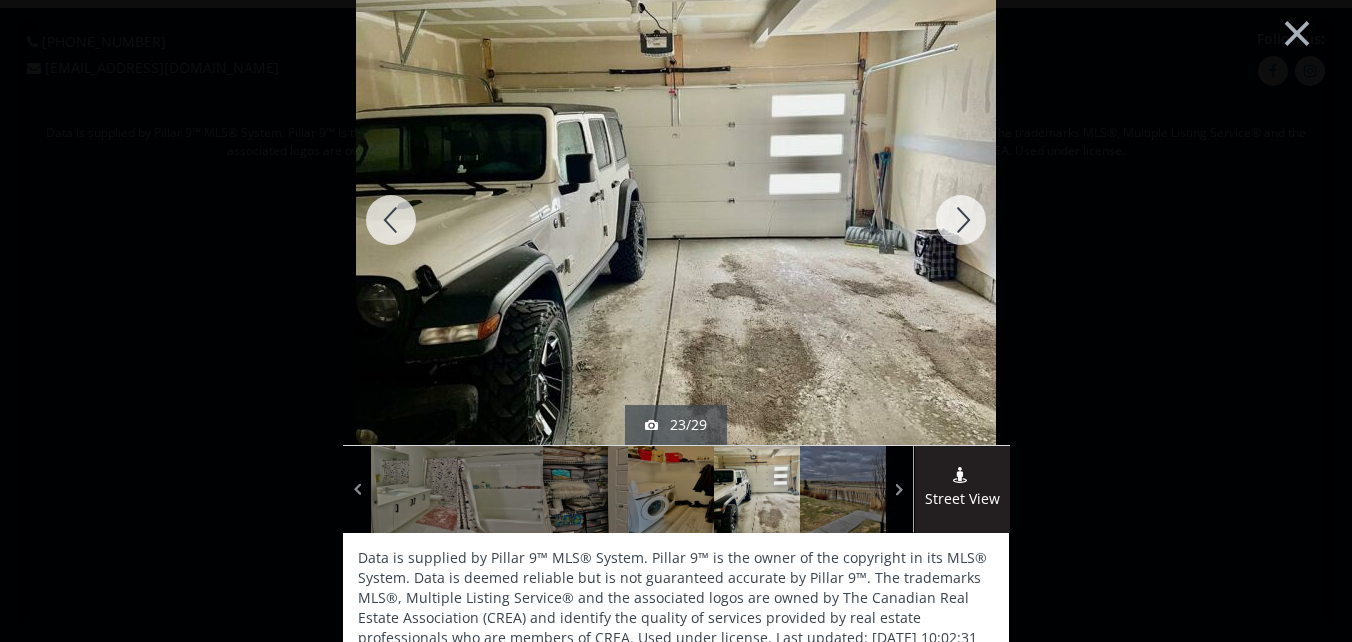 click at bounding box center [961, 220] 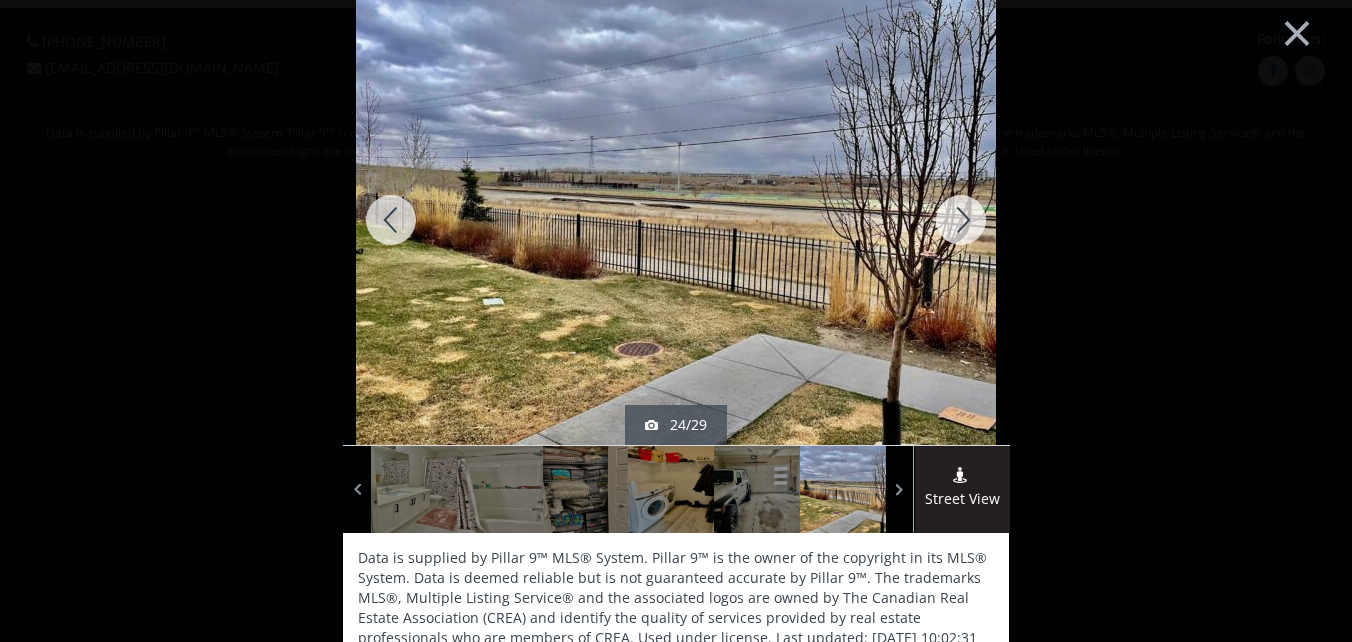 click at bounding box center (961, 220) 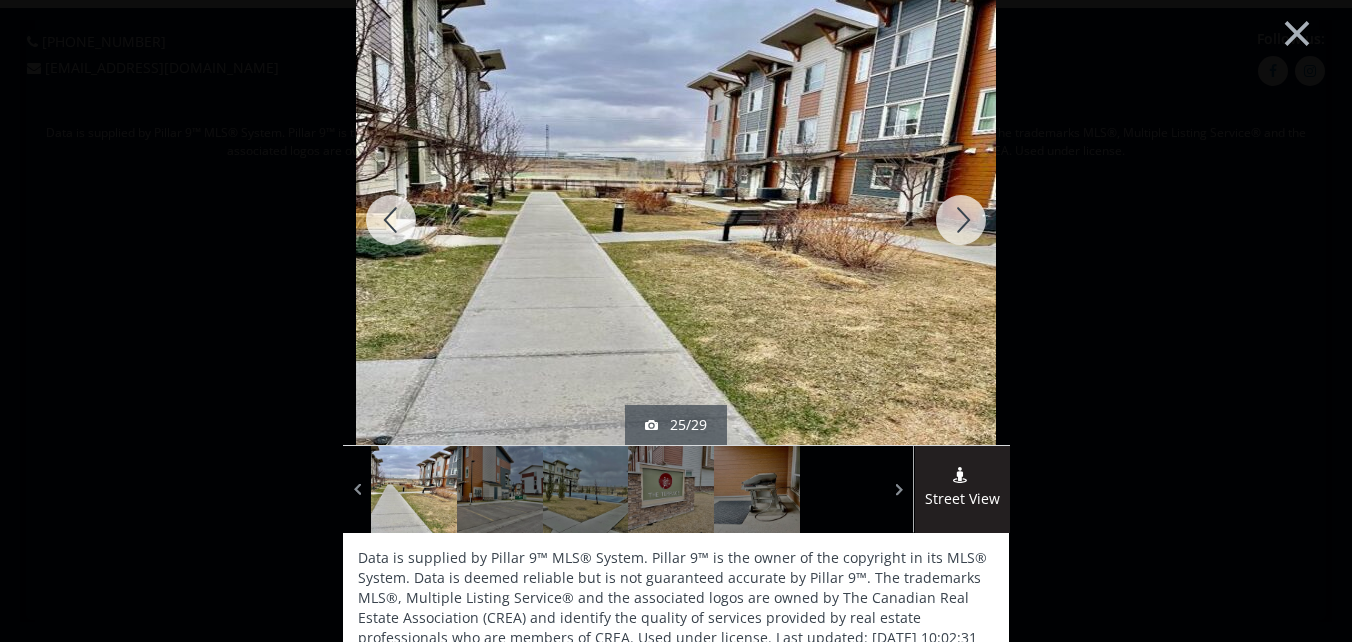 click at bounding box center [961, 220] 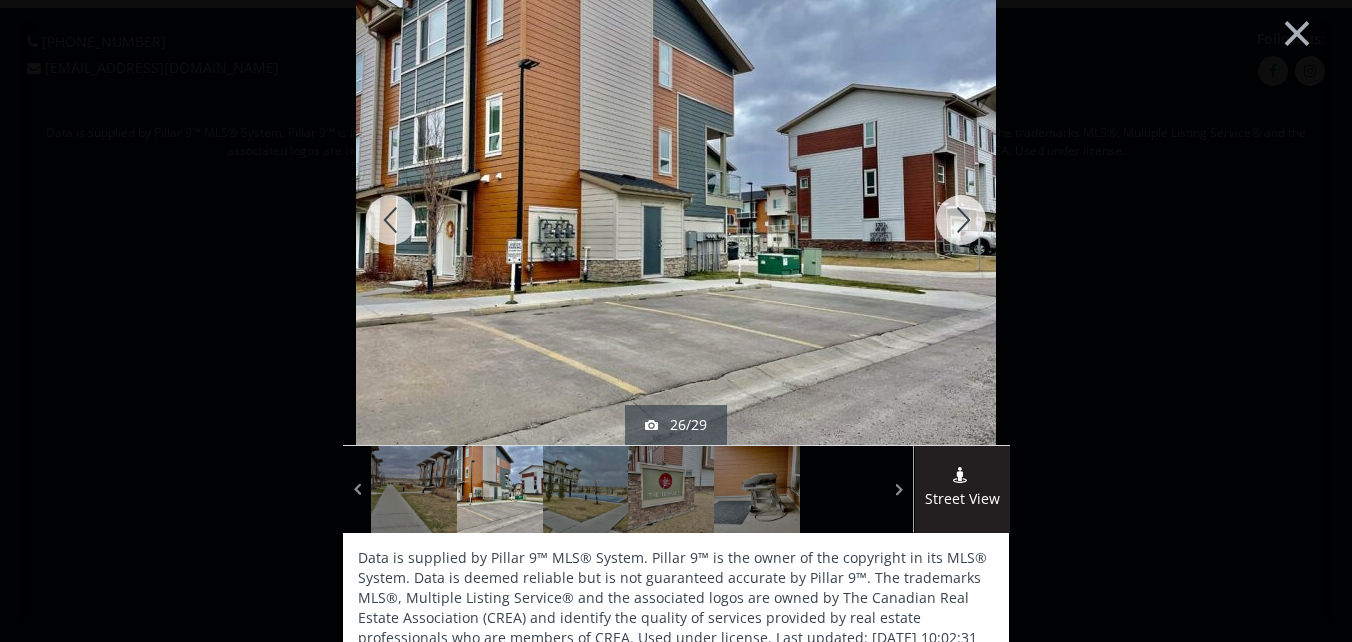 click at bounding box center [961, 220] 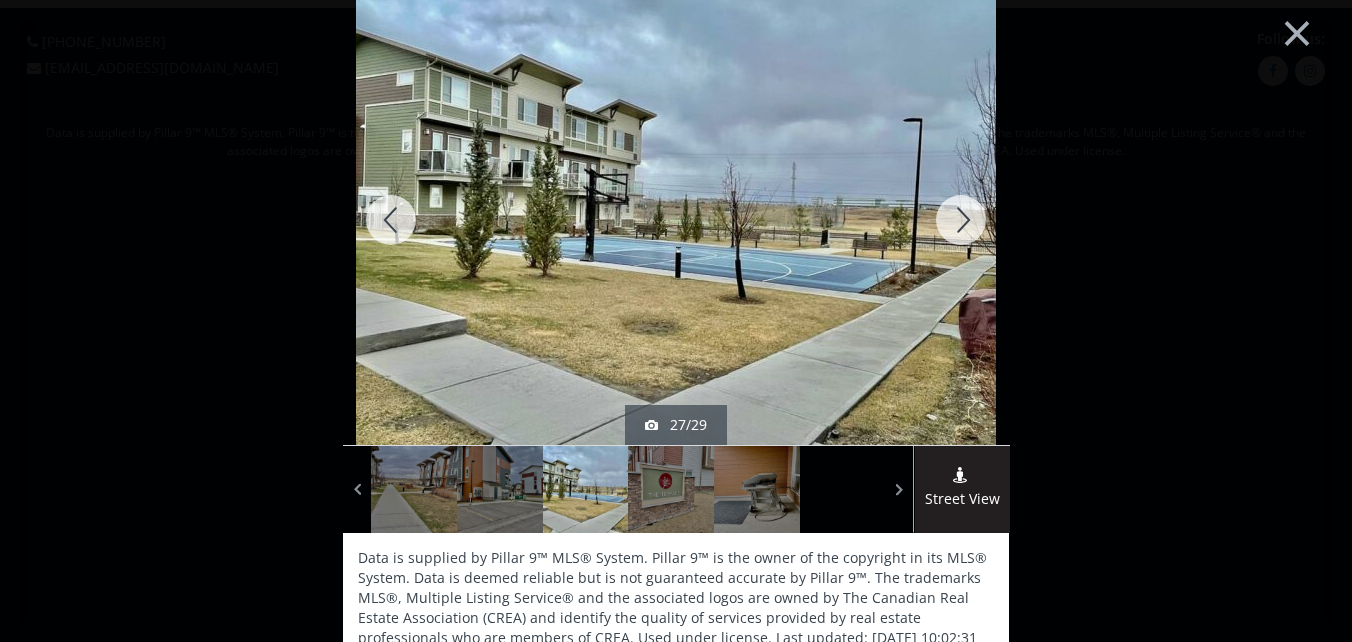 click at bounding box center [961, 220] 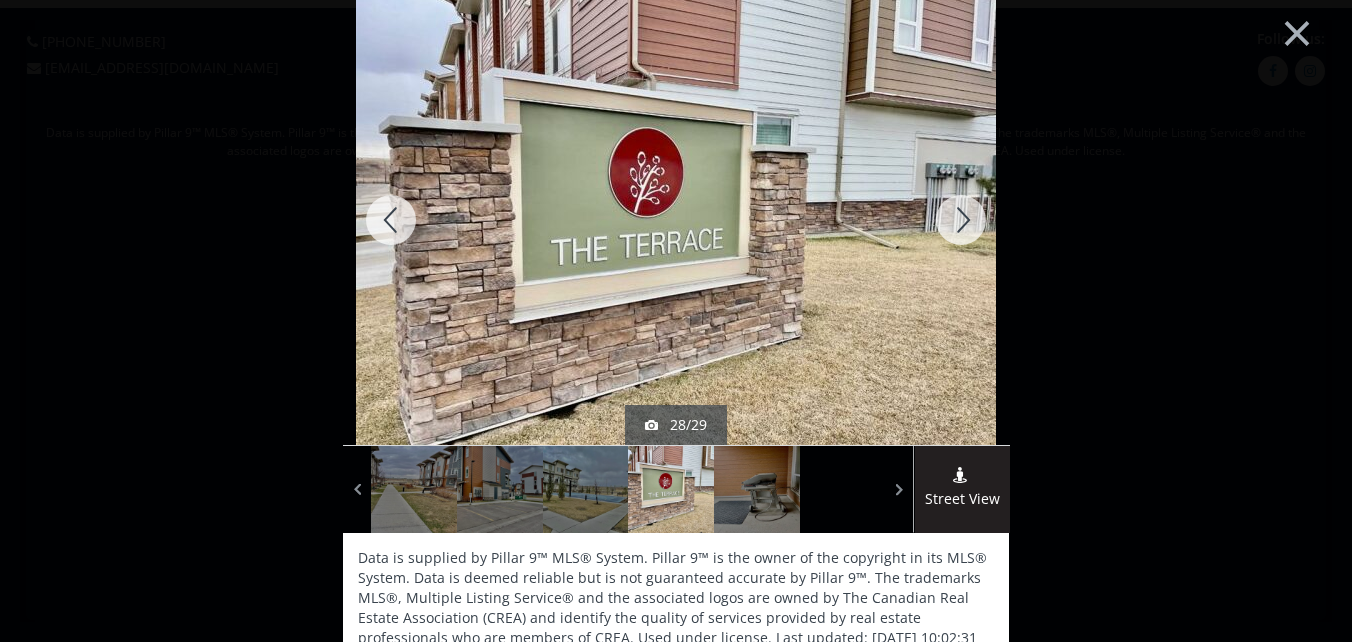 click at bounding box center [961, 220] 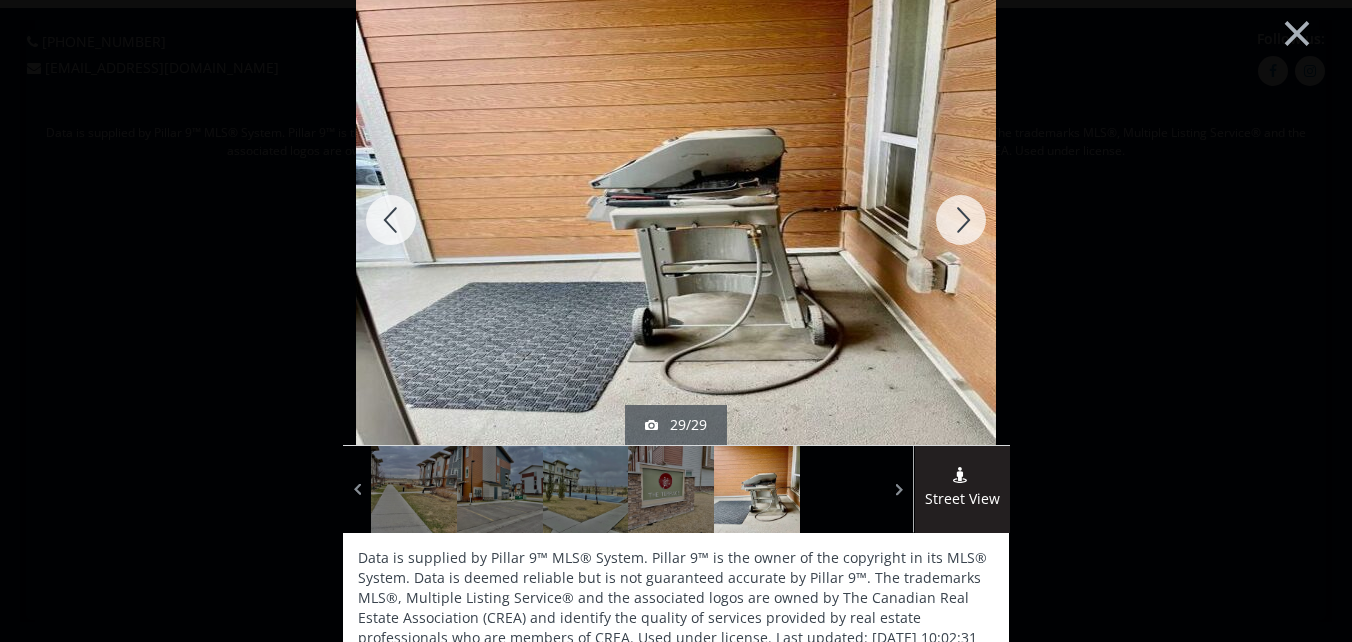 click at bounding box center [961, 220] 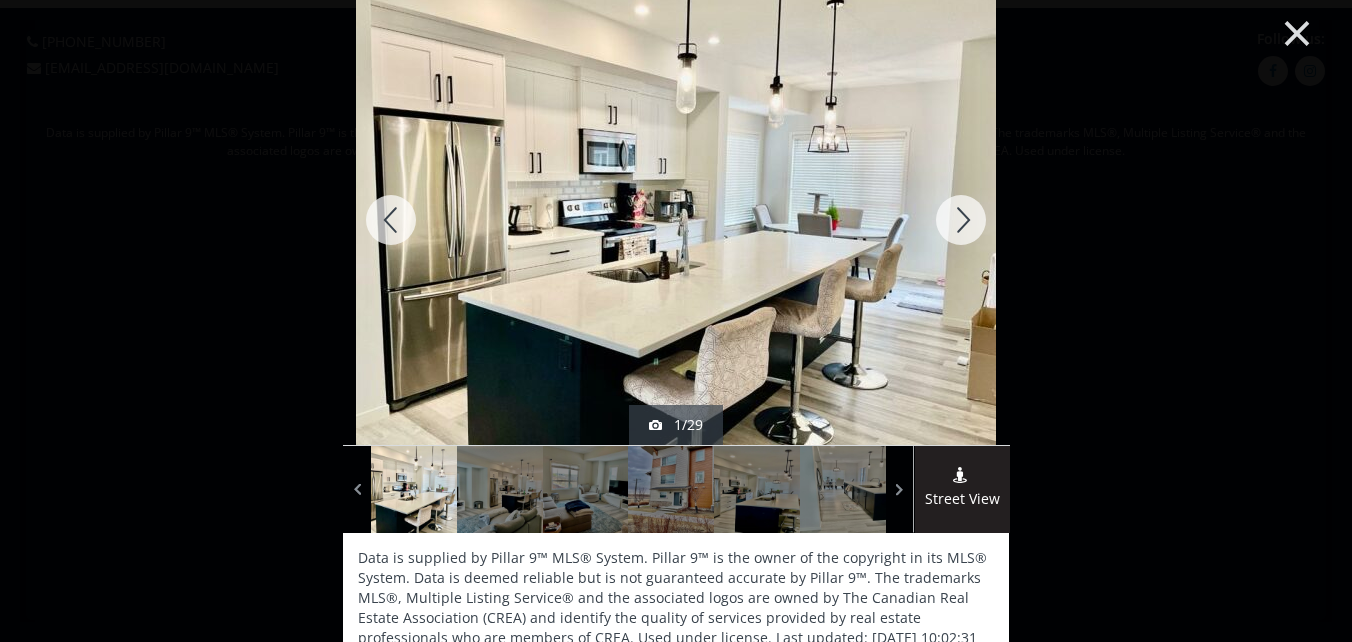 click on "×" at bounding box center [1297, 31] 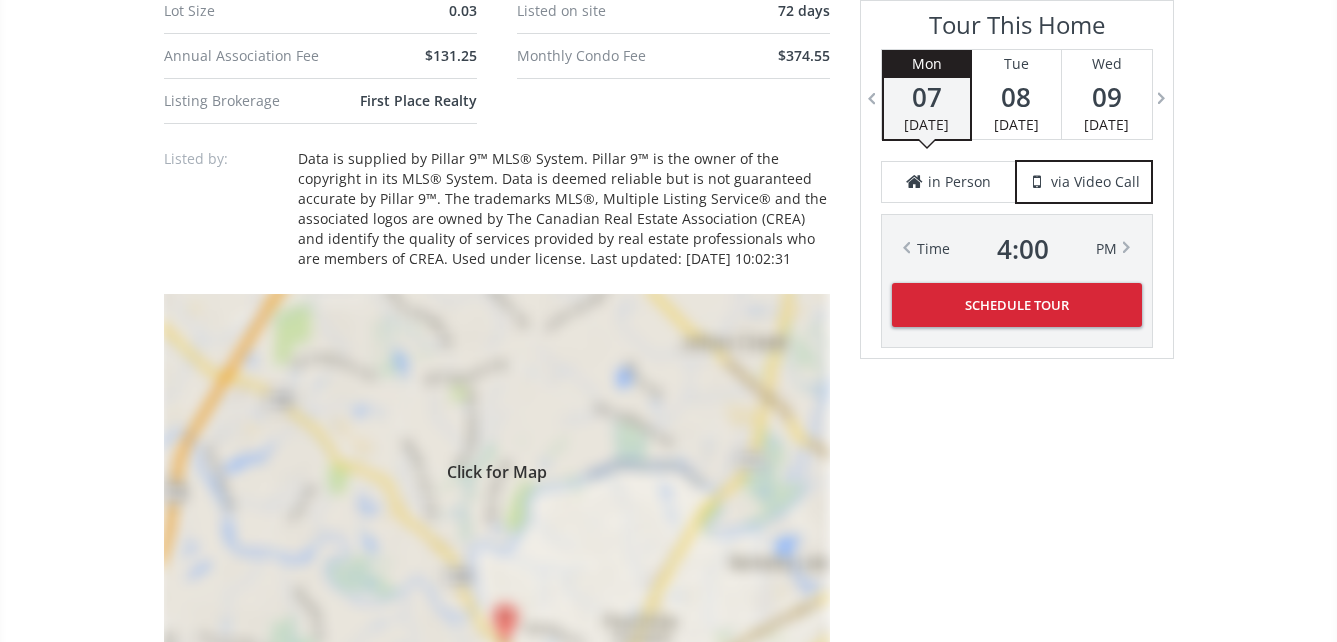 scroll, scrollTop: 1700, scrollLeft: 0, axis: vertical 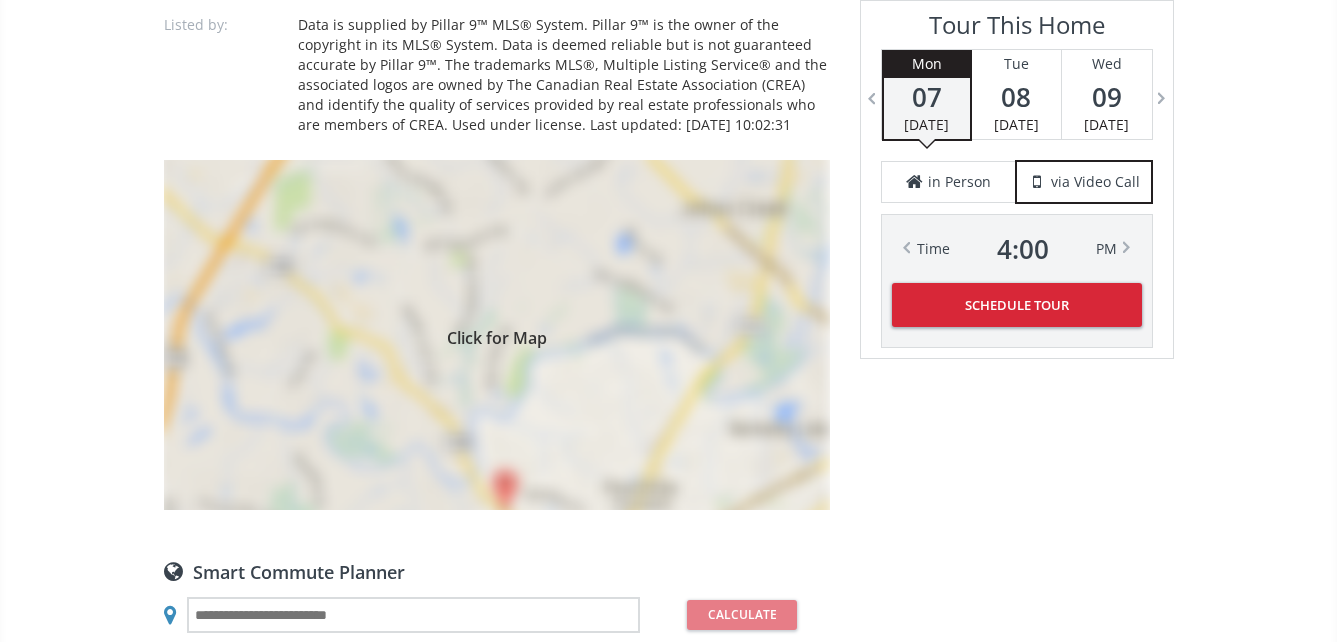 click on "Click for Map" at bounding box center [497, 335] 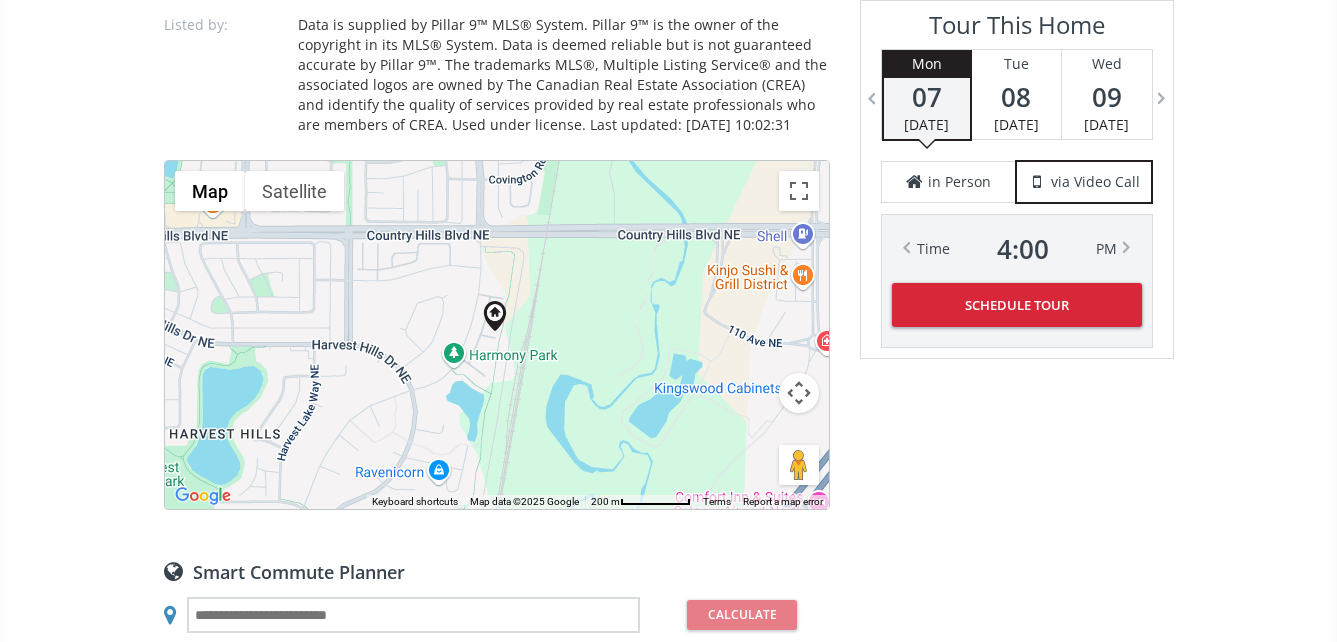 click on "To navigate, press the arrow keys." at bounding box center (497, 335) 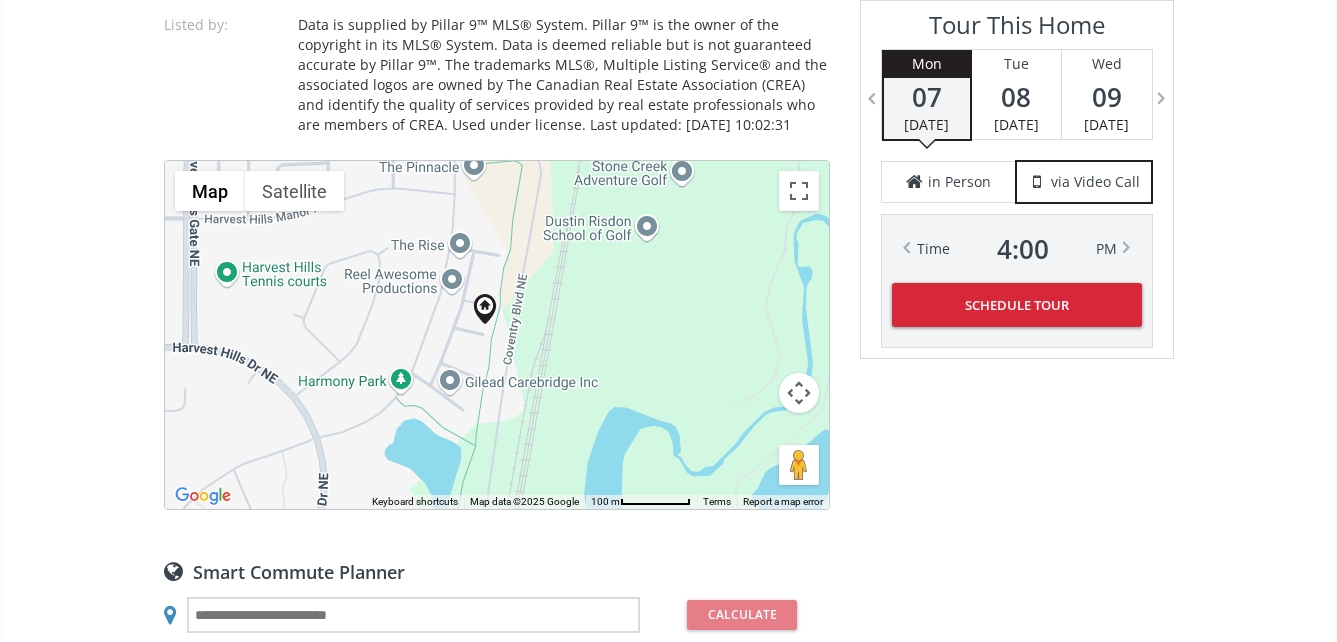 click on "To navigate, press the arrow keys." at bounding box center [497, 335] 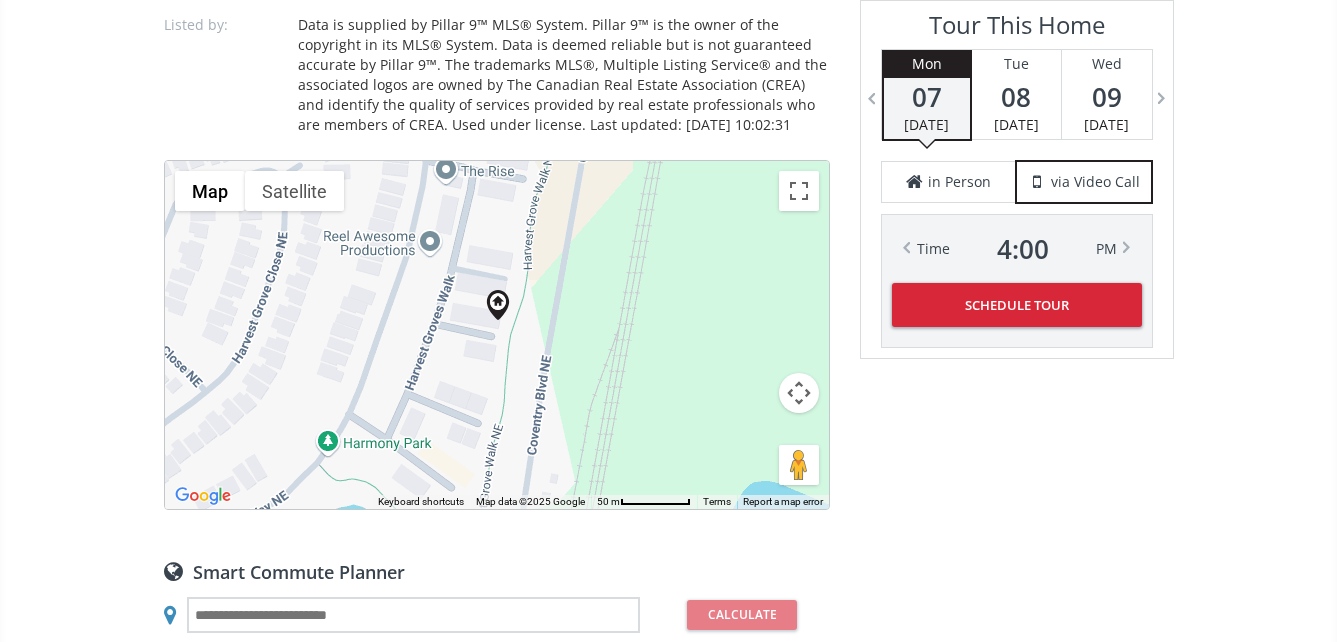 click on "To navigate, press the arrow keys." at bounding box center (497, 335) 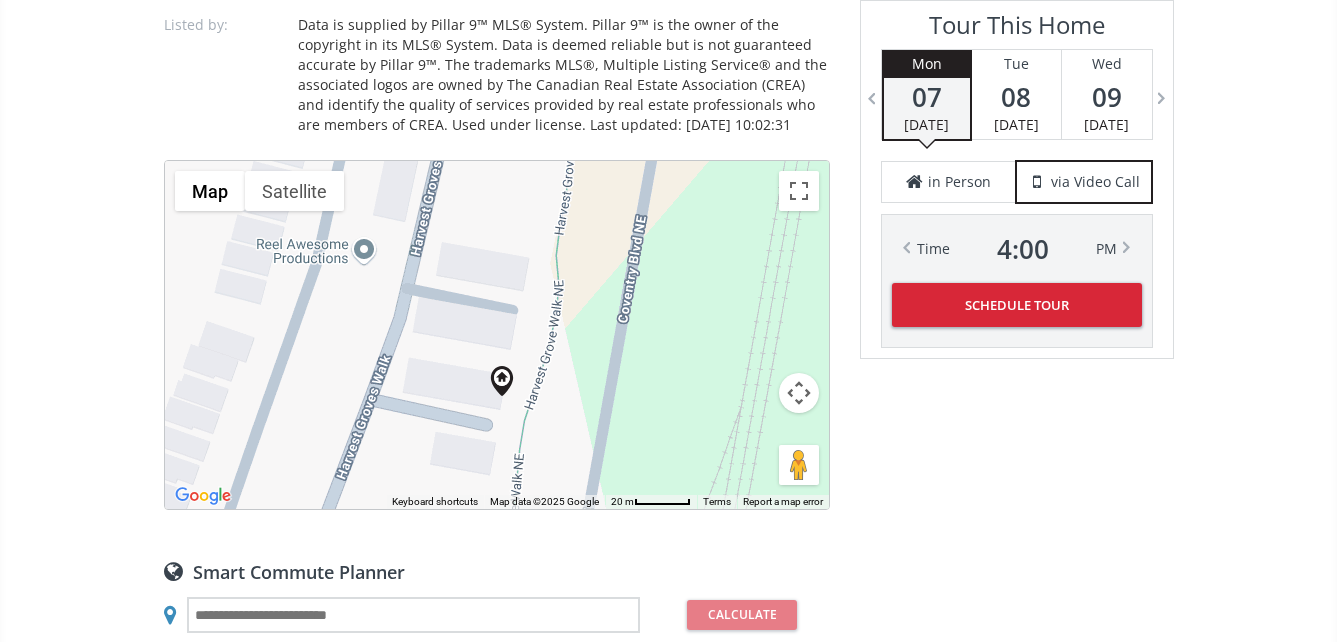 drag, startPoint x: 481, startPoint y: 268, endPoint x: 451, endPoint y: 357, distance: 93.92018 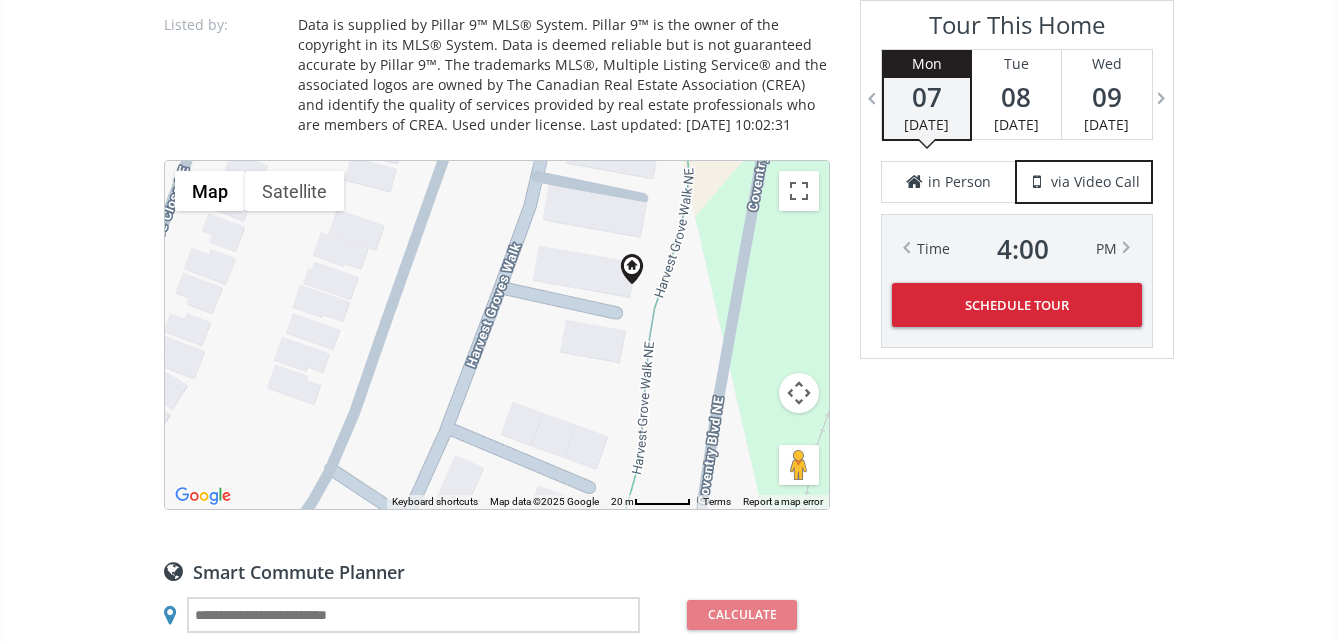 drag, startPoint x: 451, startPoint y: 379, endPoint x: 582, endPoint y: 263, distance: 174.97714 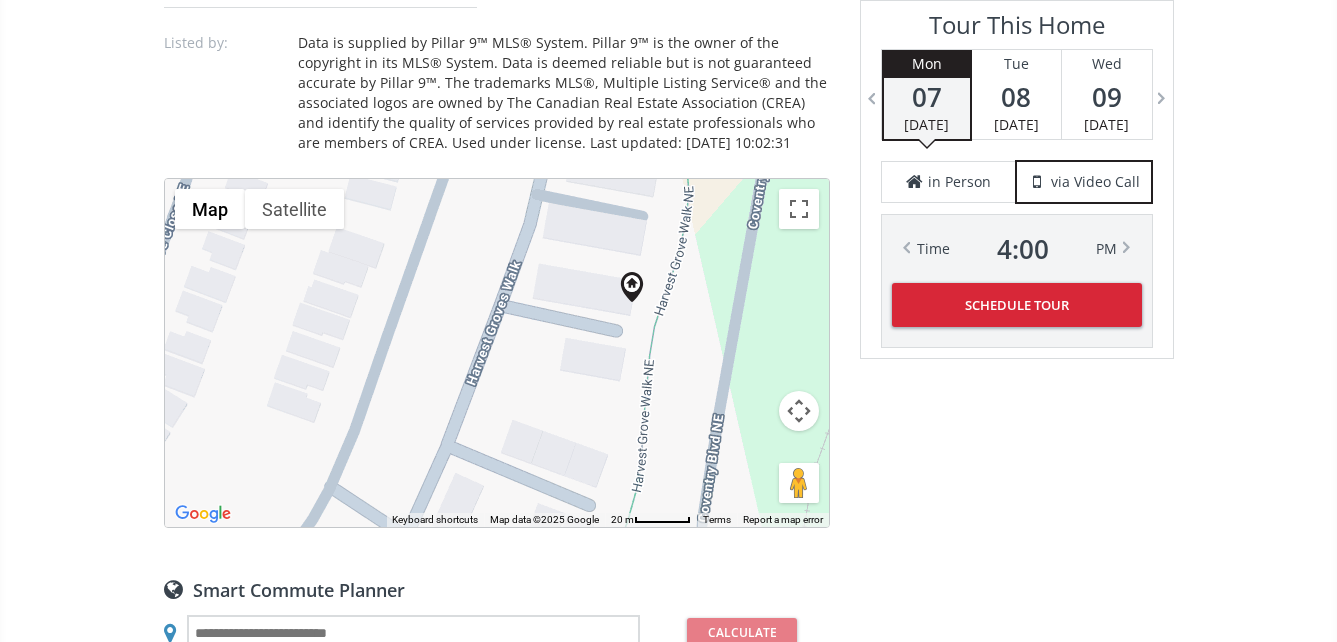 scroll, scrollTop: 1700, scrollLeft: 0, axis: vertical 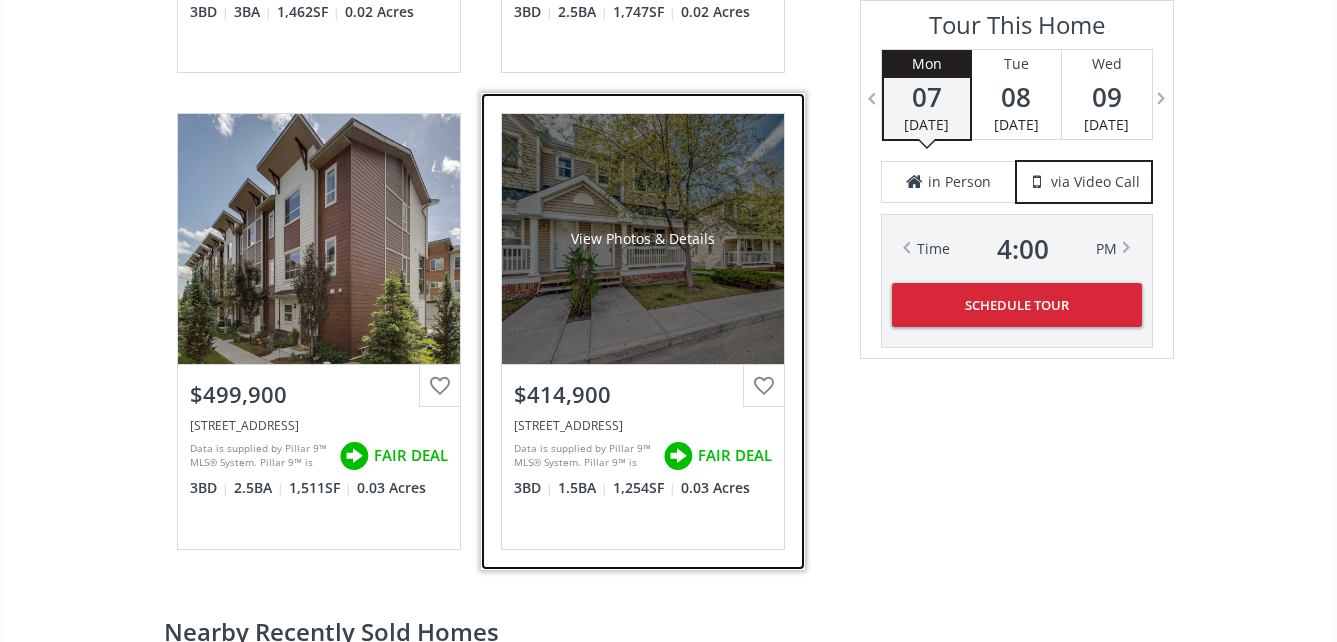 click on "View Photos & Details" at bounding box center (643, 239) 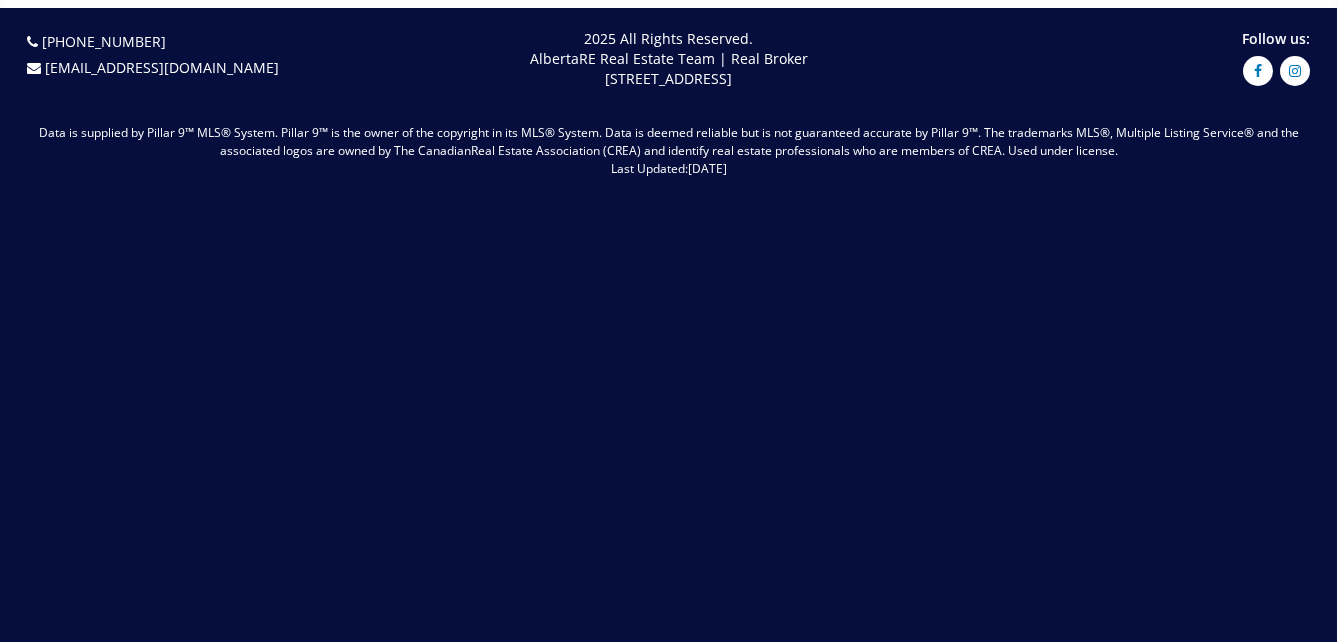 scroll, scrollTop: 0, scrollLeft: 0, axis: both 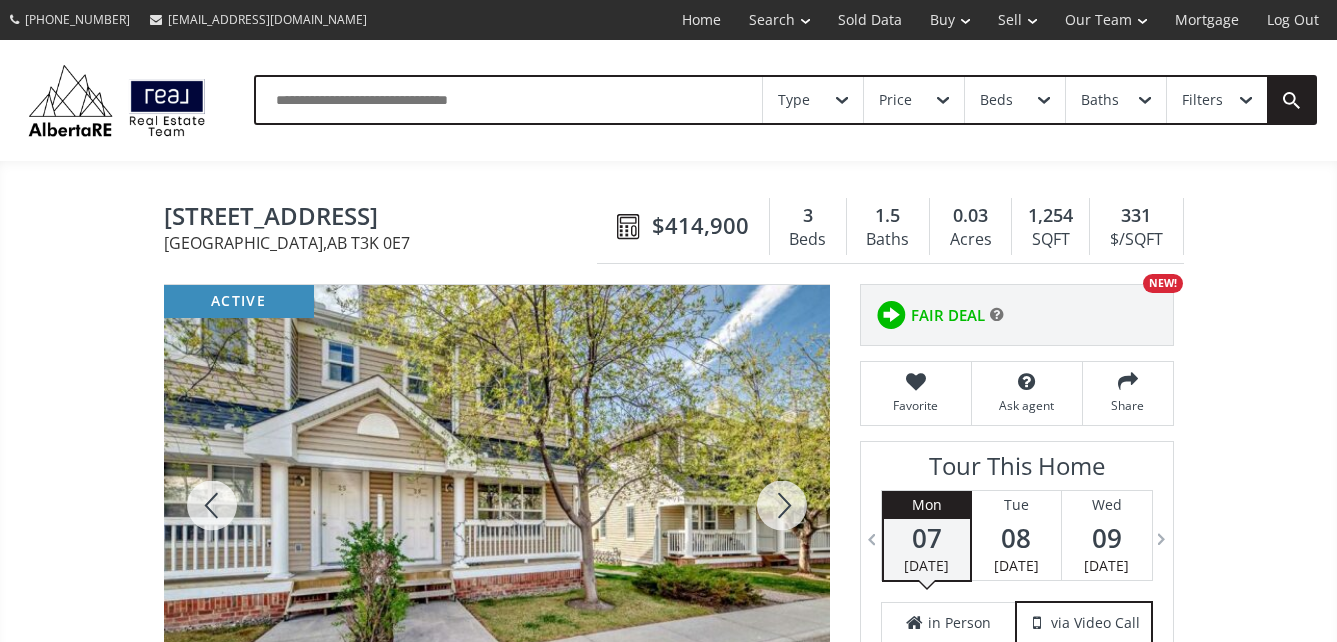 click at bounding box center (497, 505) 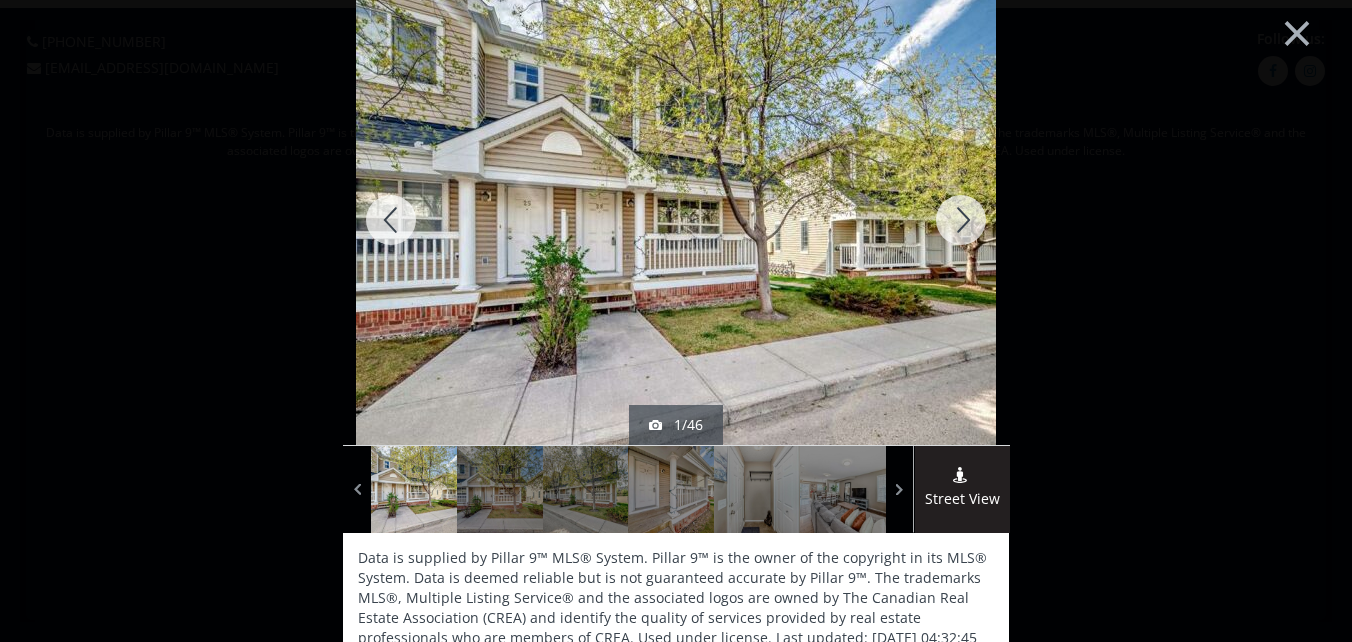 click at bounding box center (961, 220) 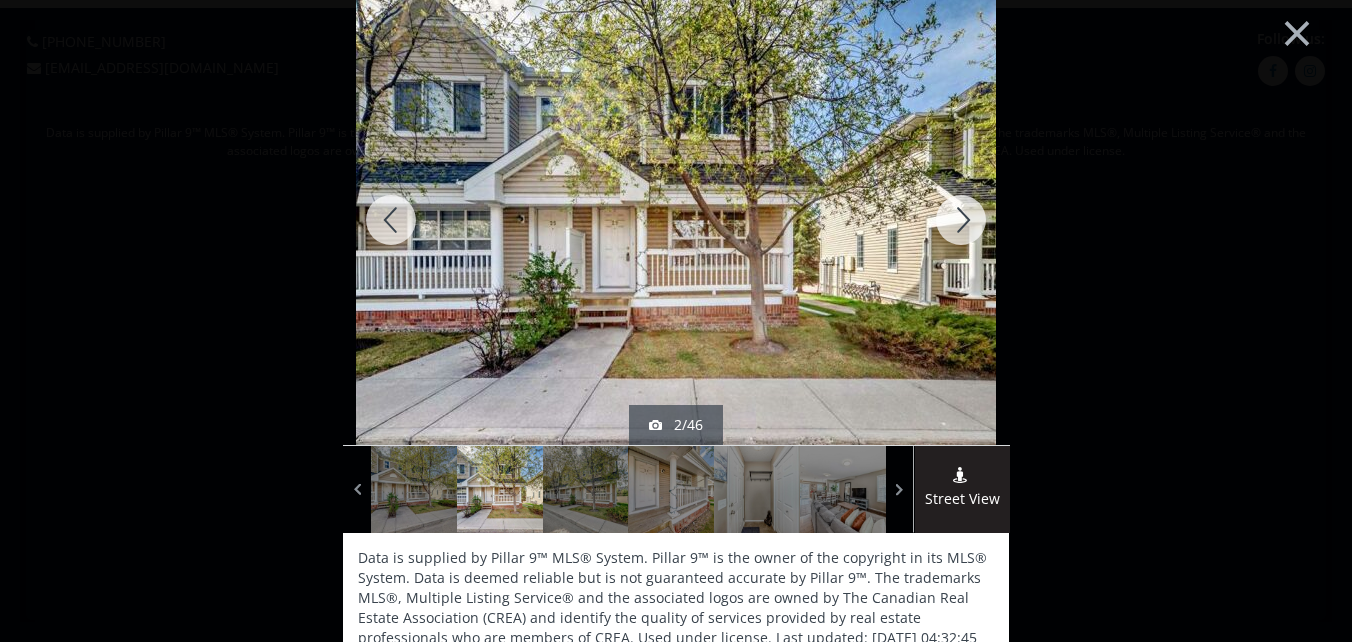 click at bounding box center (961, 220) 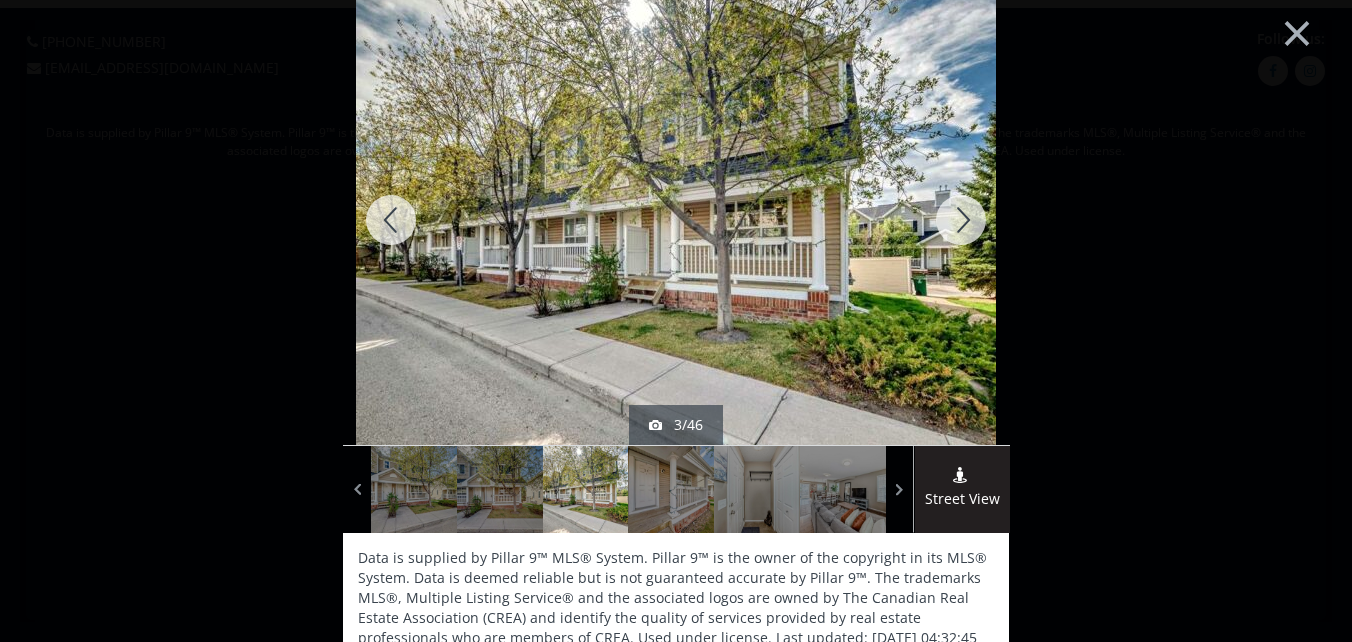 click at bounding box center [961, 220] 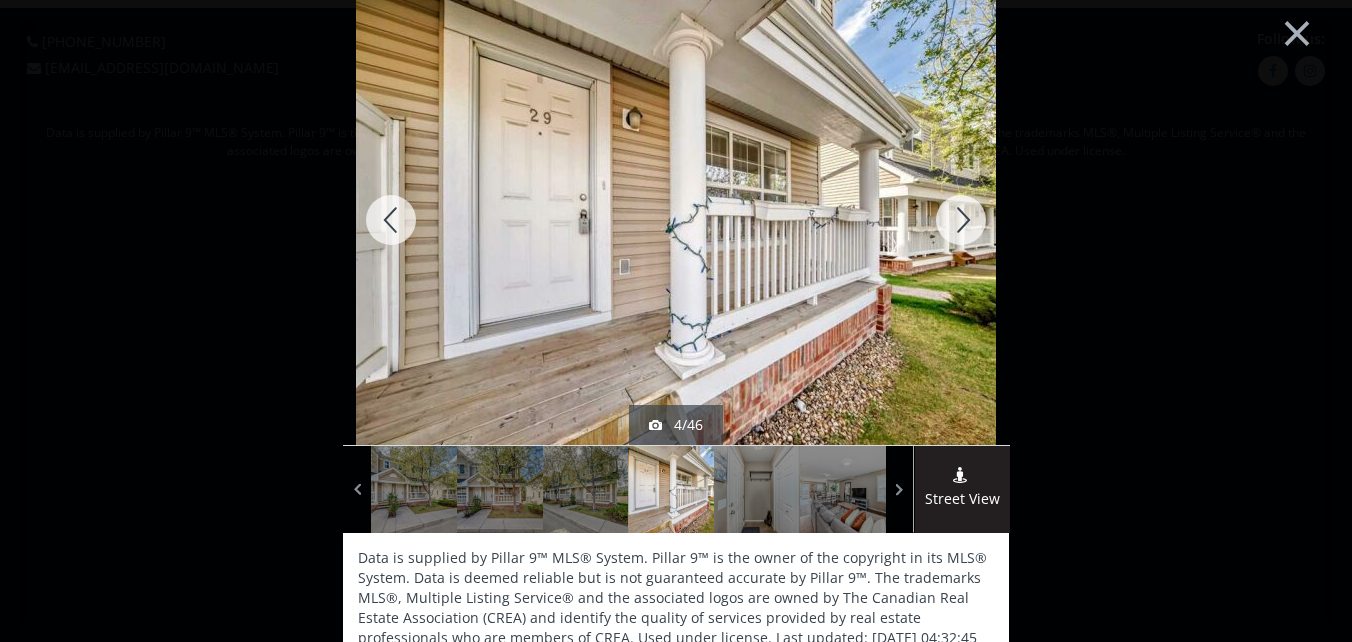 click at bounding box center [961, 220] 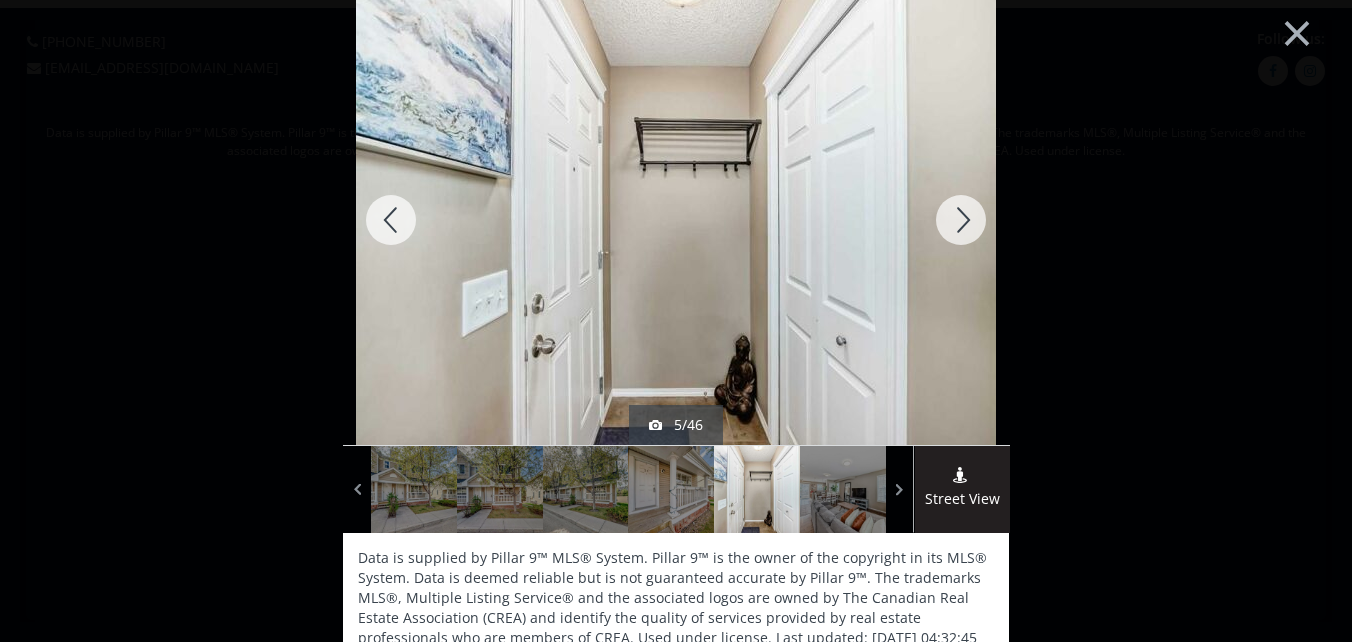 click at bounding box center [961, 220] 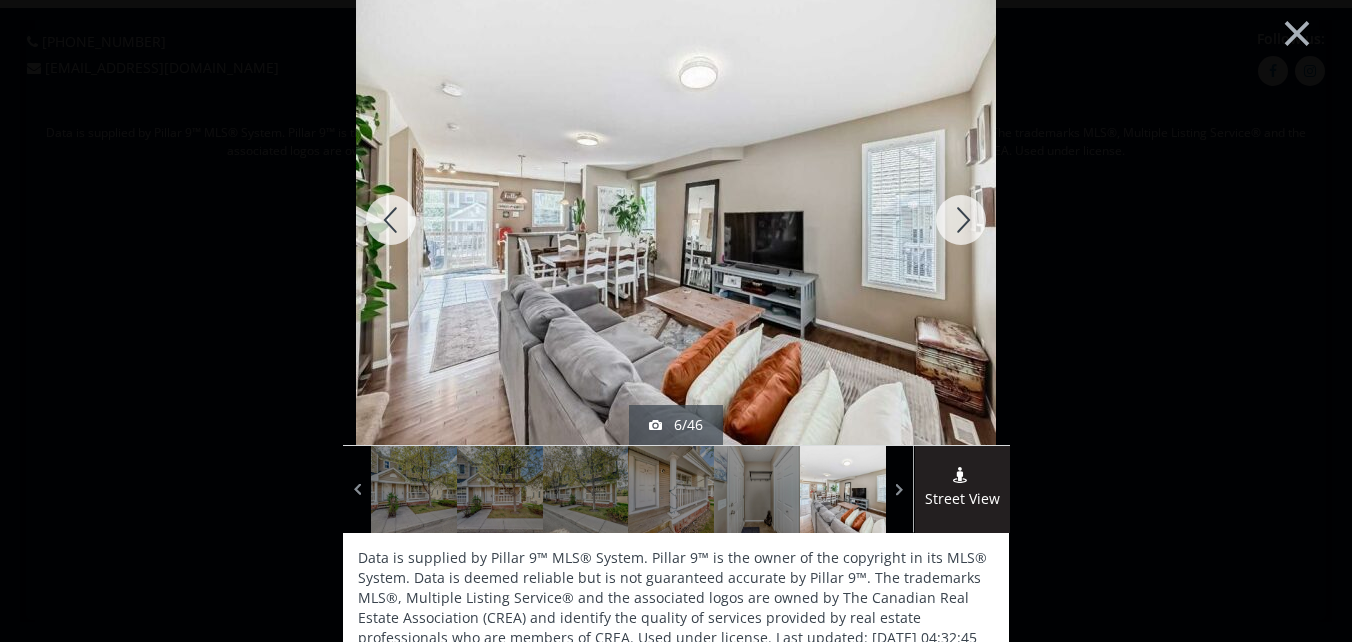 click at bounding box center [961, 220] 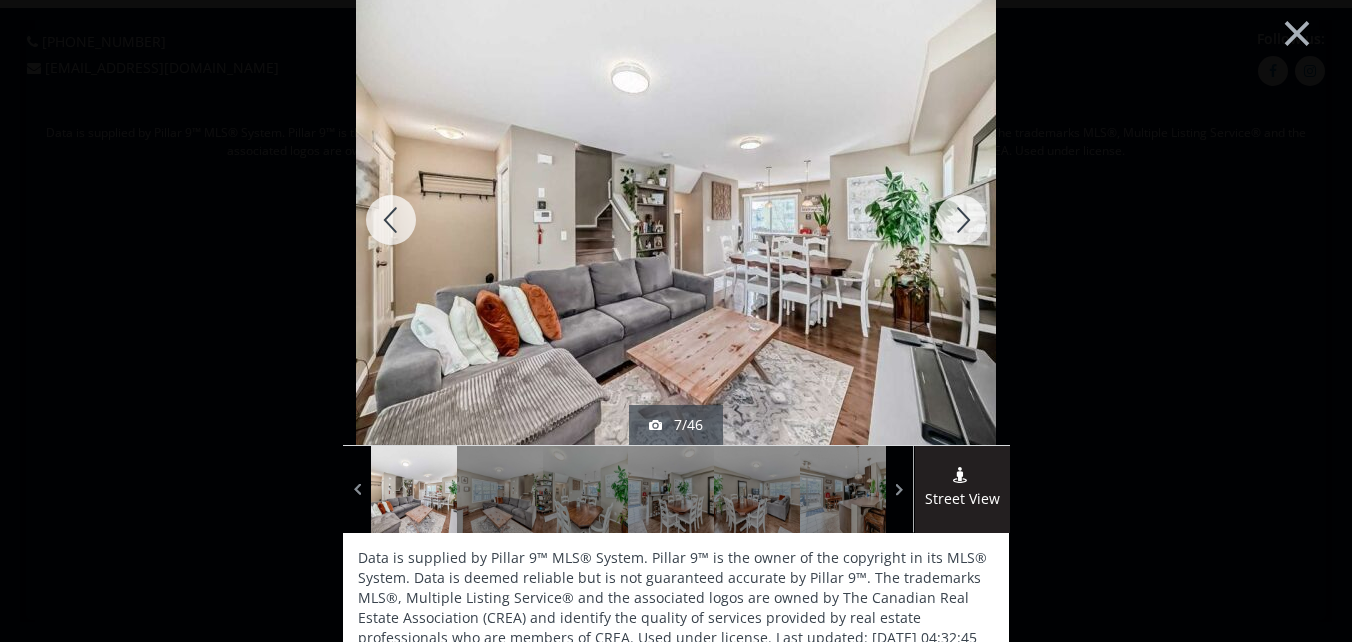 click at bounding box center (961, 220) 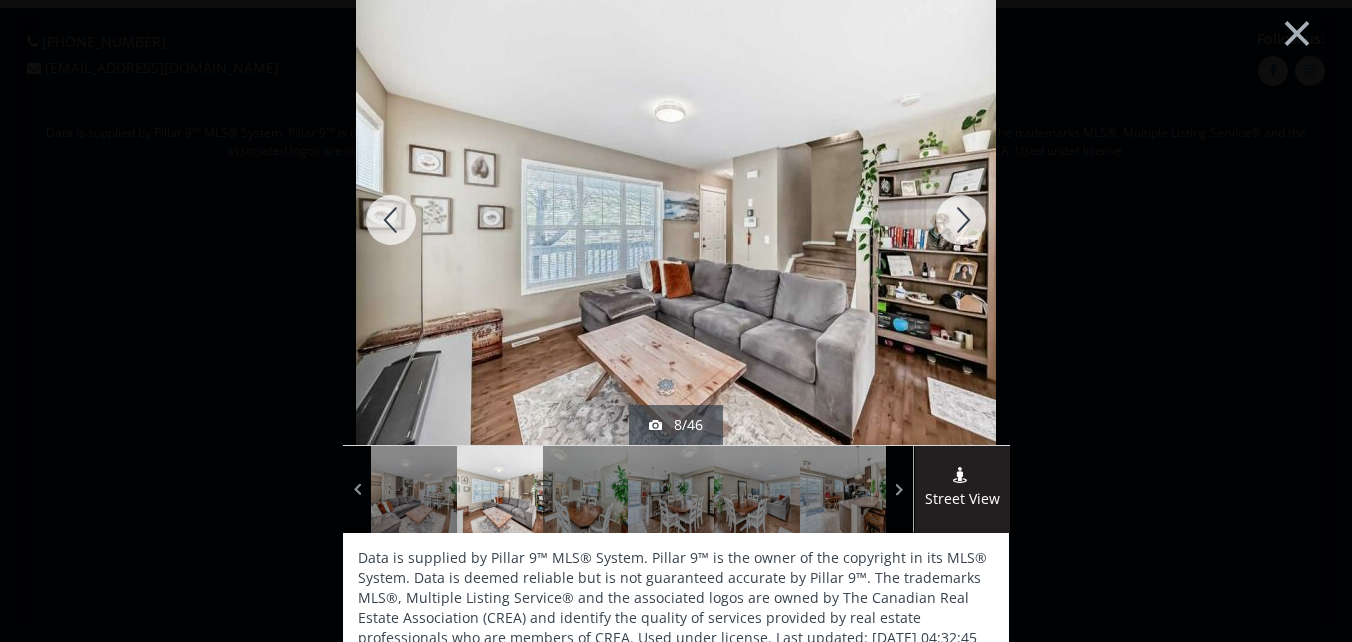 click at bounding box center (961, 220) 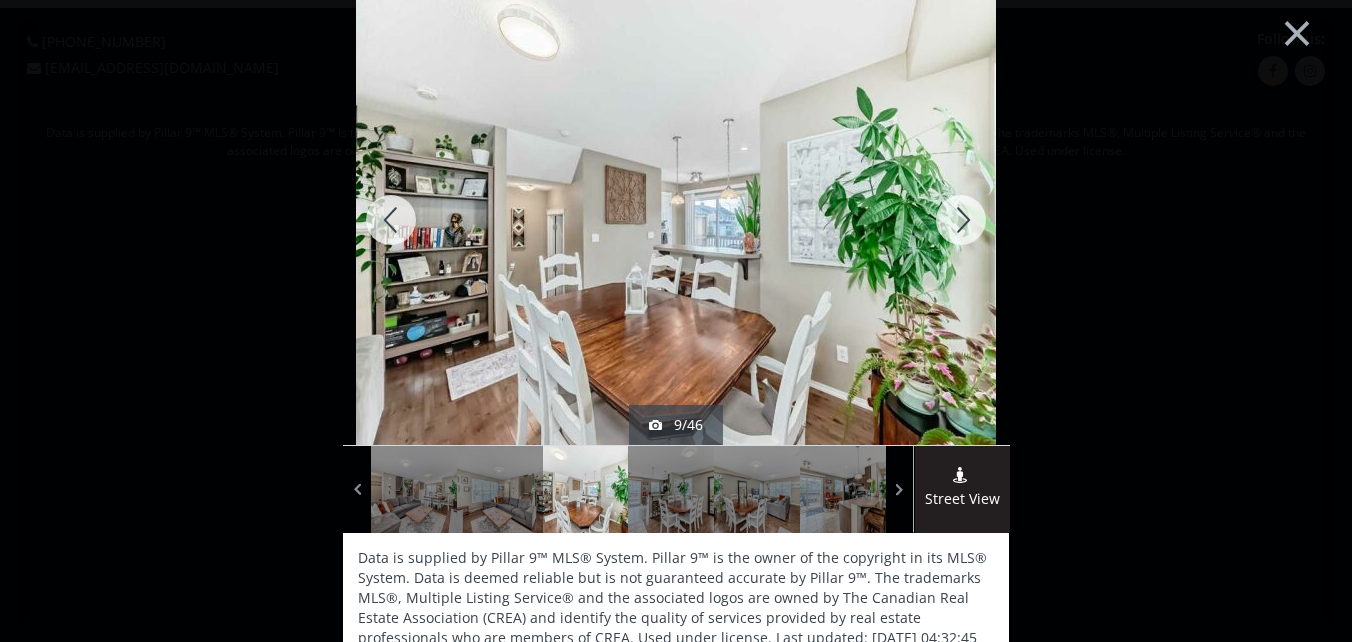 click at bounding box center (961, 220) 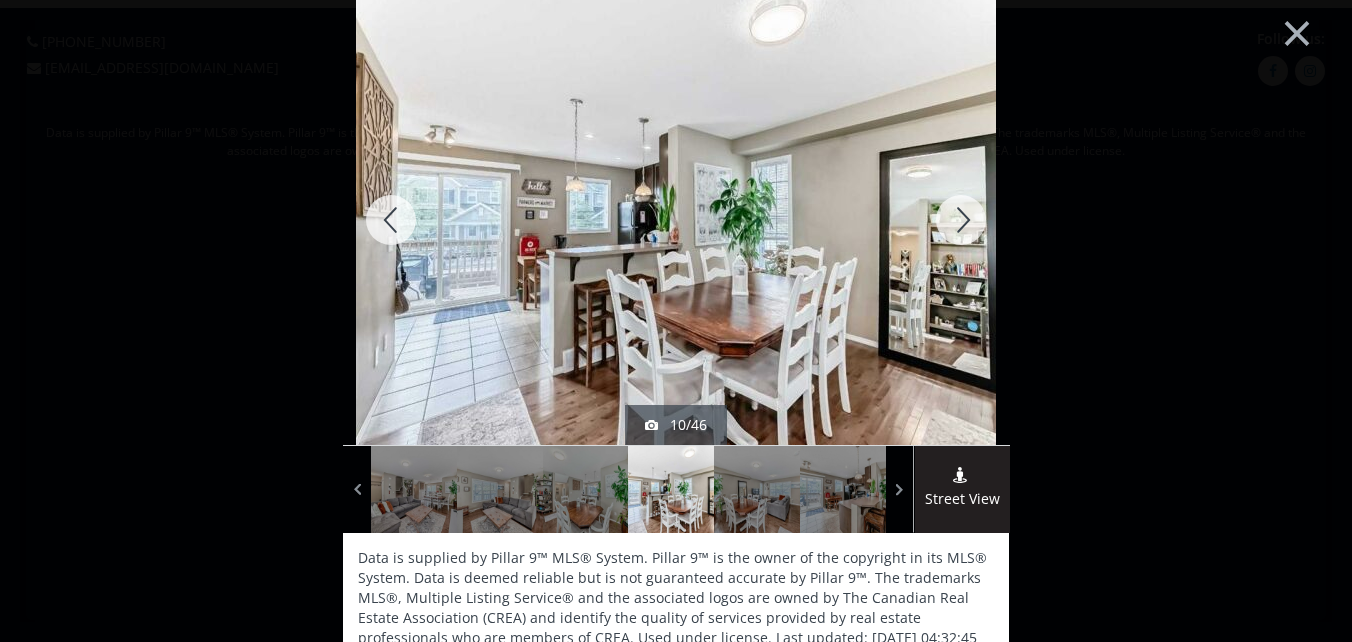 click at bounding box center [961, 220] 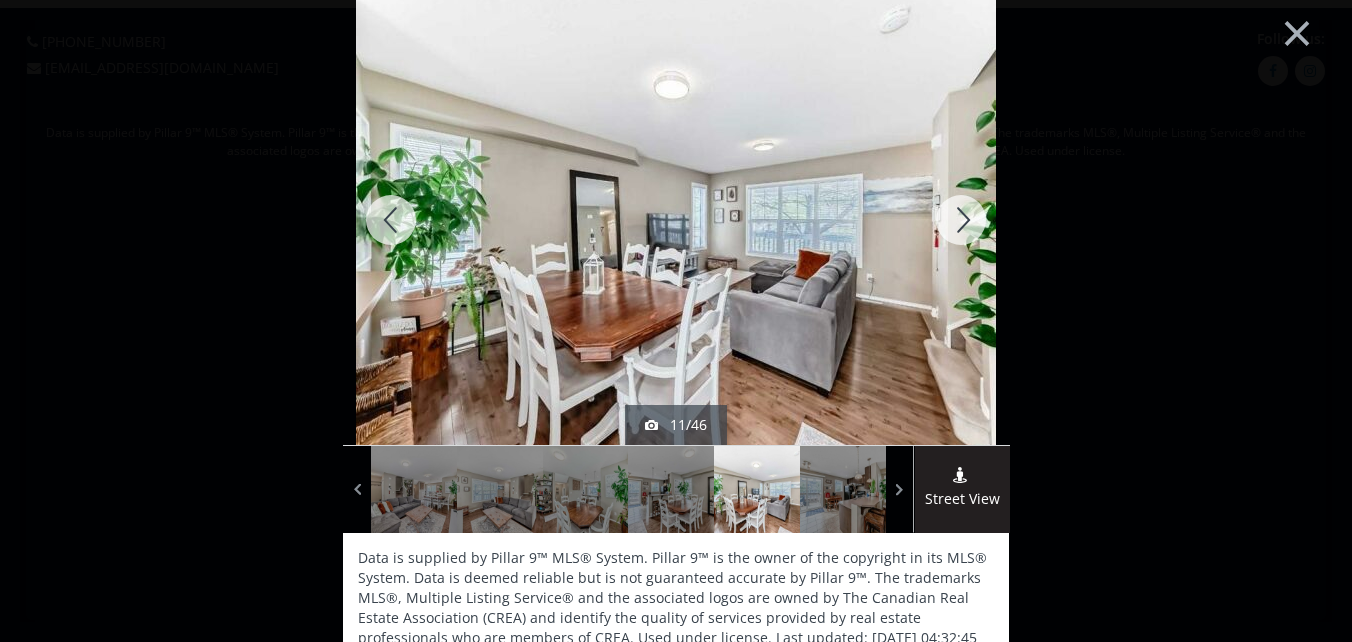 click at bounding box center [961, 220] 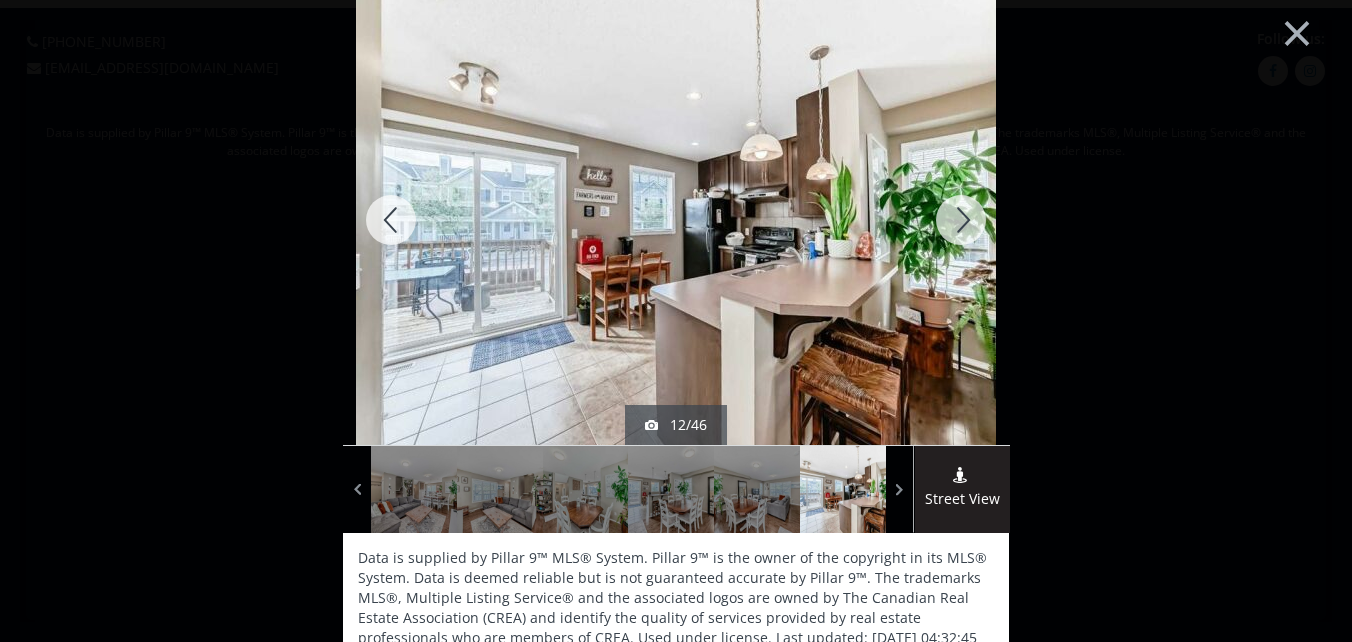 click at bounding box center [961, 220] 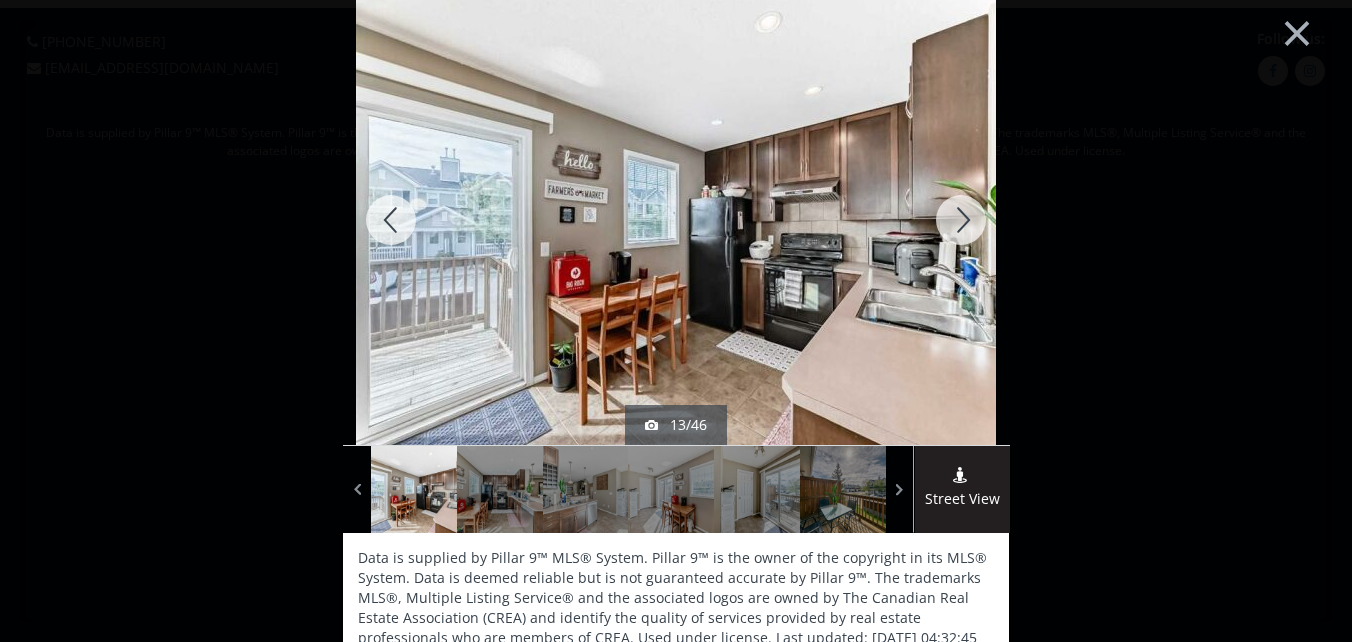 click at bounding box center [961, 220] 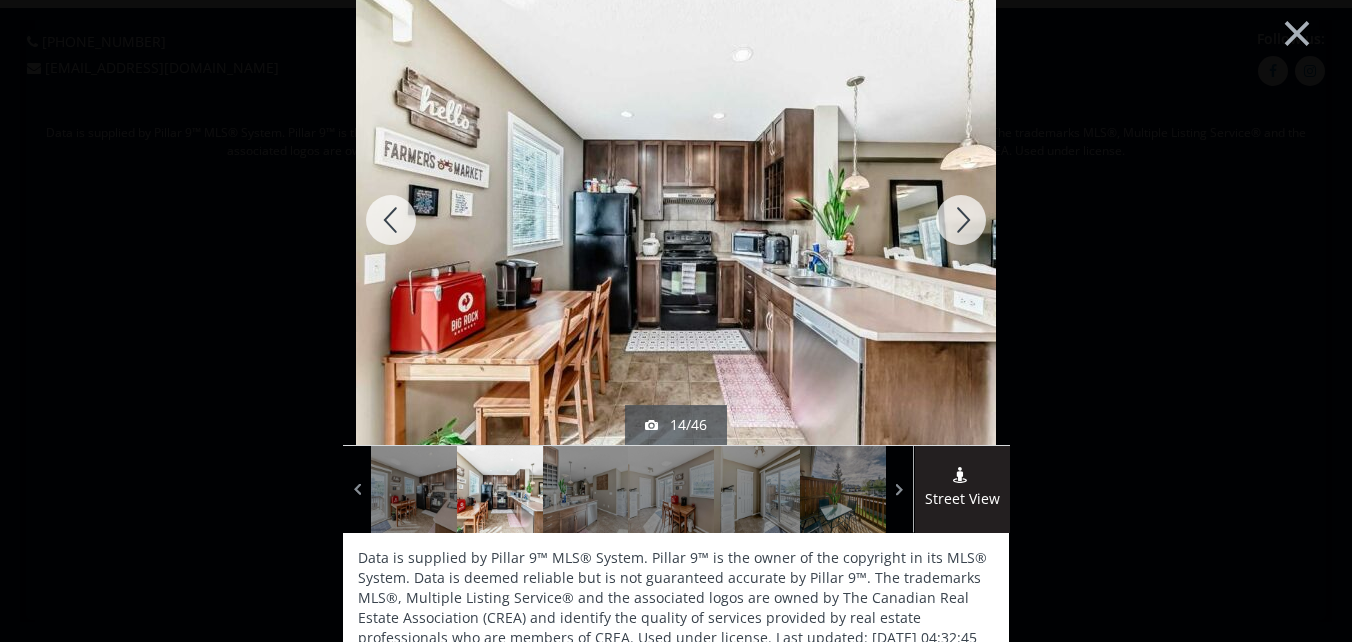 click at bounding box center [961, 220] 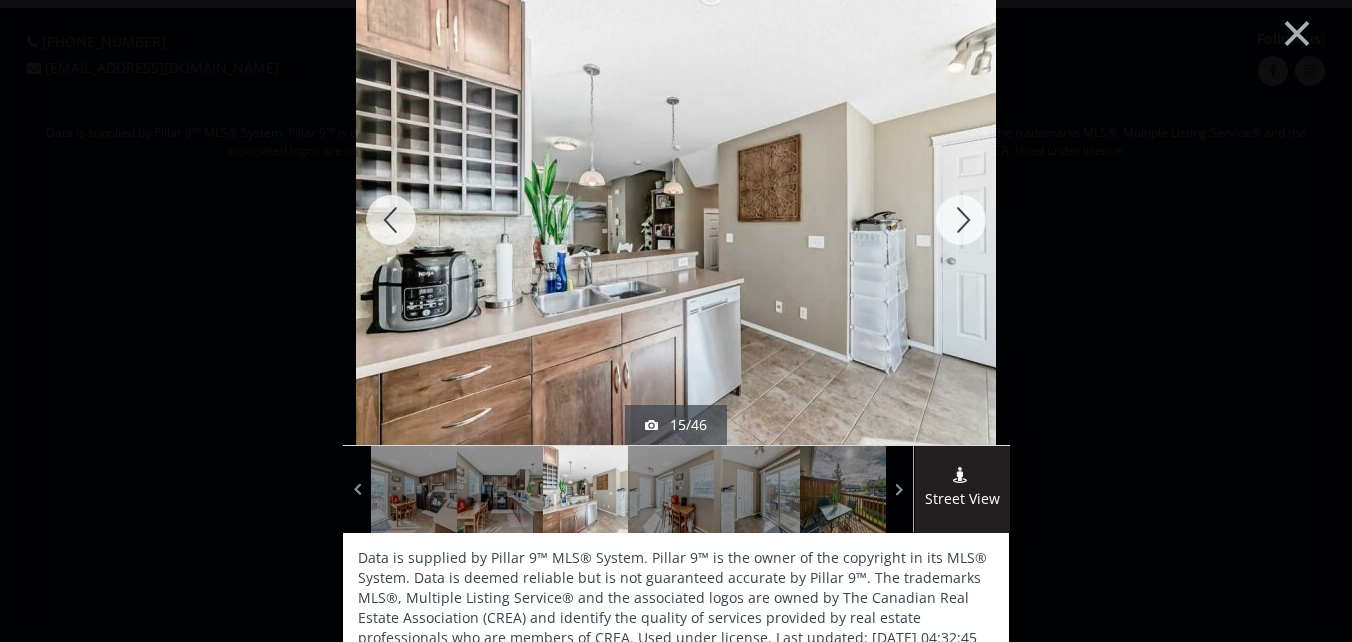 click at bounding box center [961, 220] 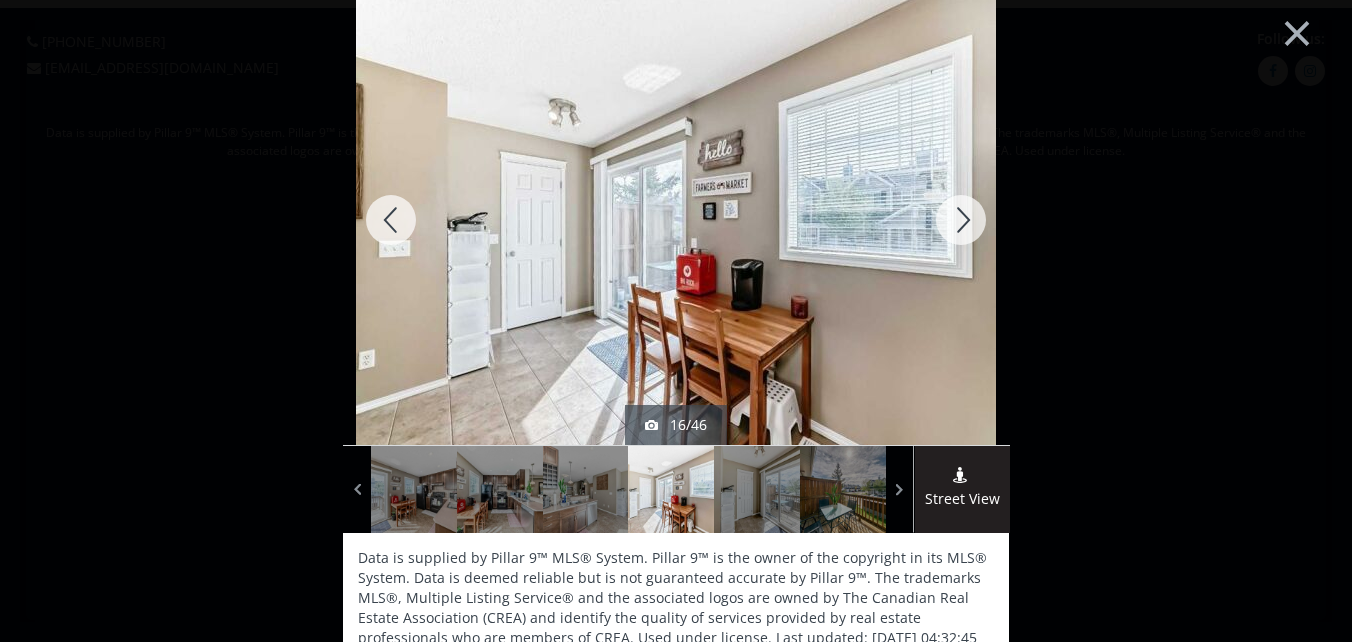 click at bounding box center (961, 220) 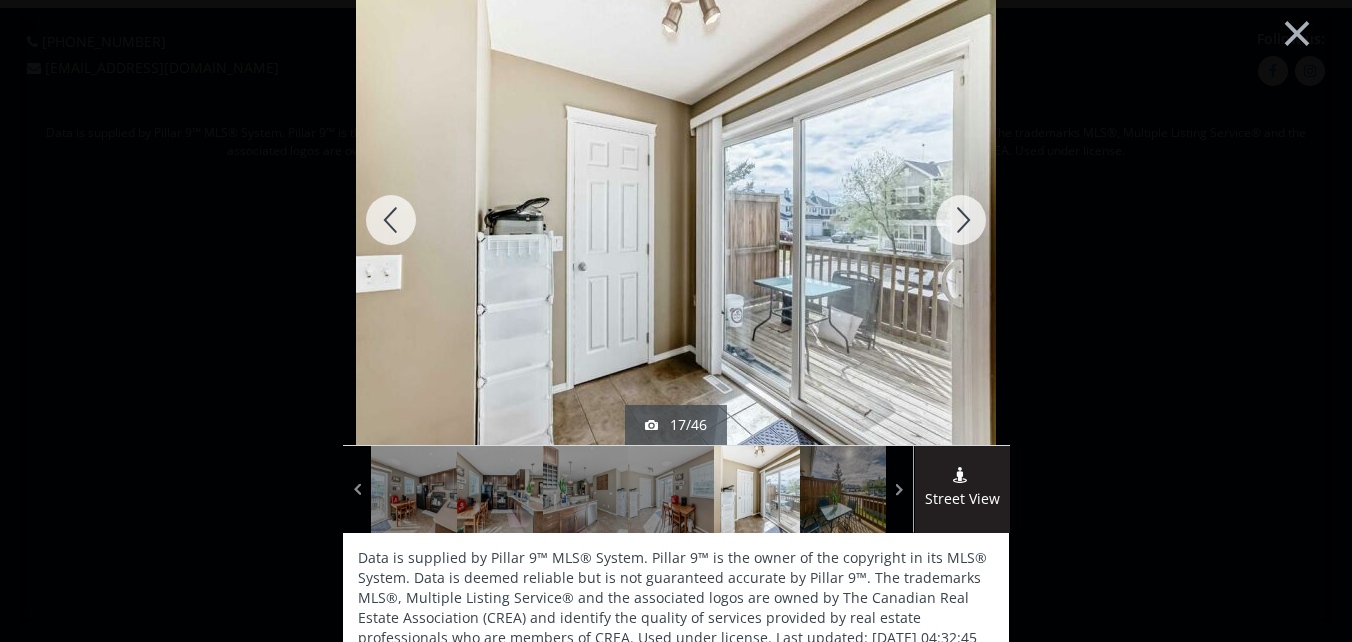 click at bounding box center (961, 220) 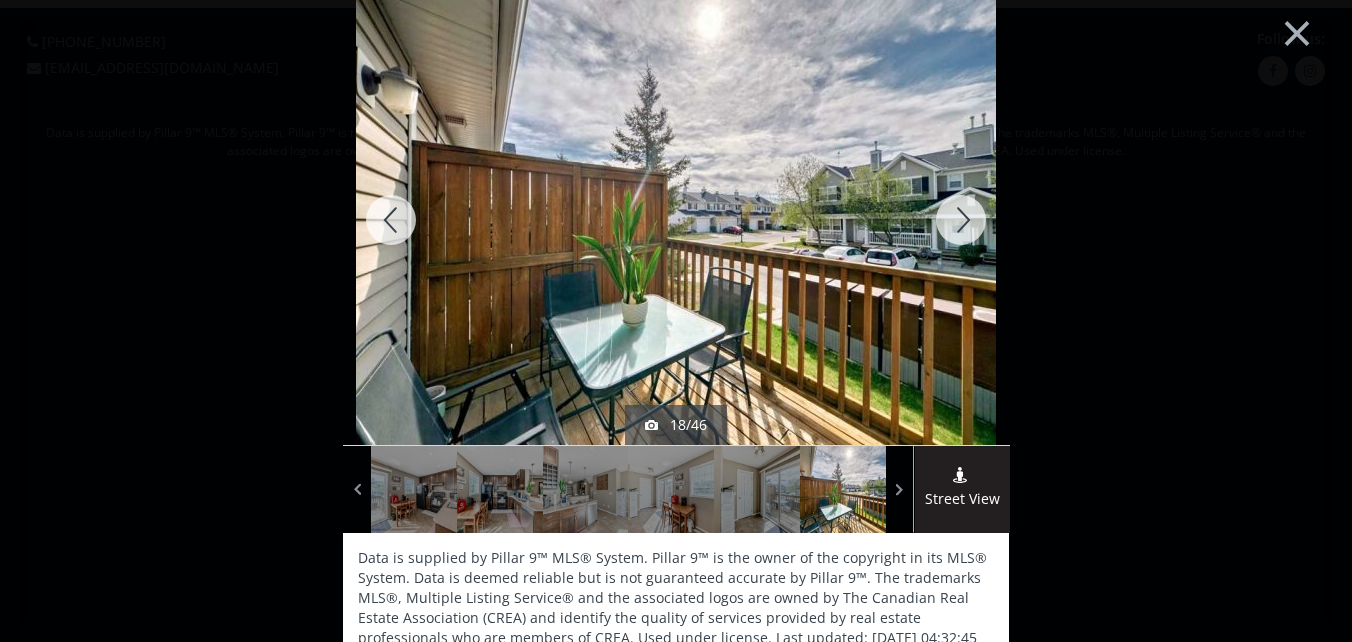 click at bounding box center (961, 220) 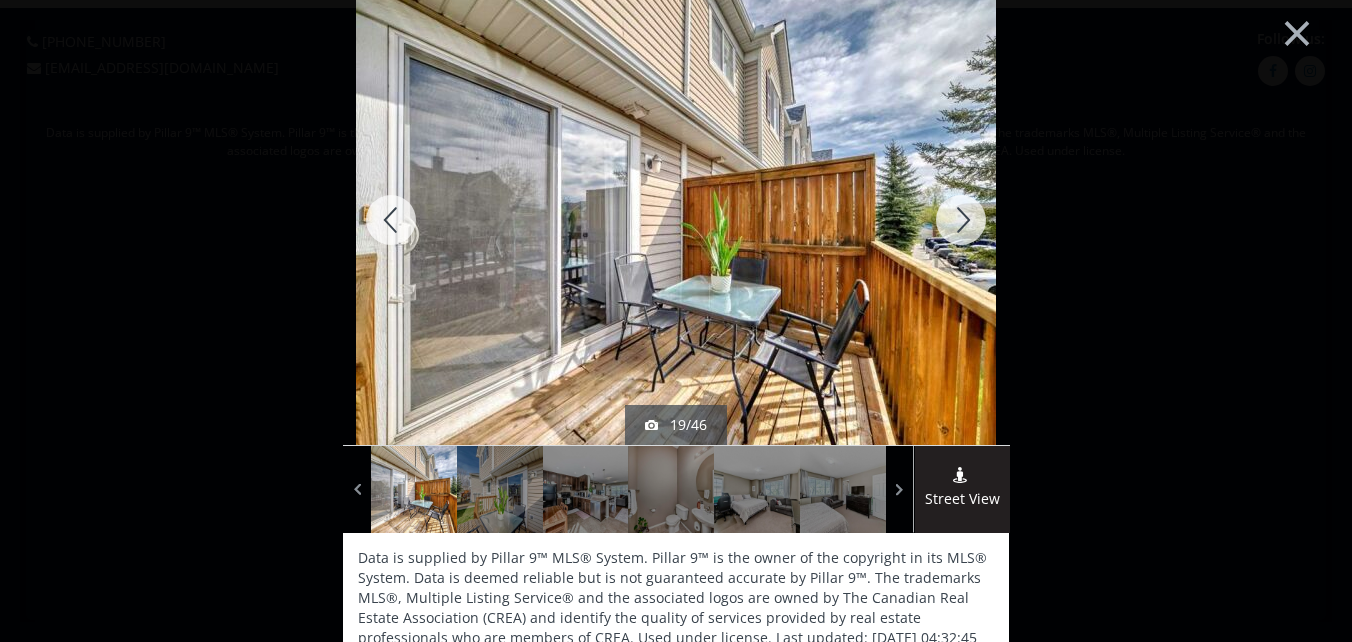 click at bounding box center [961, 220] 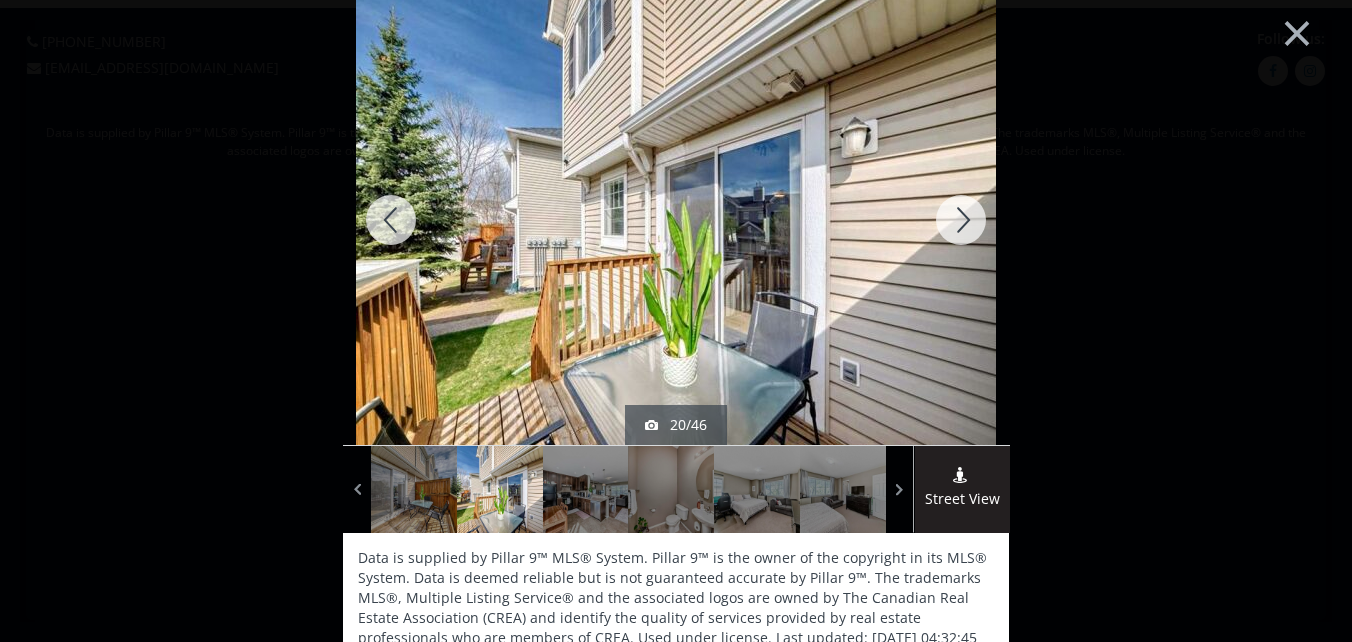click at bounding box center (961, 220) 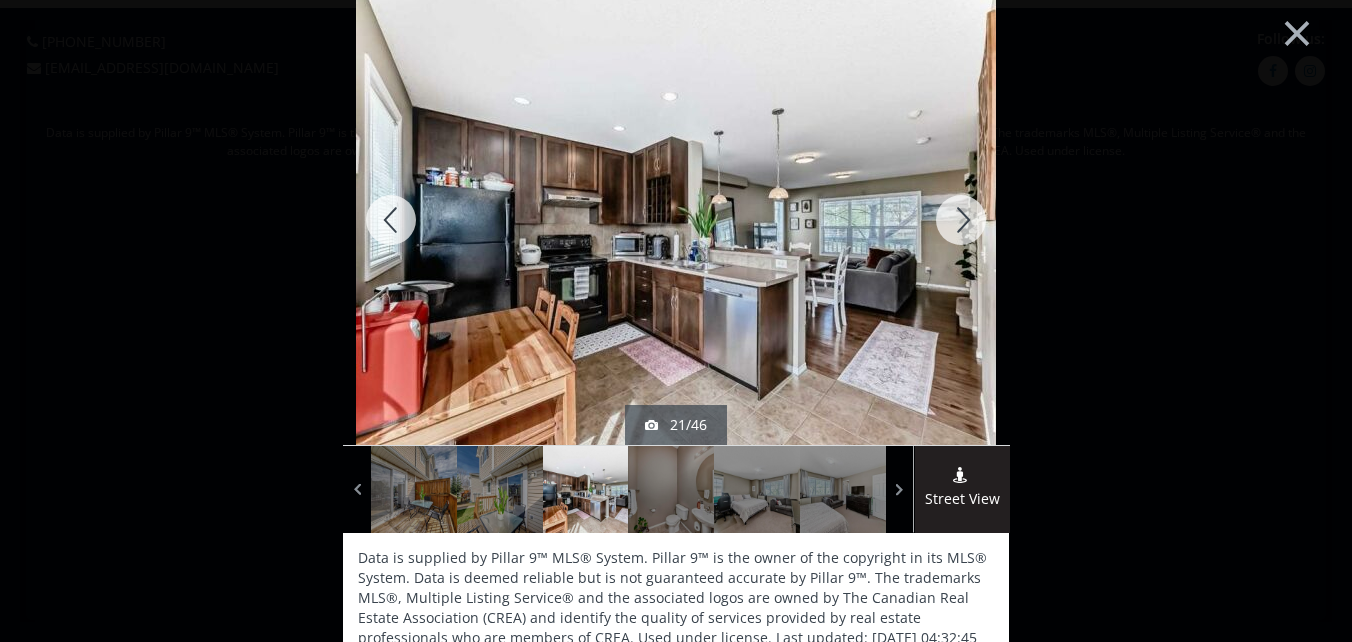 click at bounding box center (961, 220) 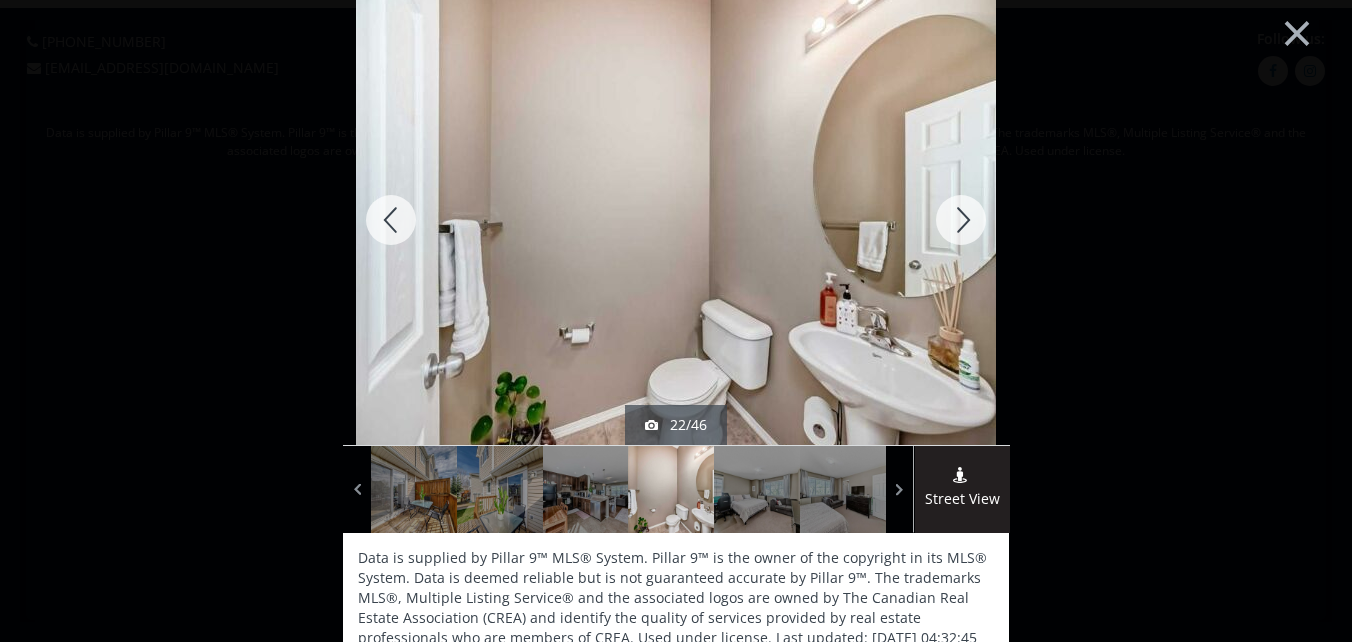 click at bounding box center [961, 220] 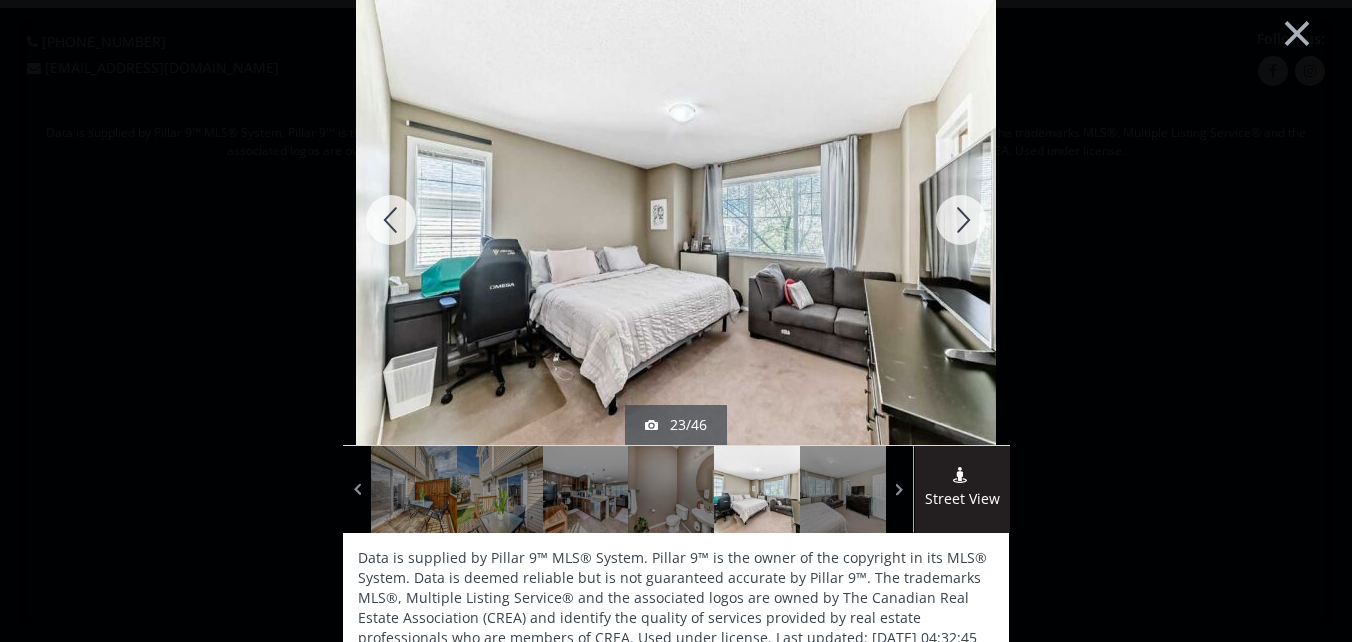 click at bounding box center [961, 220] 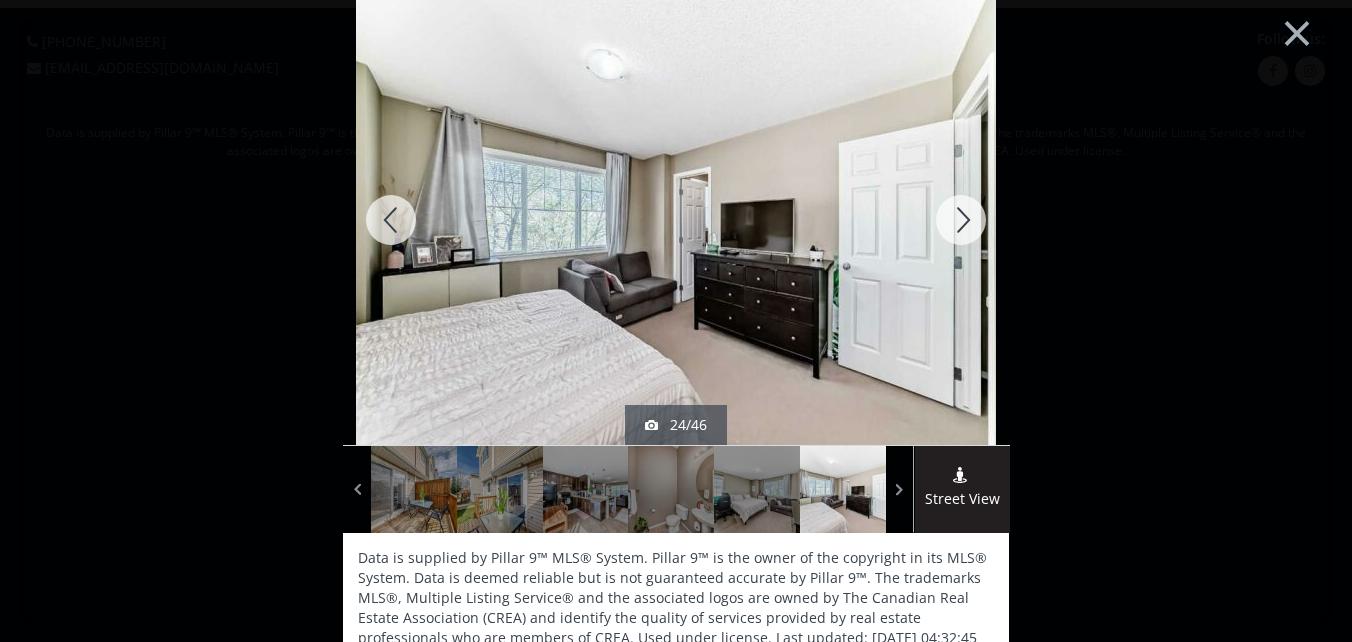click at bounding box center [961, 220] 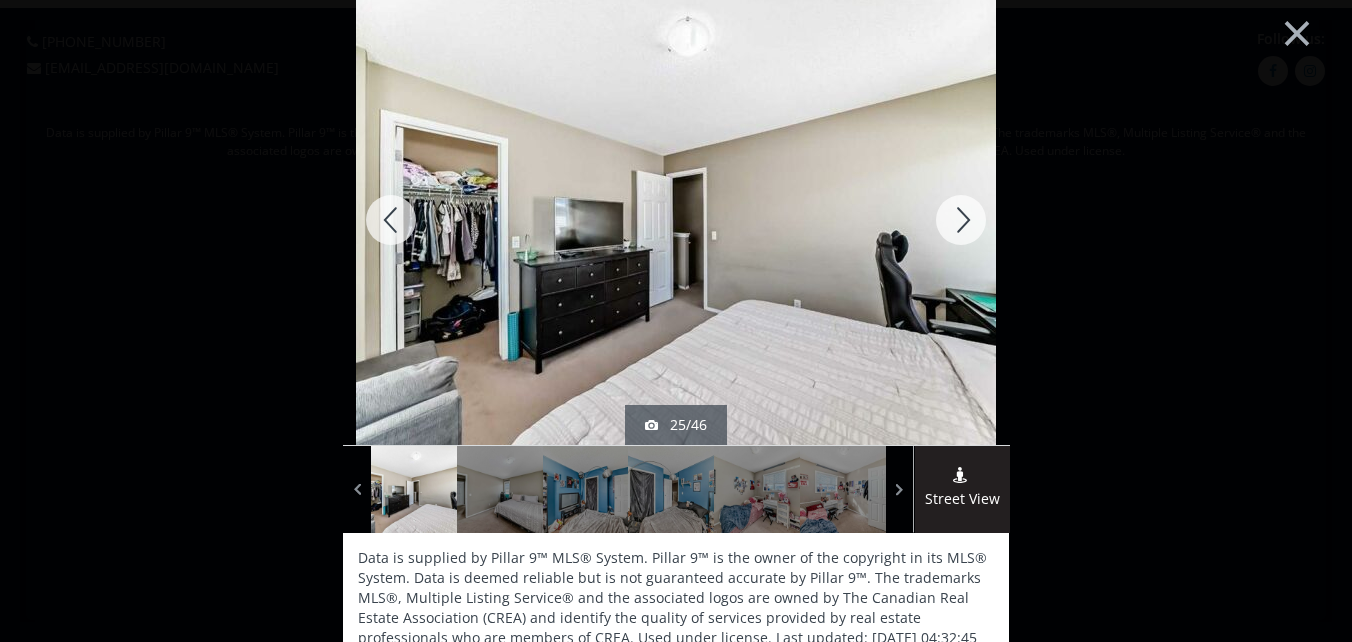 click at bounding box center (961, 220) 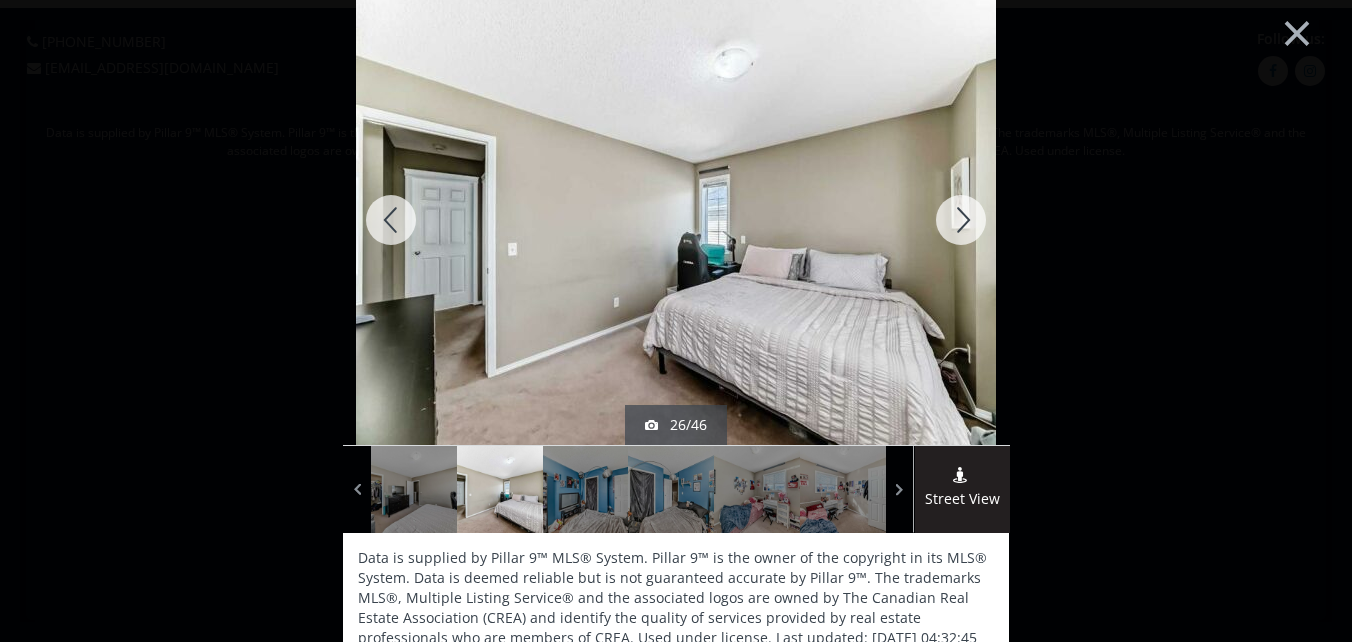 click at bounding box center (961, 220) 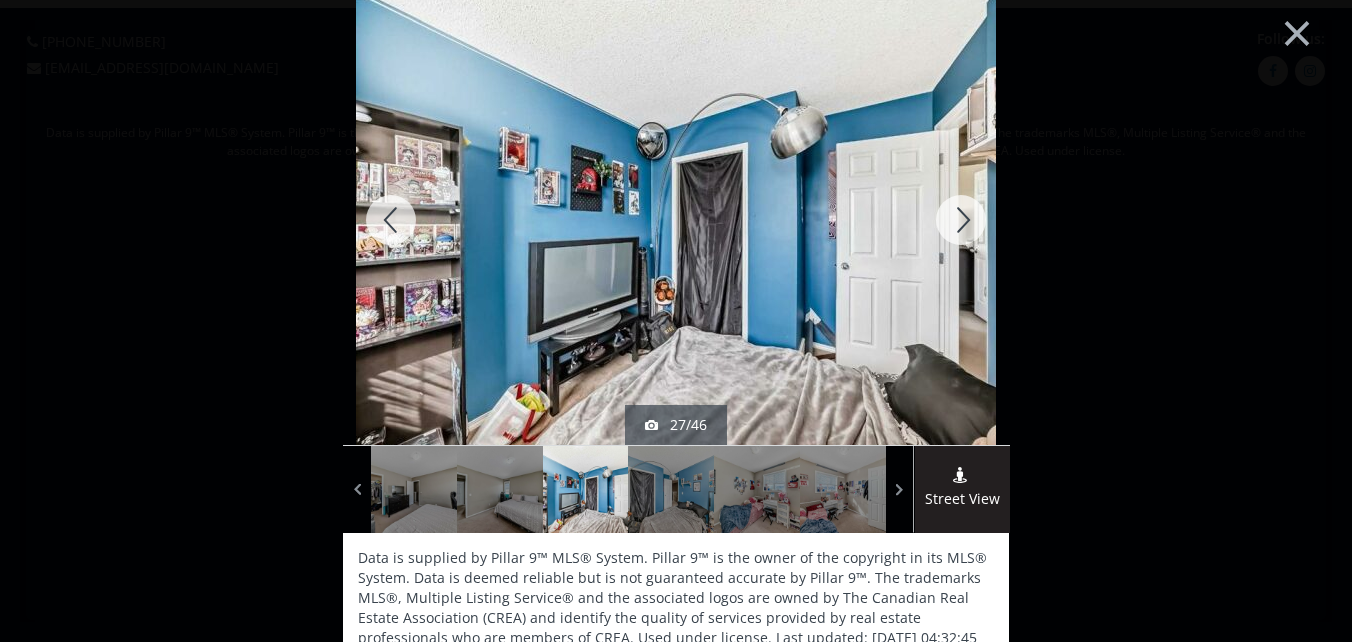 click at bounding box center [961, 220] 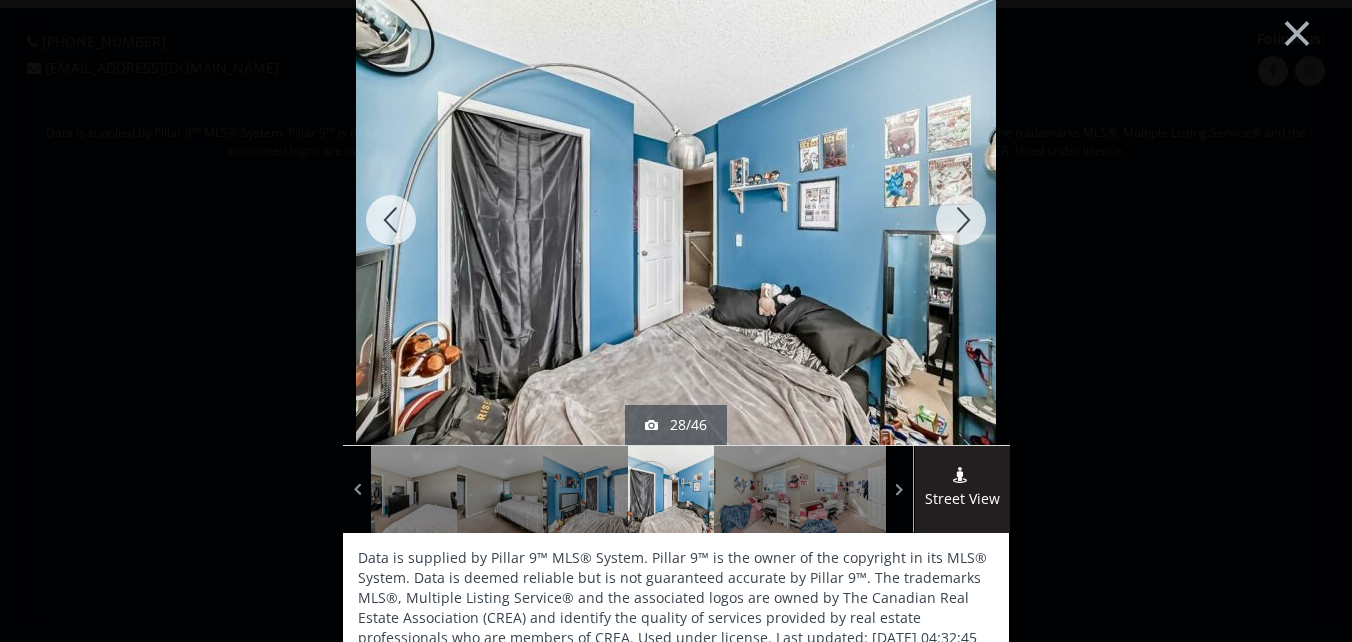 click at bounding box center (961, 220) 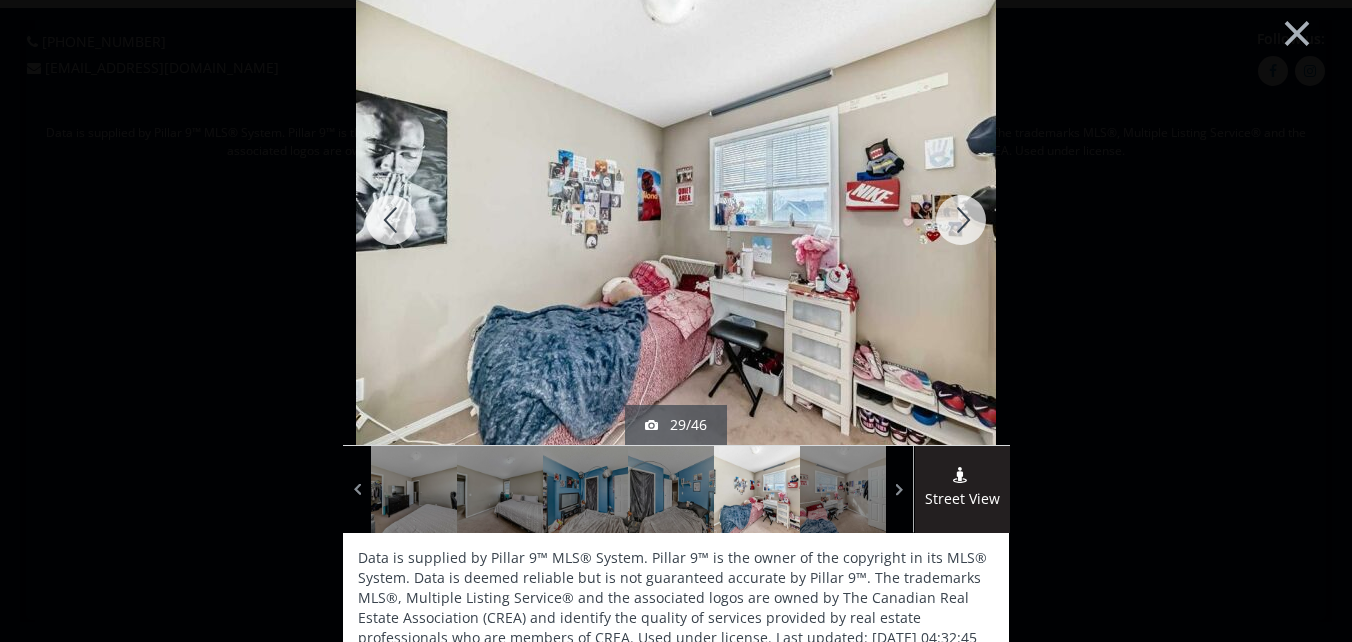 click at bounding box center (961, 220) 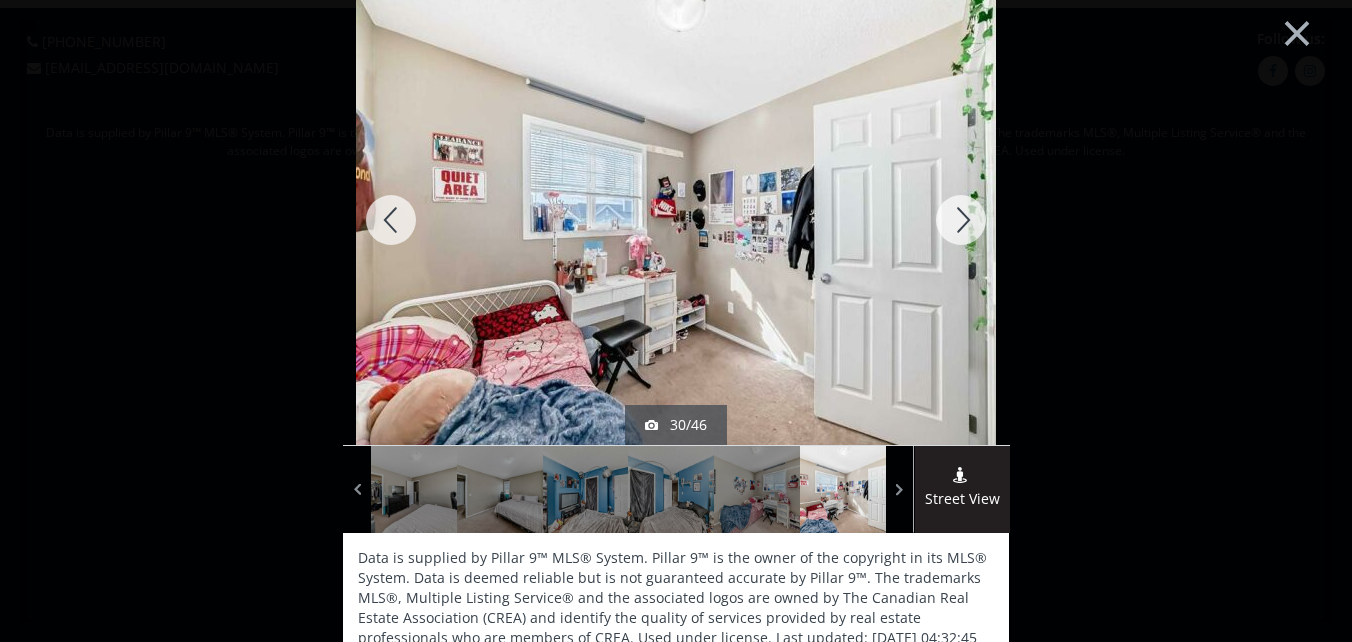 click at bounding box center (961, 220) 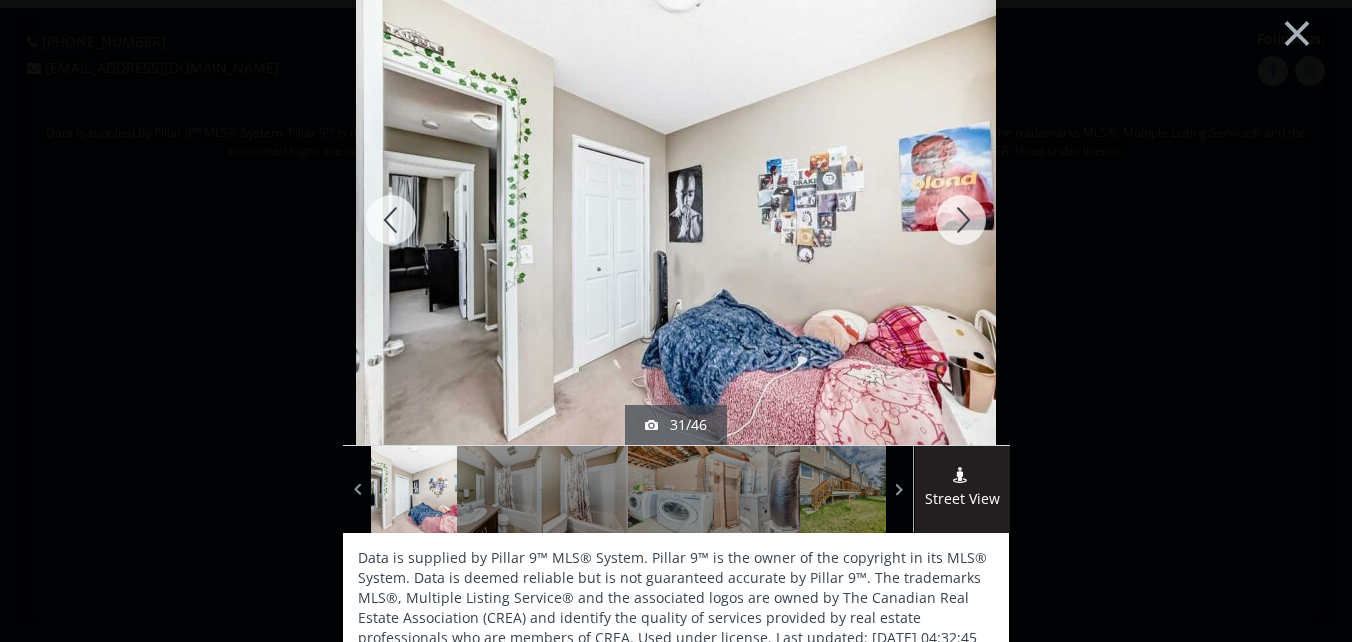 click at bounding box center [961, 220] 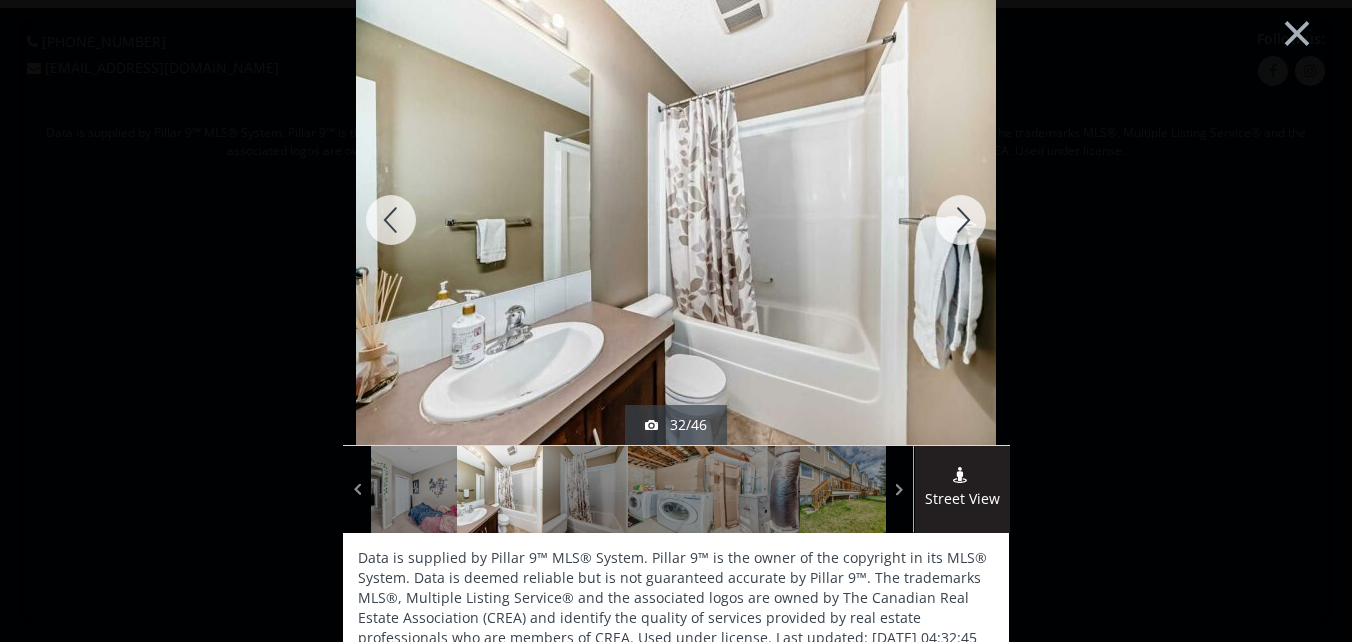 click at bounding box center [961, 220] 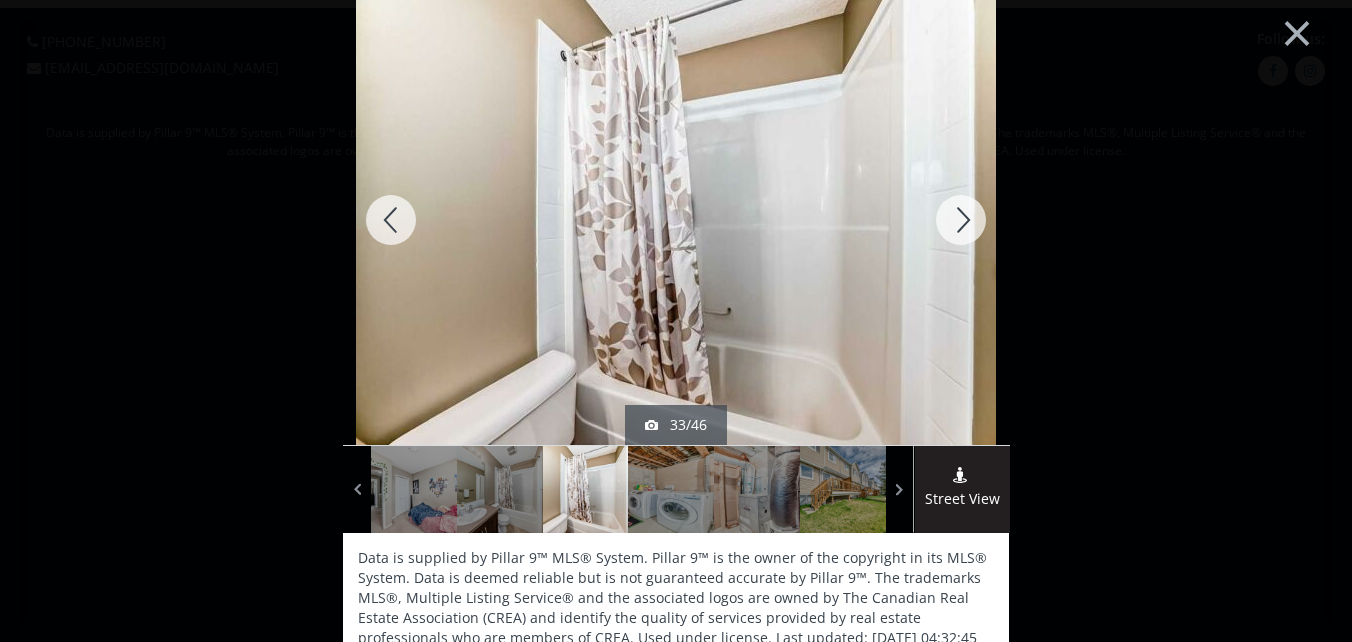 click at bounding box center (961, 220) 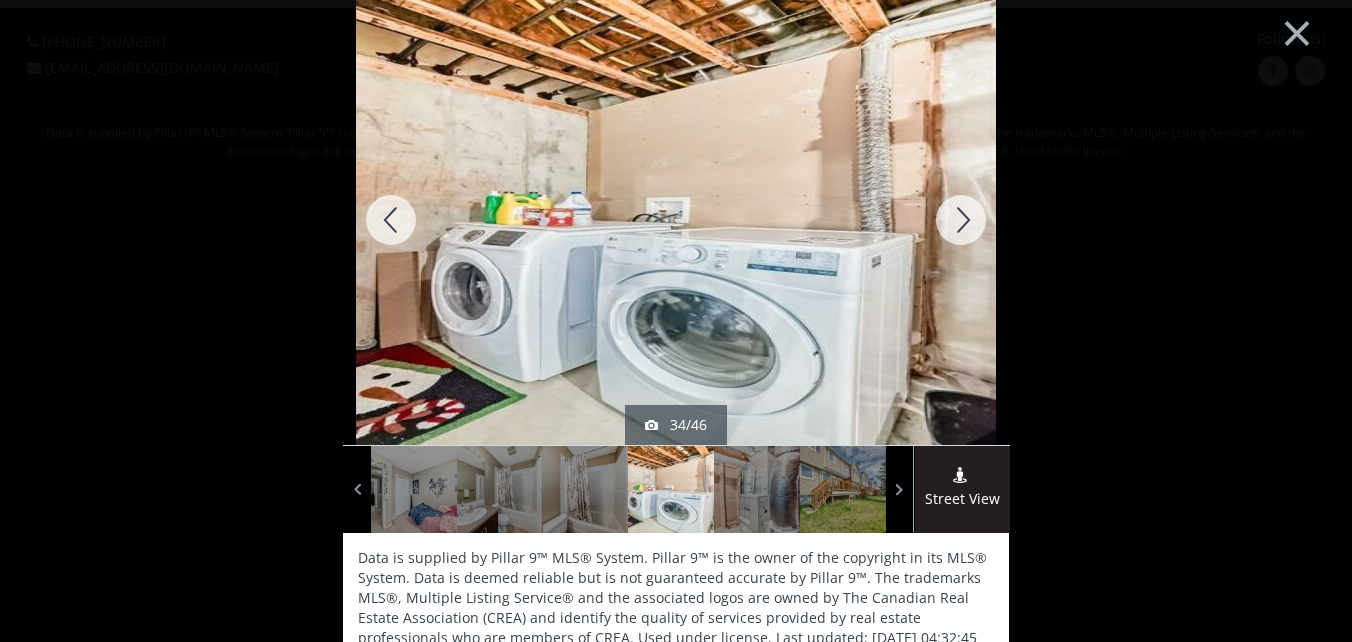 click at bounding box center (961, 220) 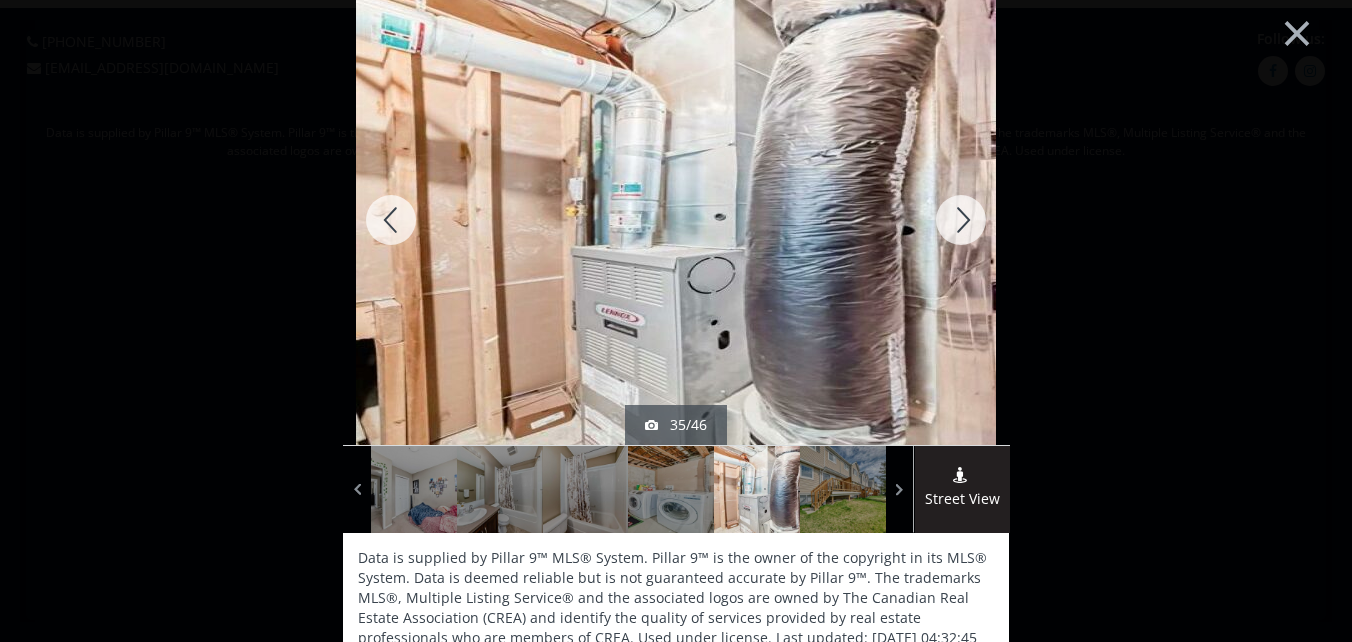 click at bounding box center (961, 220) 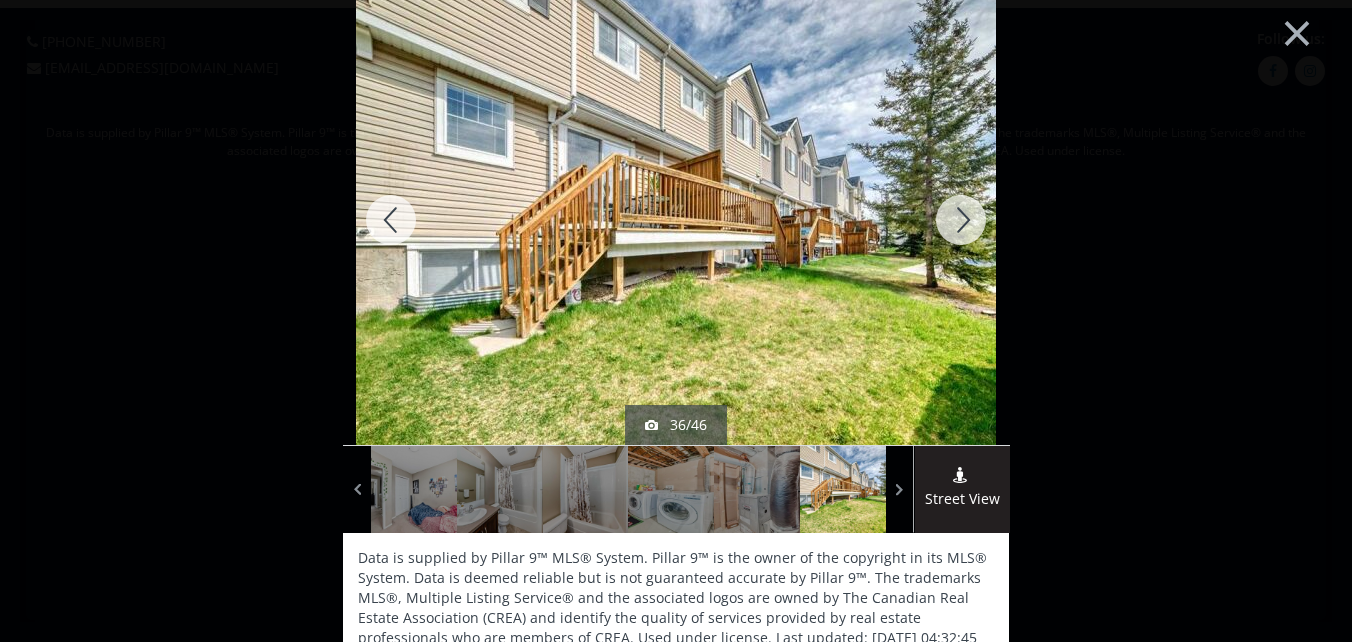 click at bounding box center (961, 220) 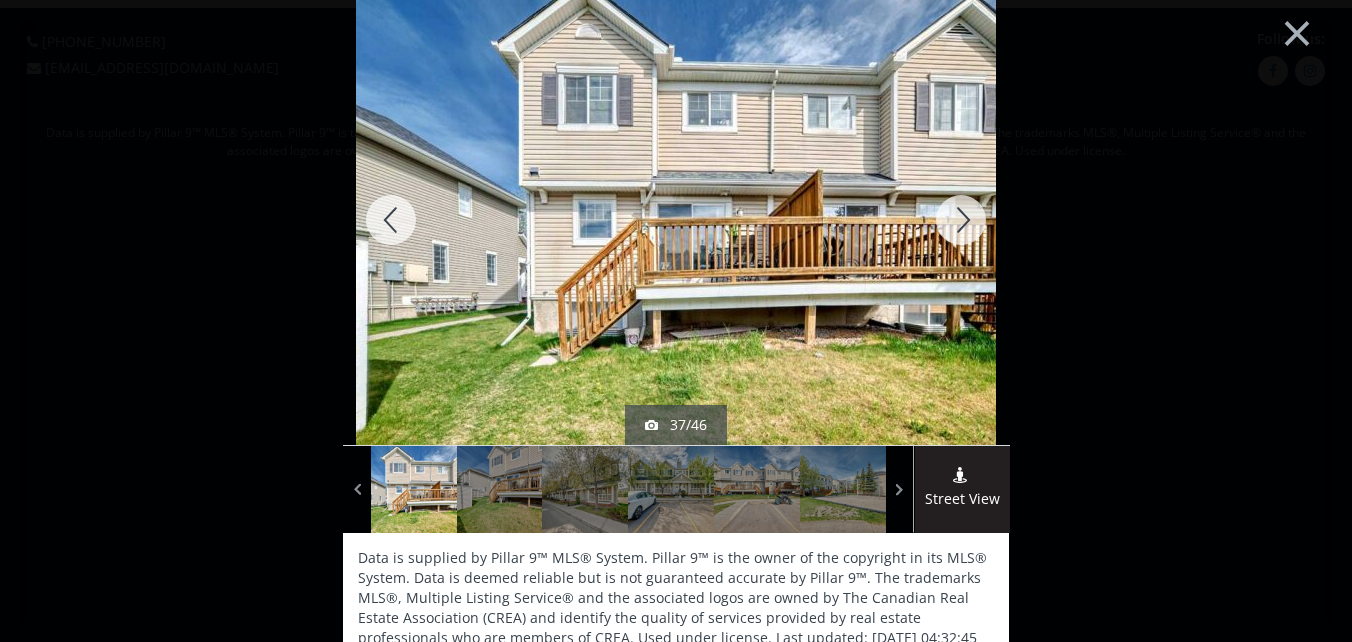 click at bounding box center (961, 220) 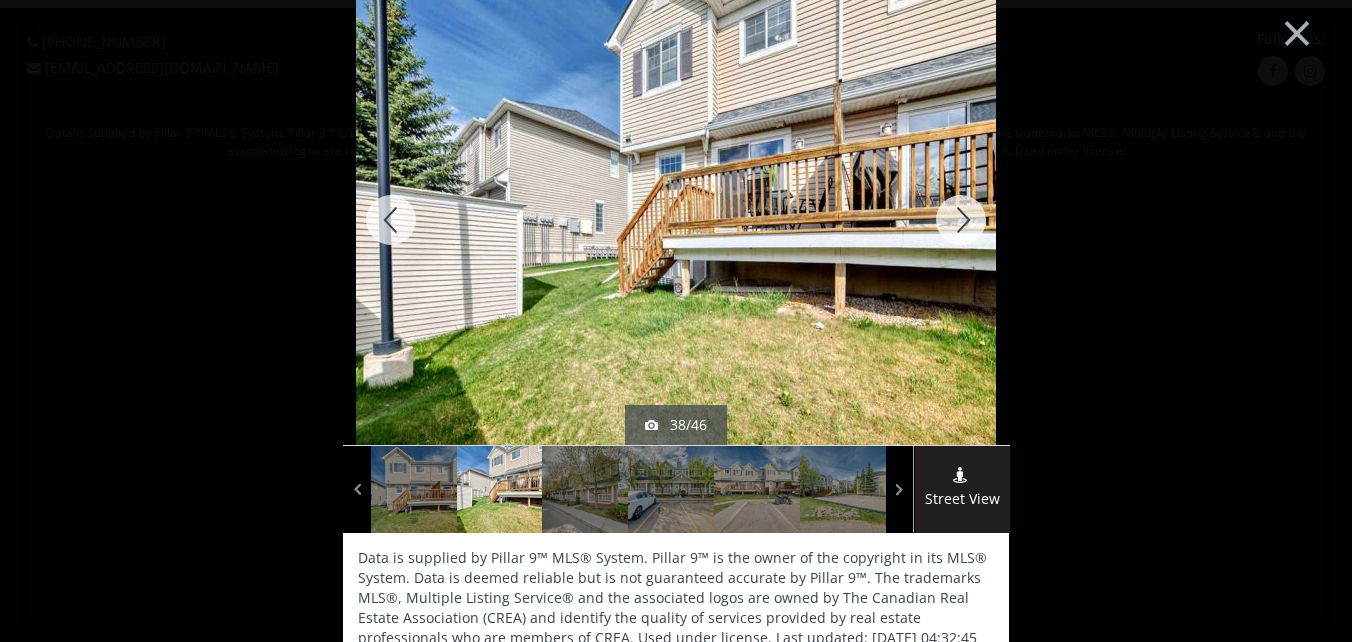 click at bounding box center (961, 220) 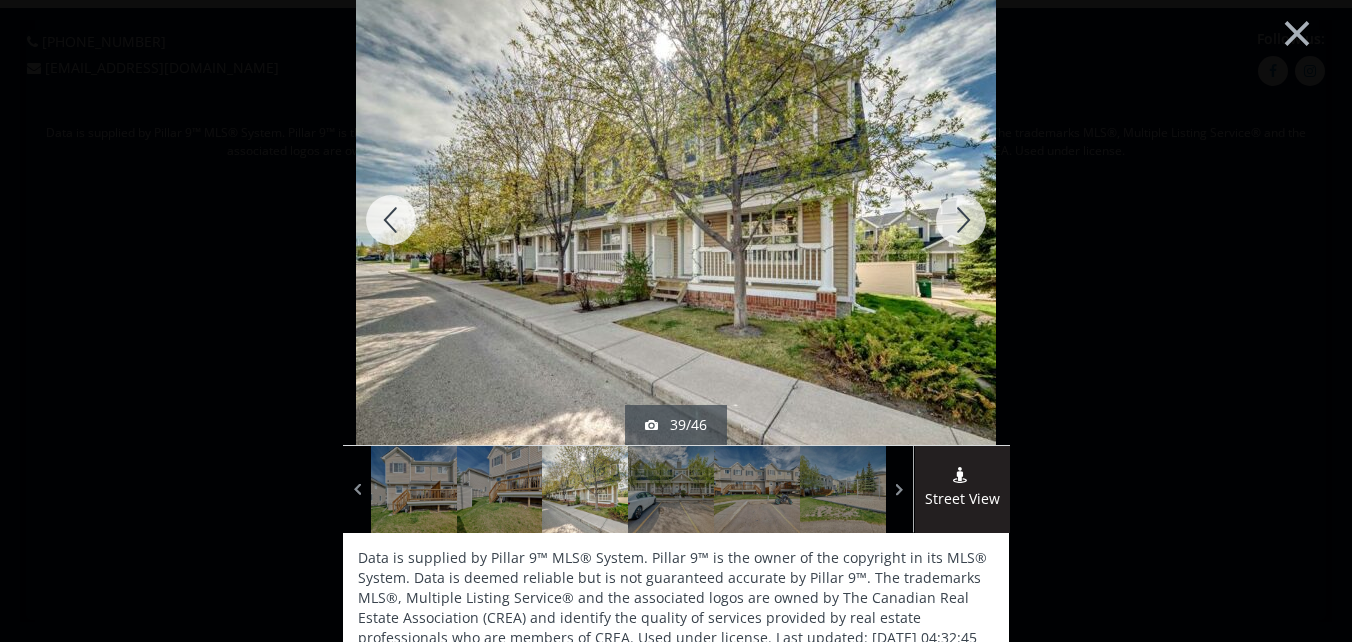 click at bounding box center (961, 220) 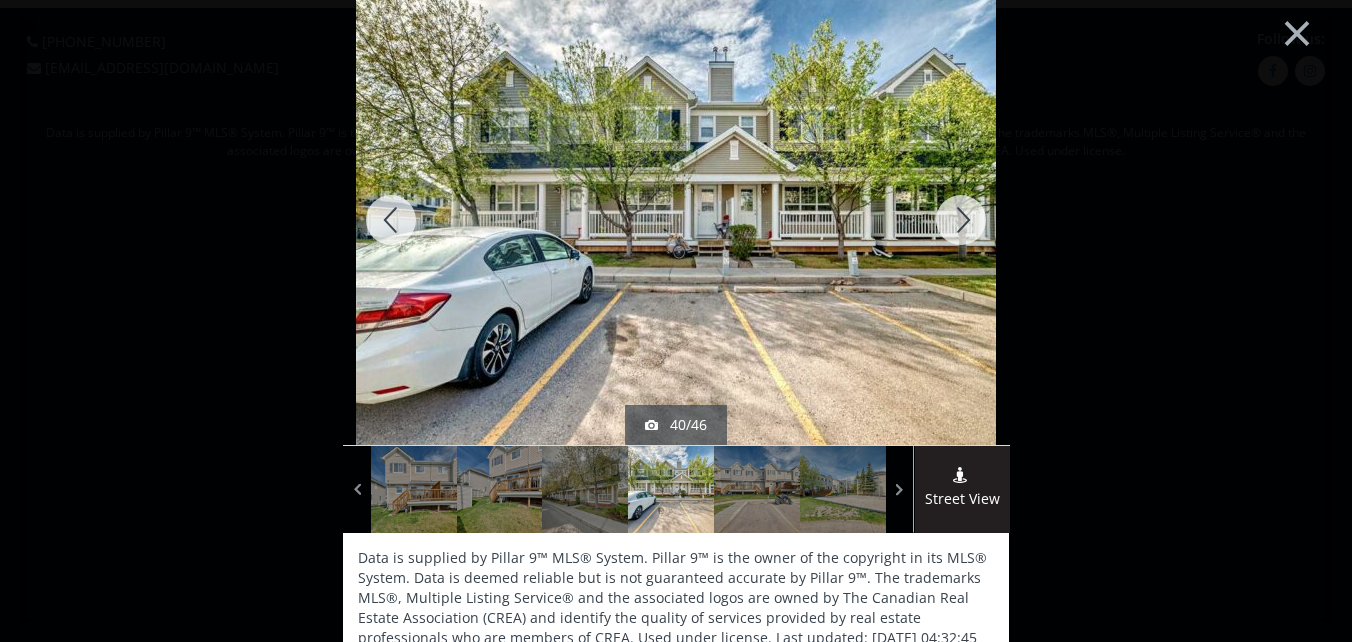 click at bounding box center [961, 220] 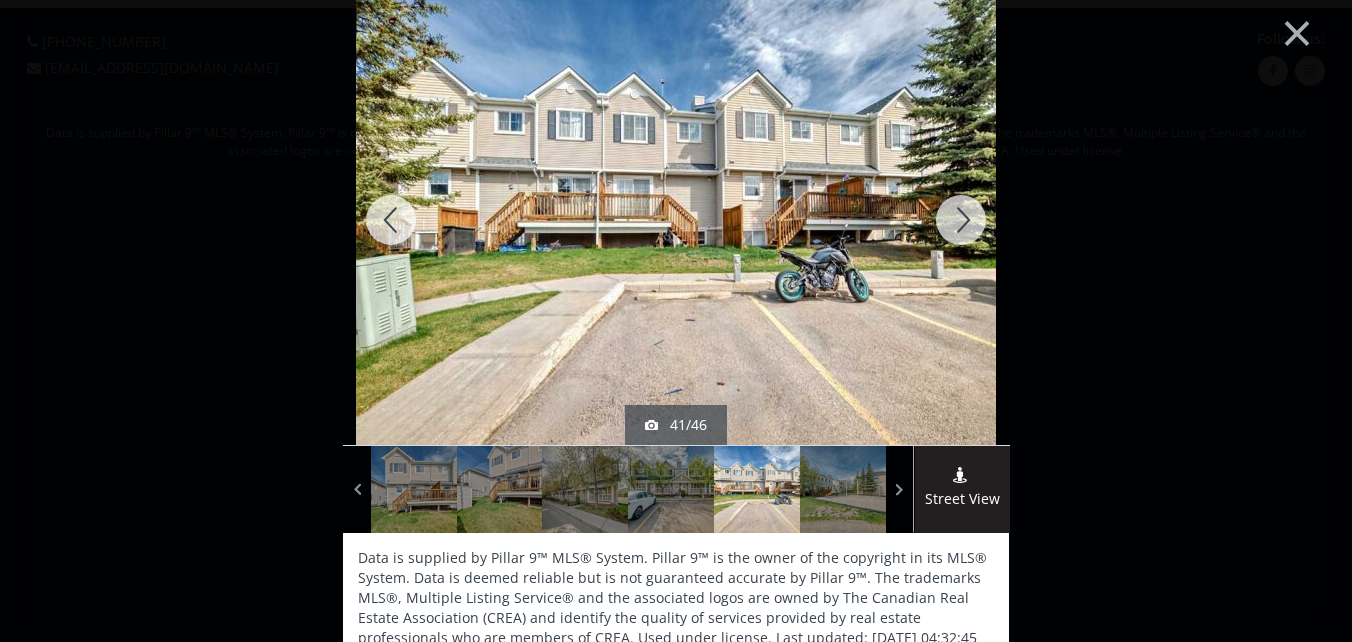 click at bounding box center (961, 220) 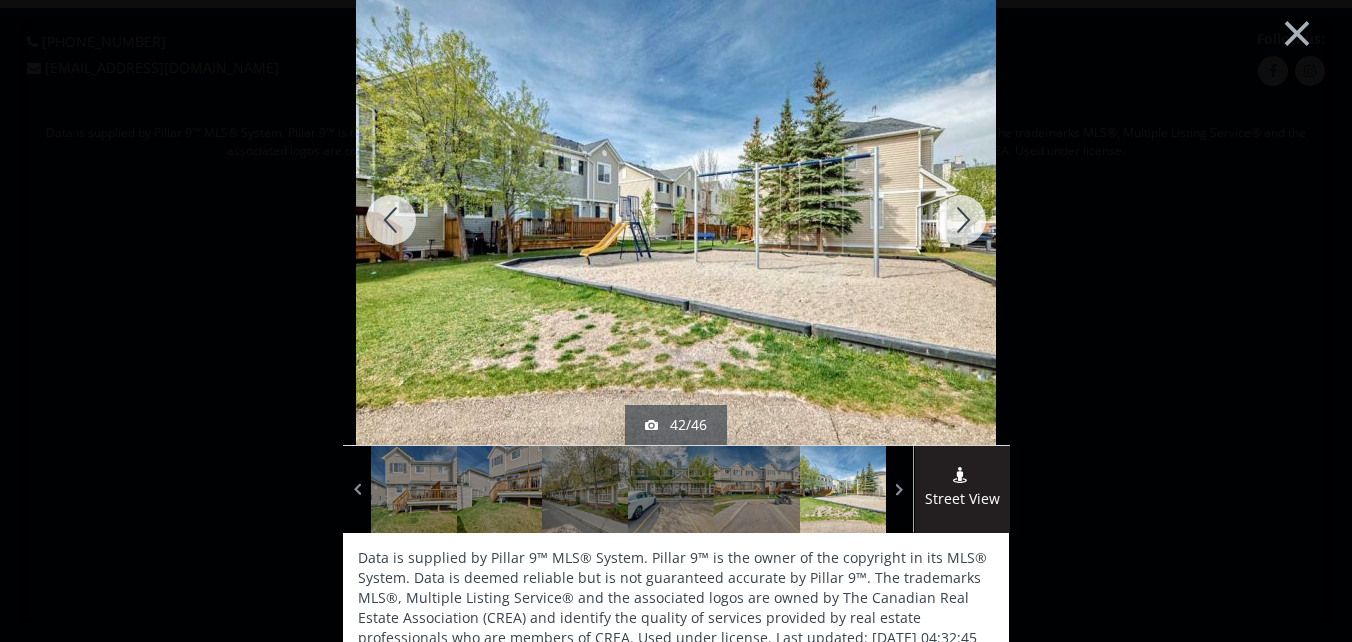 click at bounding box center [961, 220] 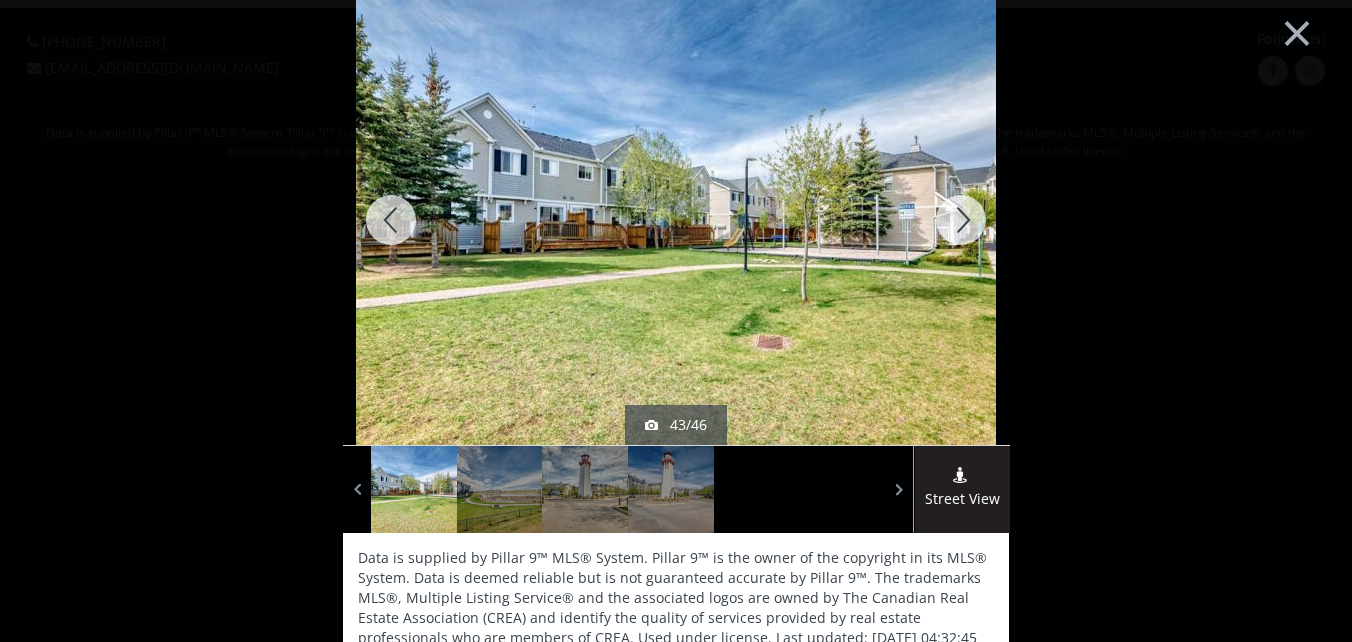 click at bounding box center [961, 220] 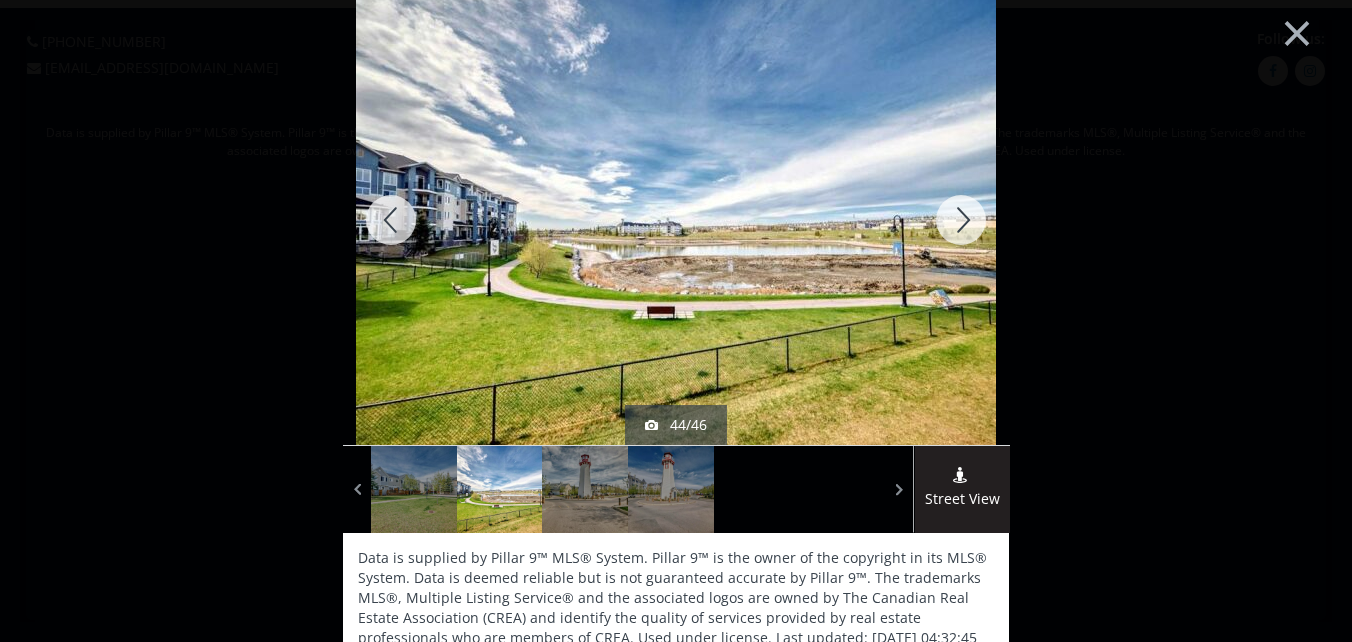 click at bounding box center [961, 220] 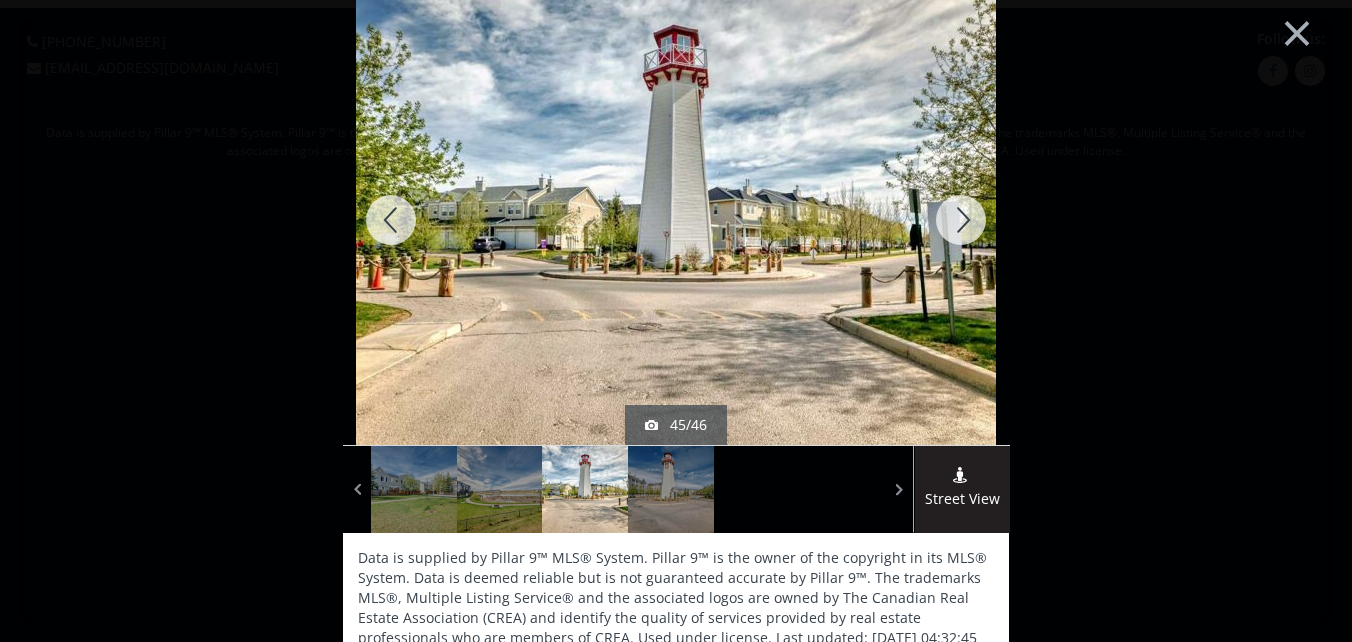 click at bounding box center (961, 220) 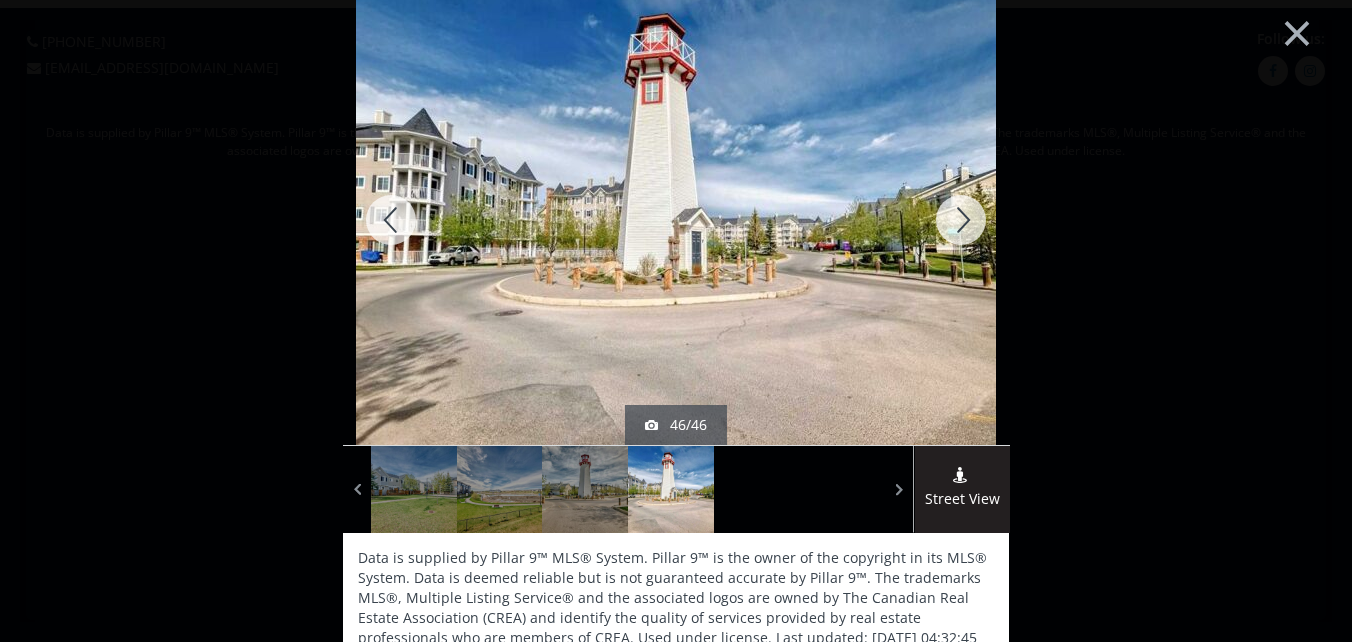 click at bounding box center [961, 220] 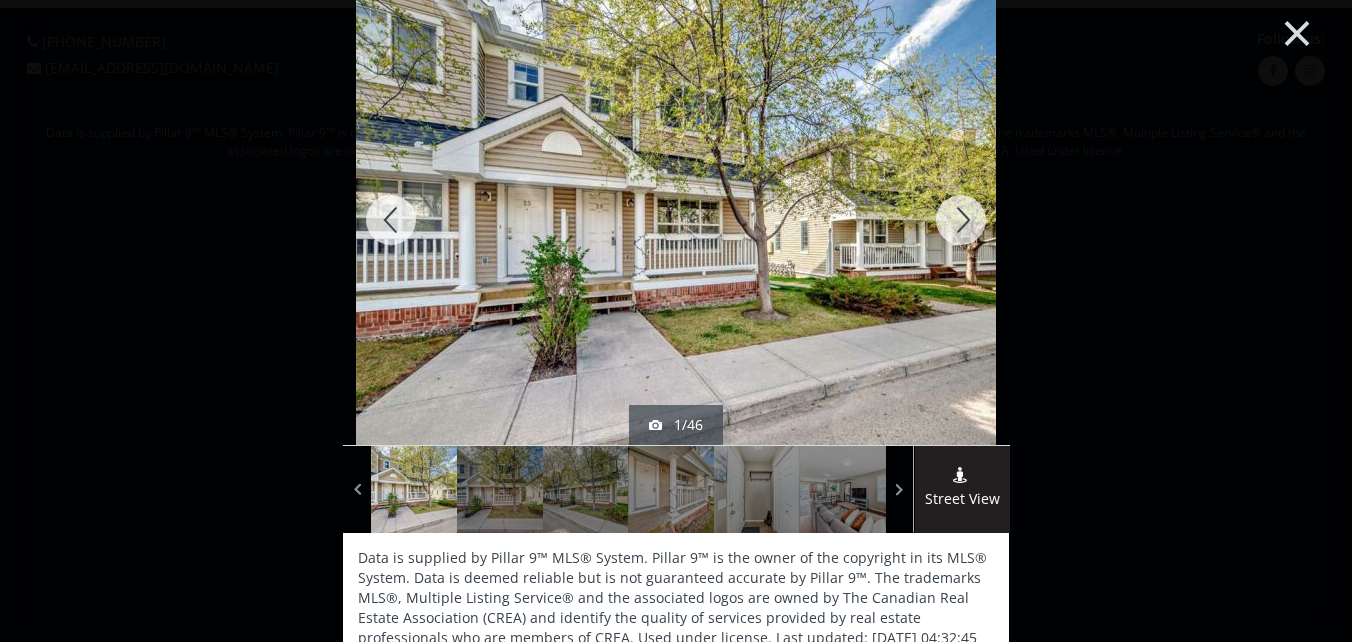 click on "×" at bounding box center [1297, 31] 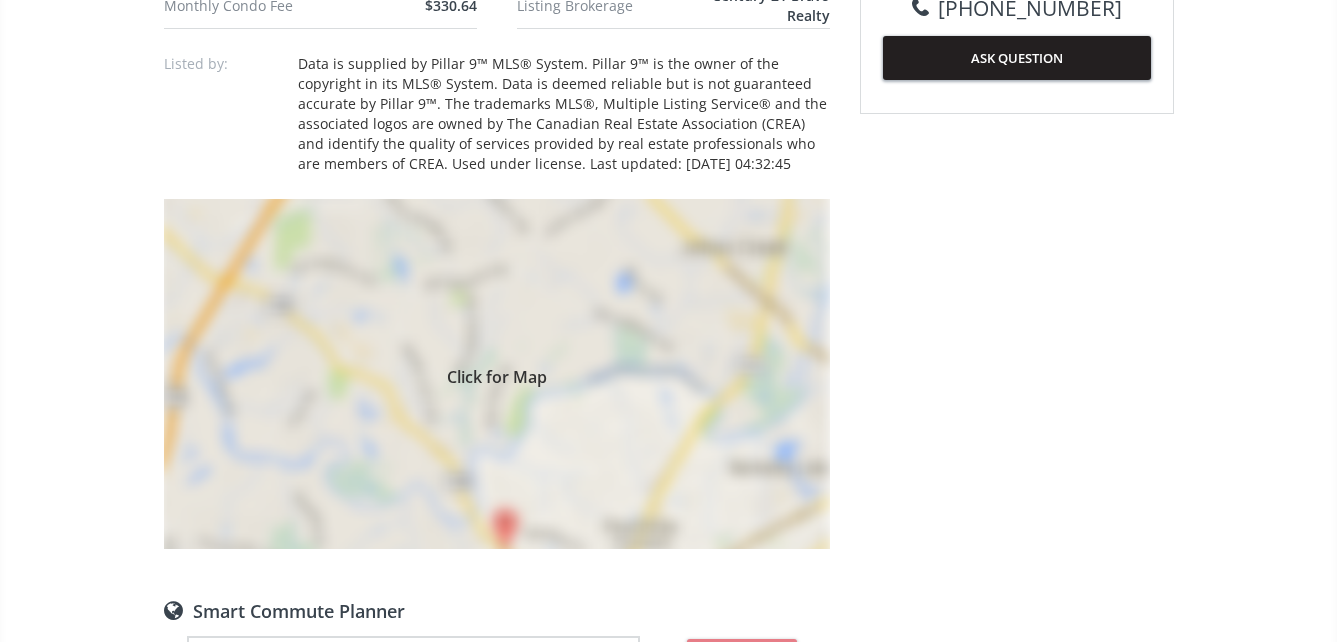 scroll, scrollTop: 1300, scrollLeft: 0, axis: vertical 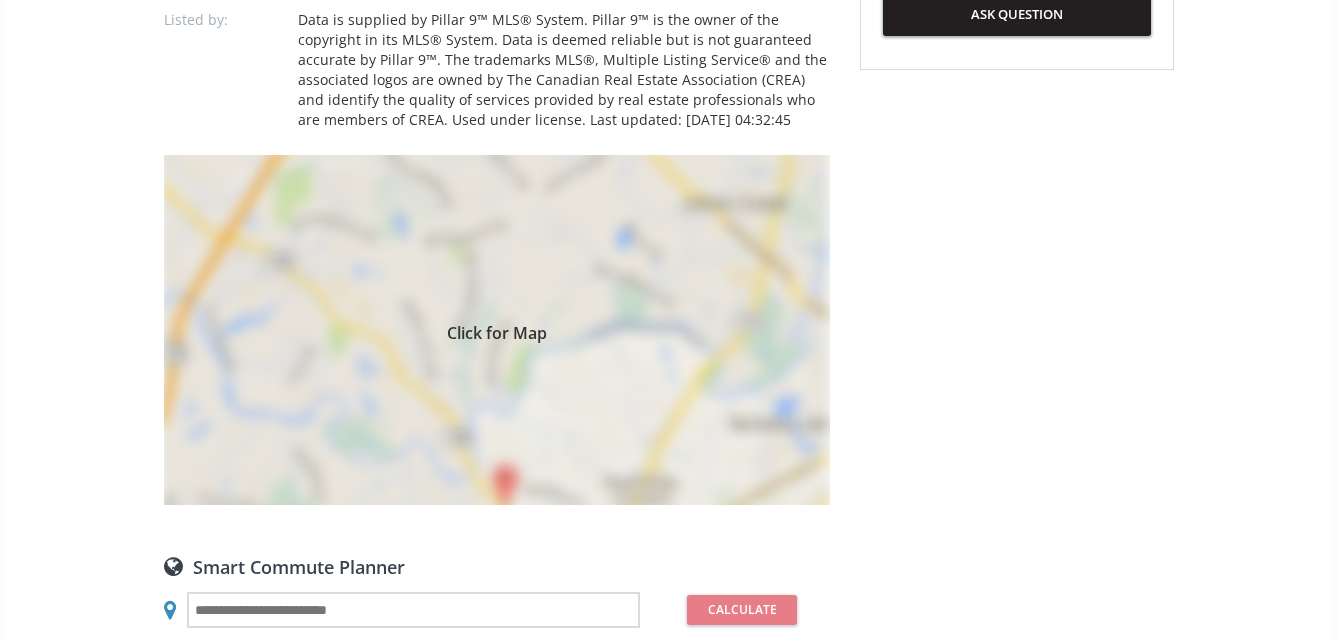 click on "Click for Map" at bounding box center [497, 330] 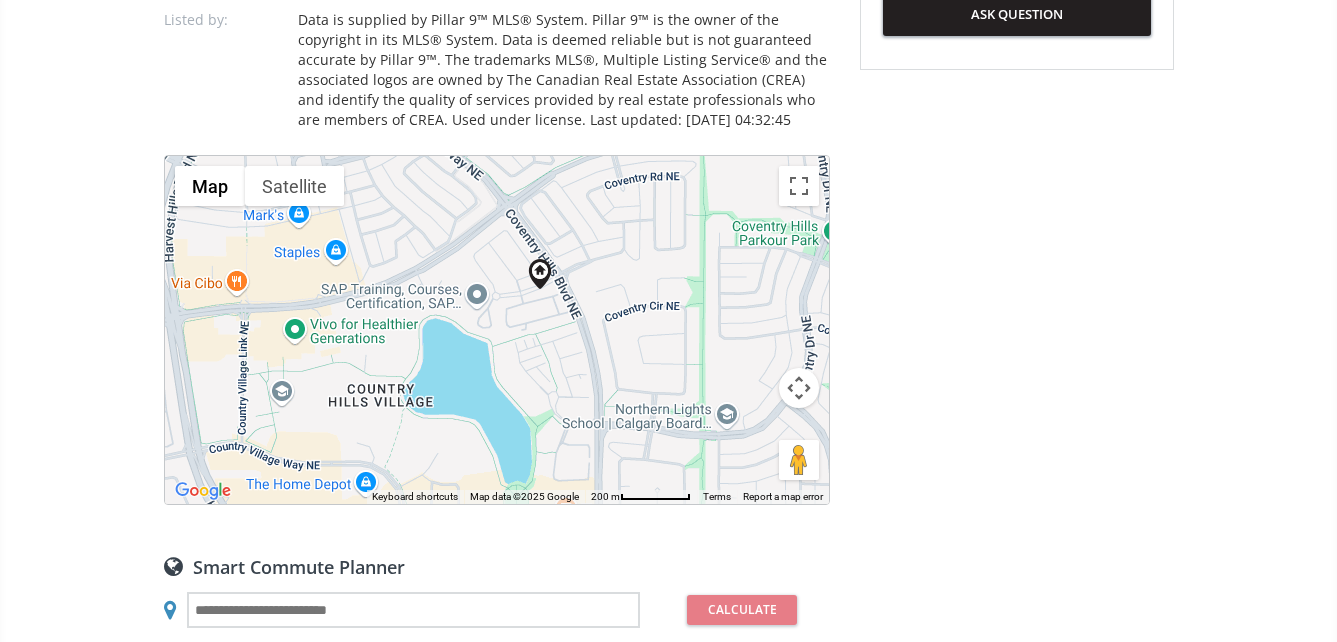 drag, startPoint x: 487, startPoint y: 417, endPoint x: 534, endPoint y: 358, distance: 75.43209 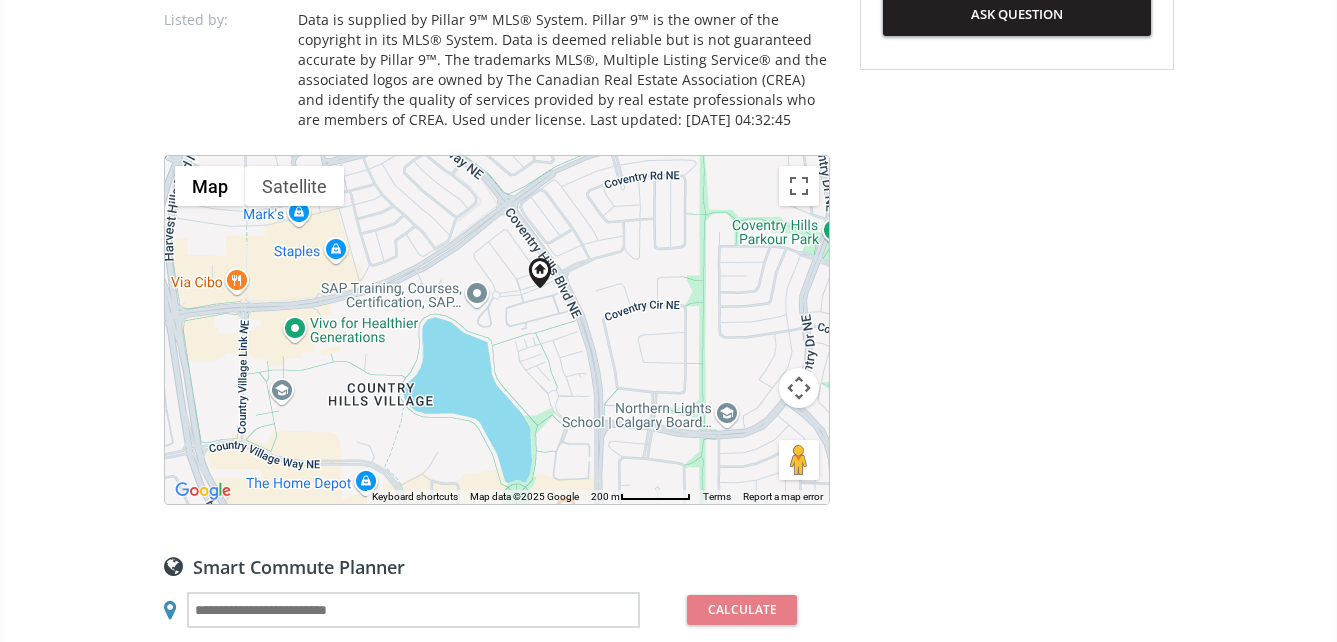 click on "To navigate, press the arrow keys." at bounding box center (497, 330) 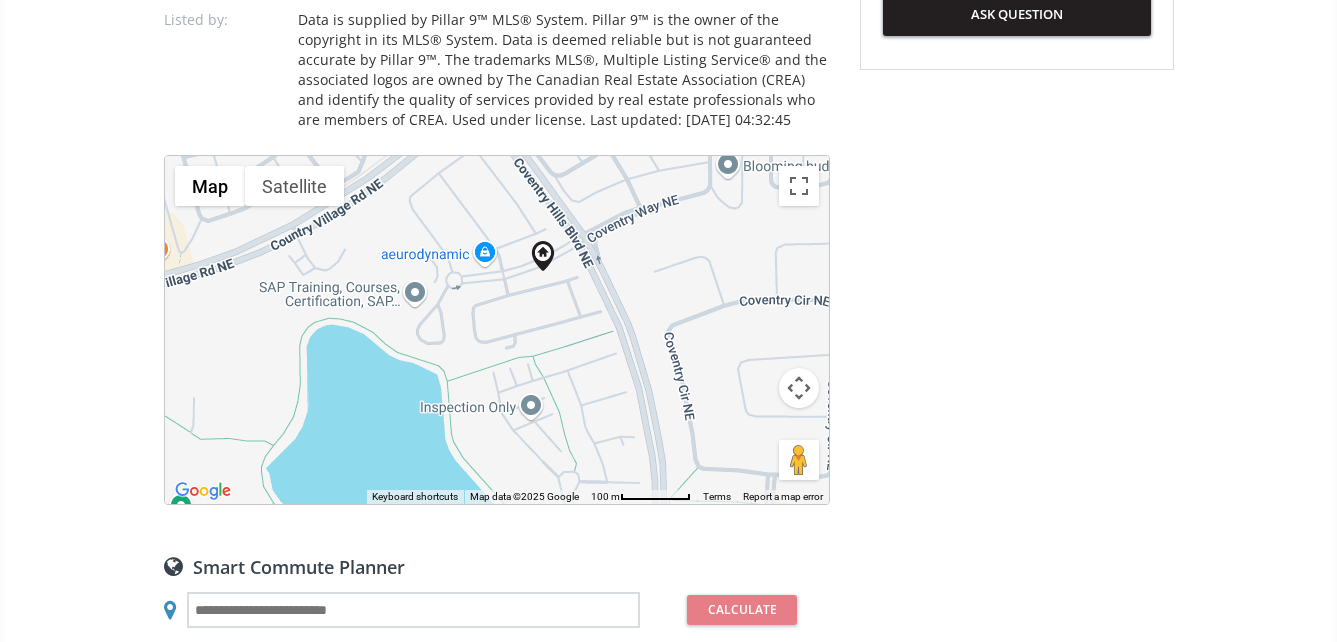 click on "To navigate, press the arrow keys." at bounding box center [497, 330] 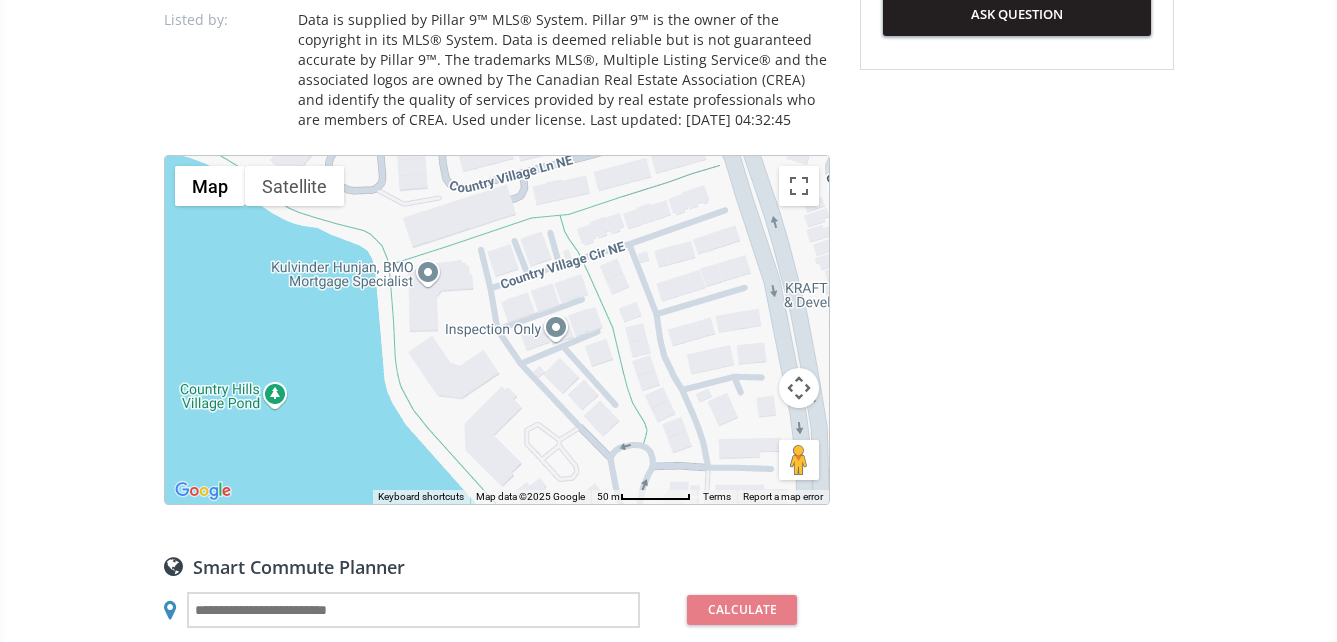 drag, startPoint x: 518, startPoint y: 361, endPoint x: 552, endPoint y: 170, distance: 194.00258 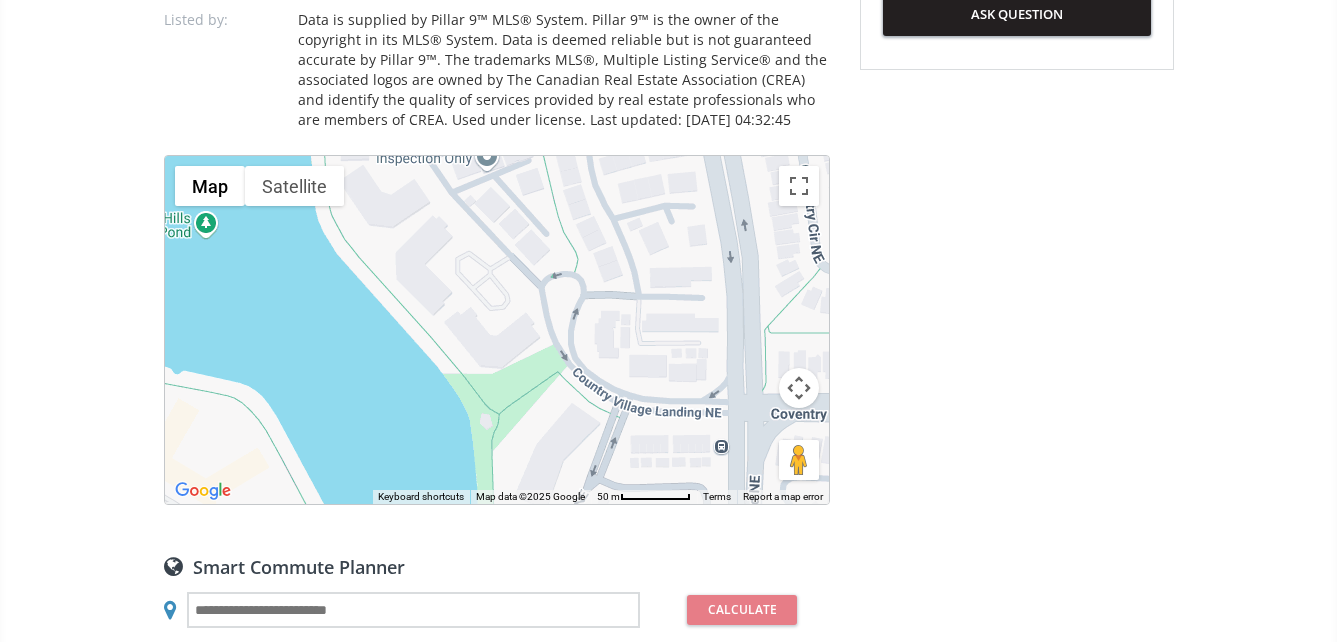 drag, startPoint x: 621, startPoint y: 354, endPoint x: 552, endPoint y: 174, distance: 192.77188 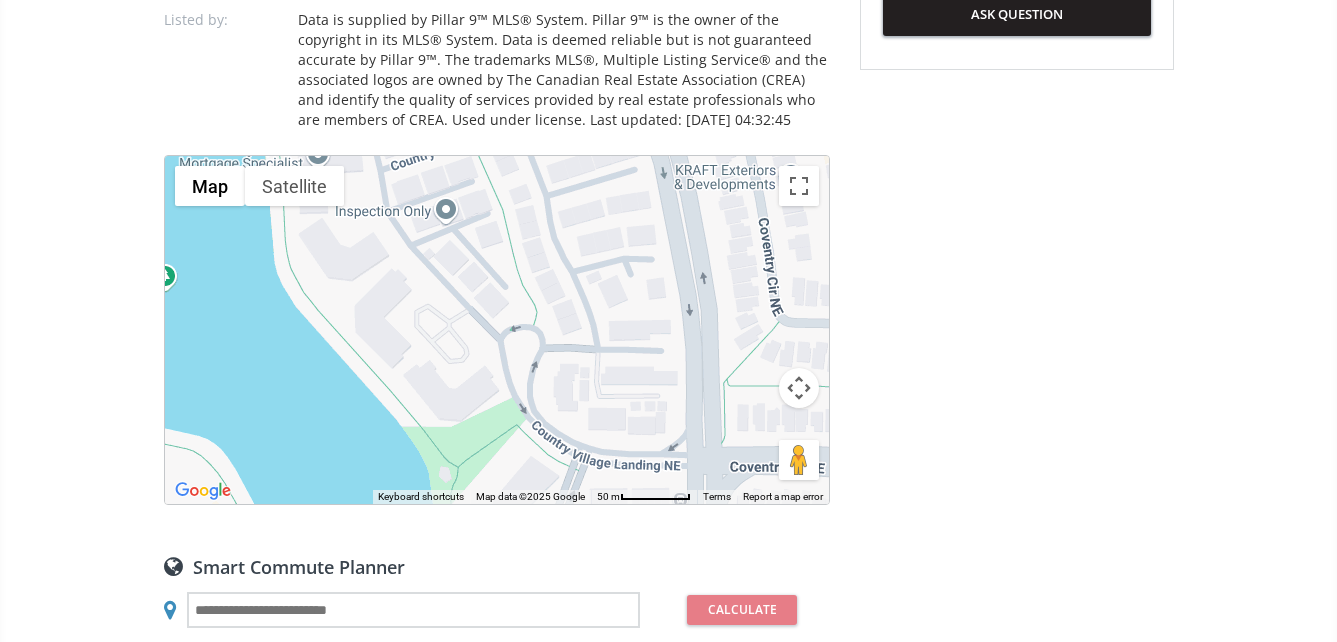 drag, startPoint x: 621, startPoint y: 385, endPoint x: 575, endPoint y: 453, distance: 82.0975 